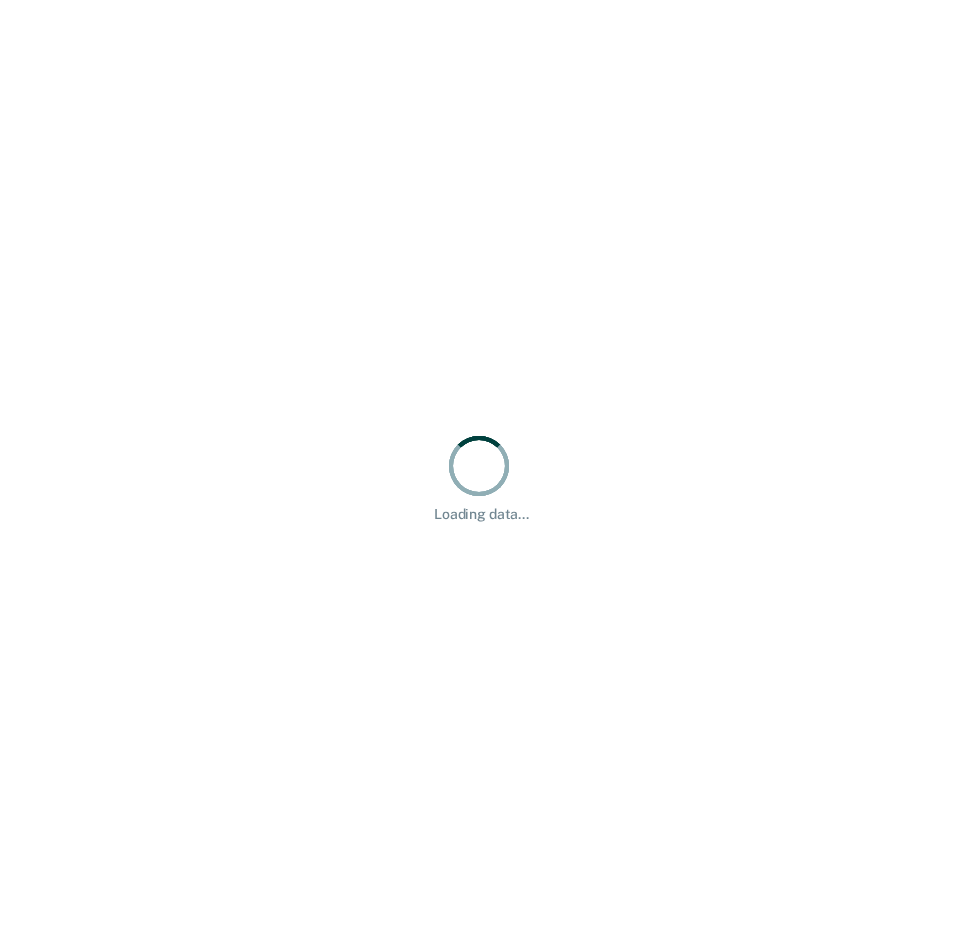 scroll, scrollTop: 0, scrollLeft: 0, axis: both 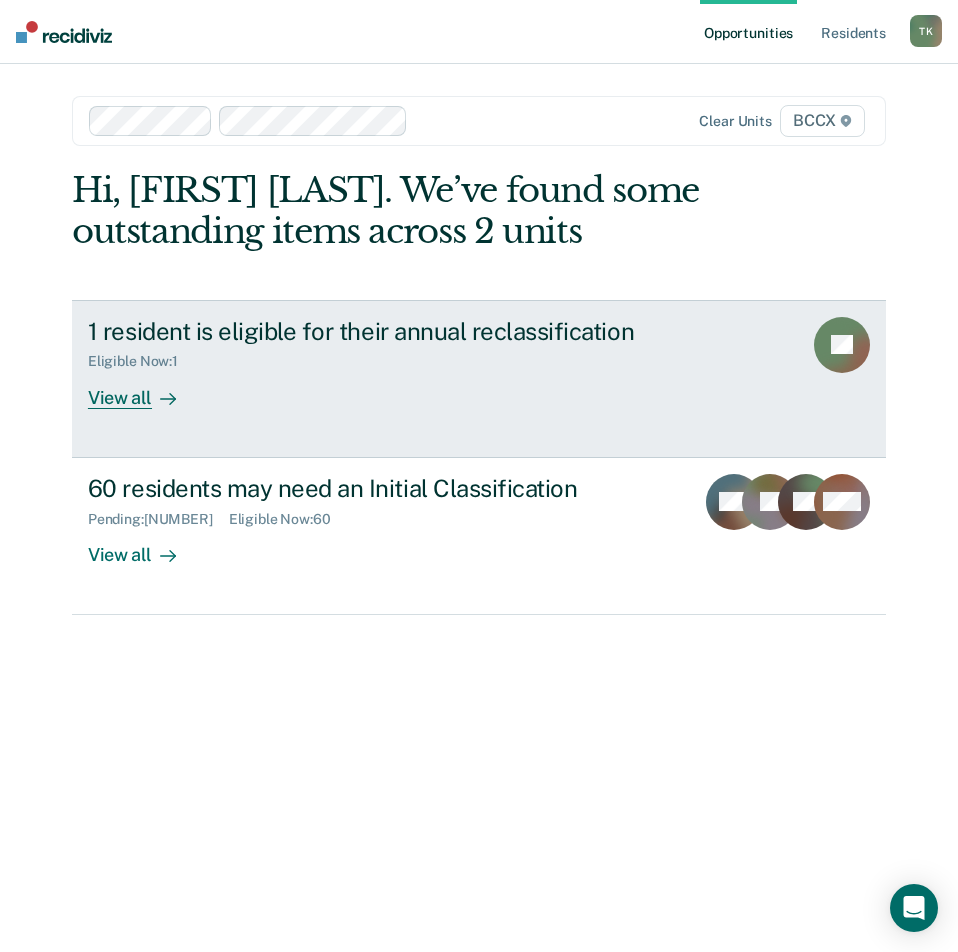 click on "Eligible Now : 1" at bounding box center (437, 357) 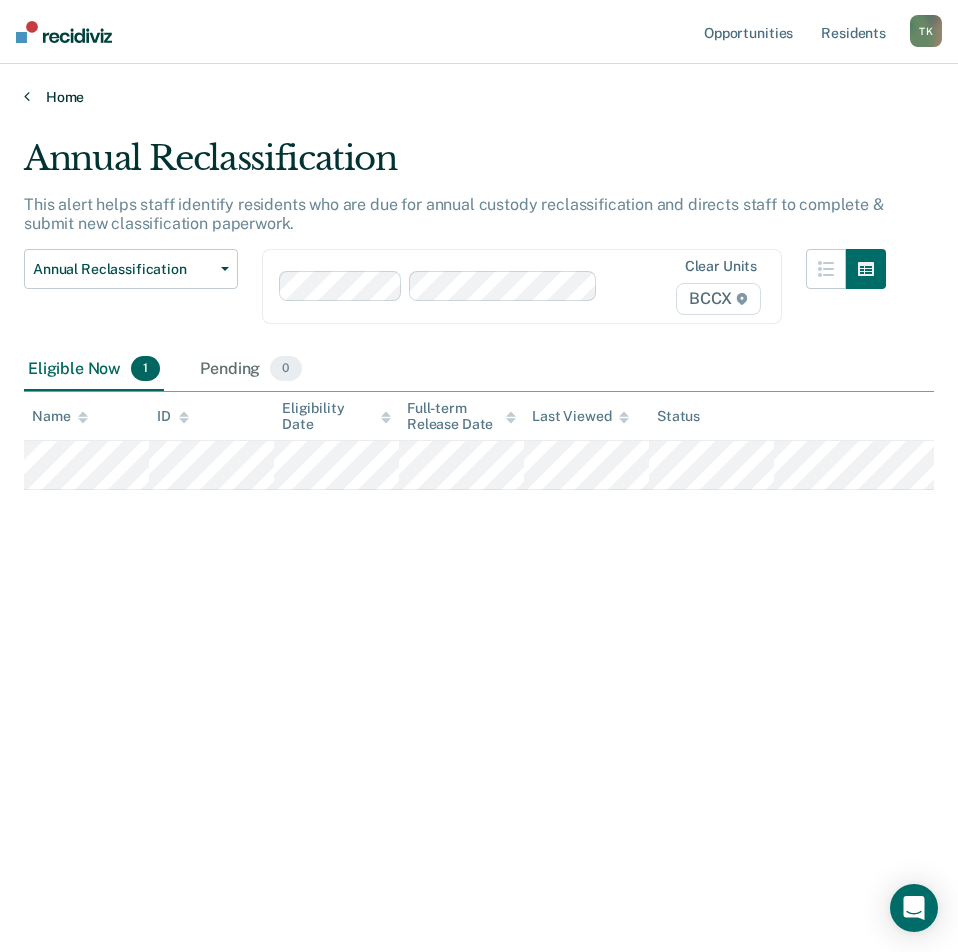 click on "Home" at bounding box center (479, 97) 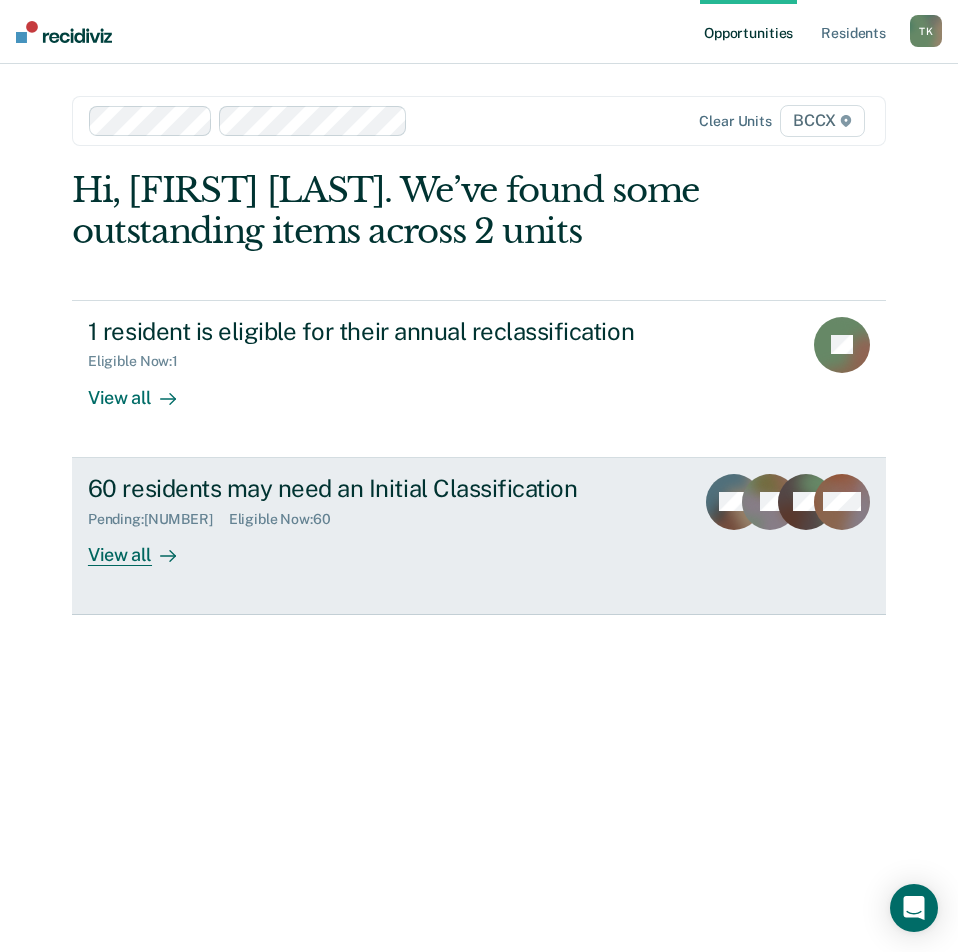 click on "60 residents may need an Initial Classification" at bounding box center [383, 488] 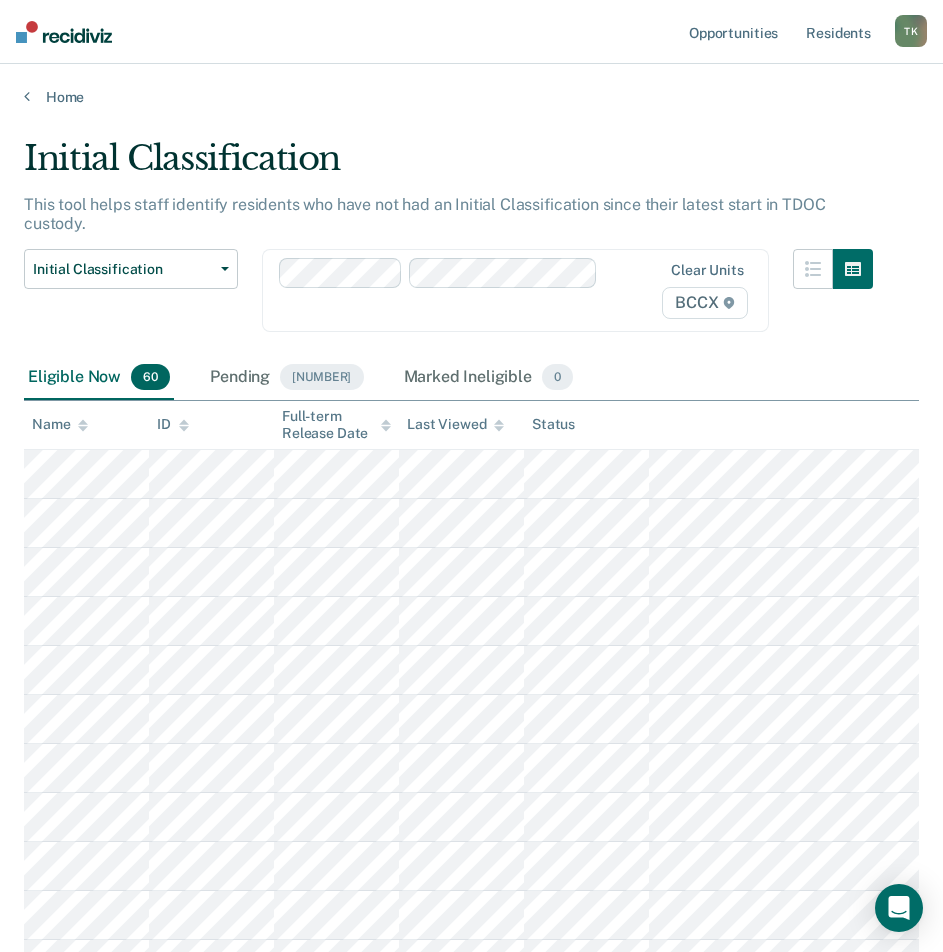 click 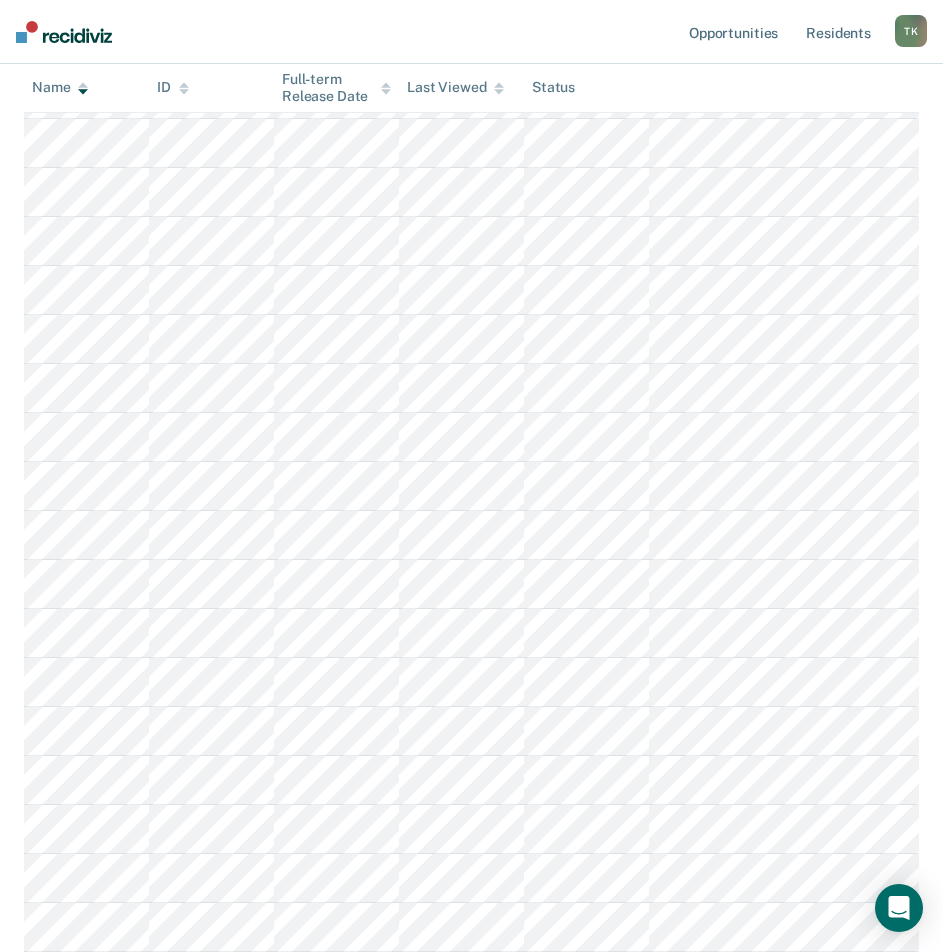 scroll, scrollTop: 1154, scrollLeft: 0, axis: vertical 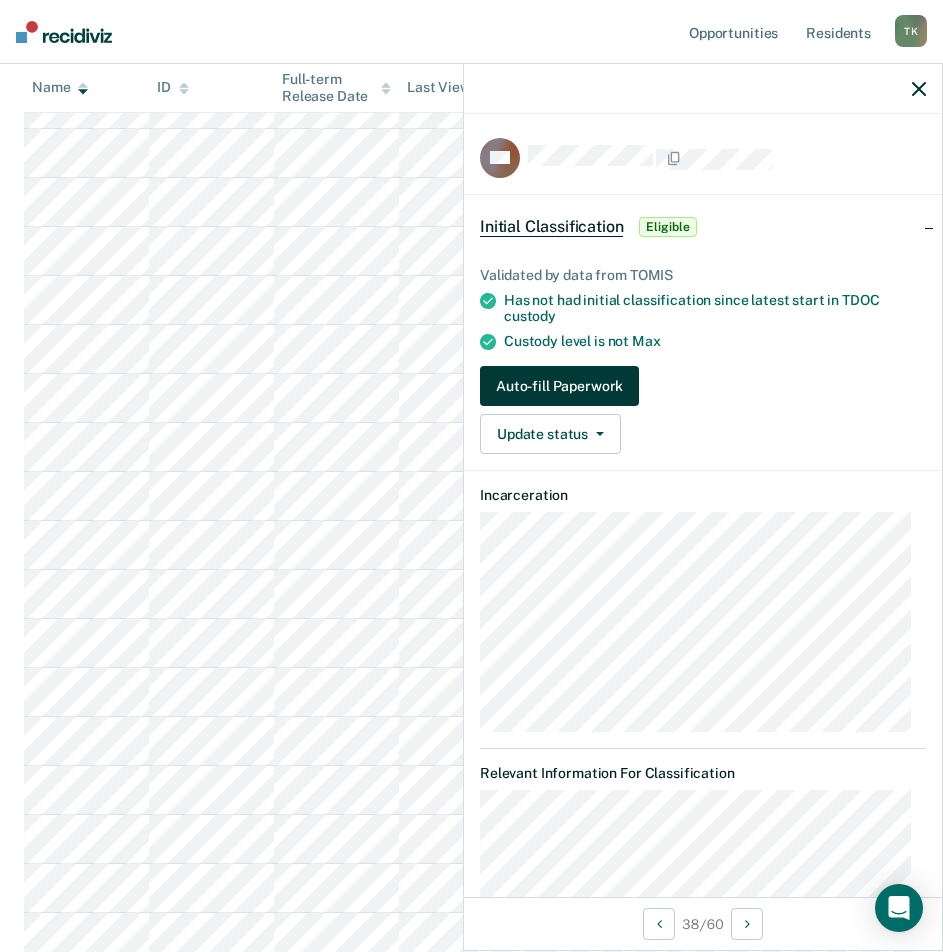 click on "Auto-fill Paperwork" at bounding box center (559, 386) 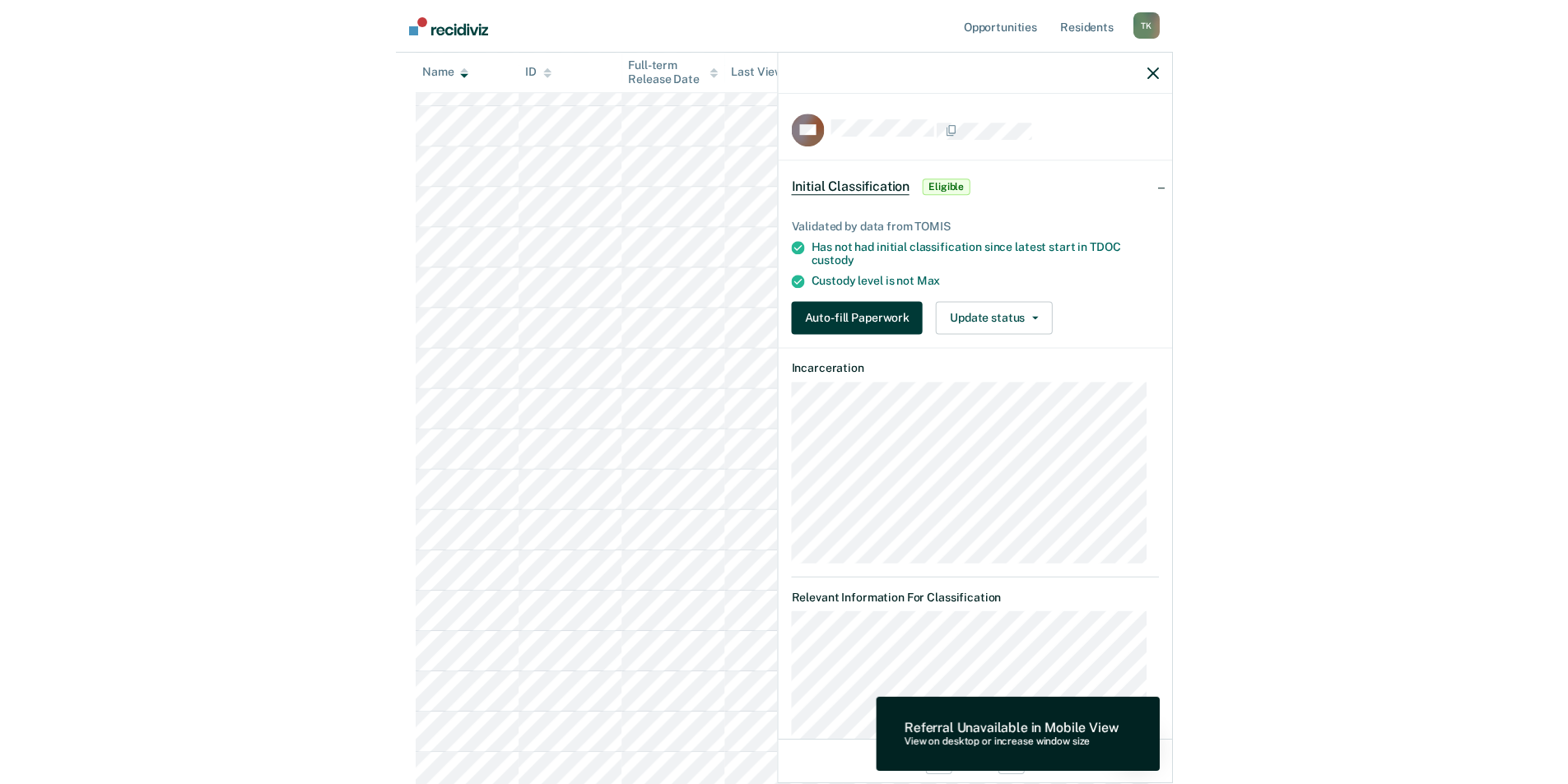 scroll, scrollTop: 0, scrollLeft: 0, axis: both 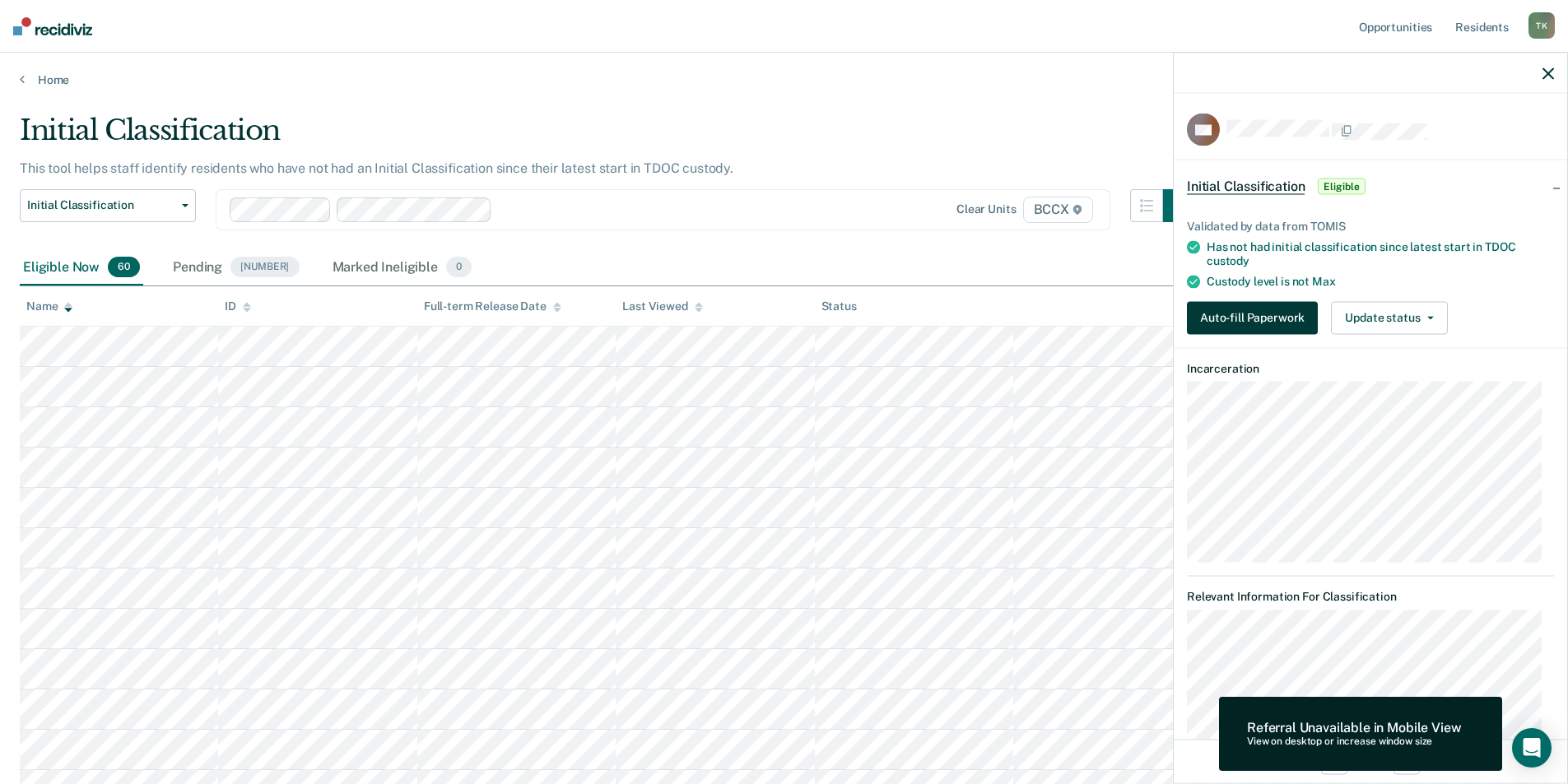 click on "Auto-fill Paperwork" at bounding box center (1252, 318) 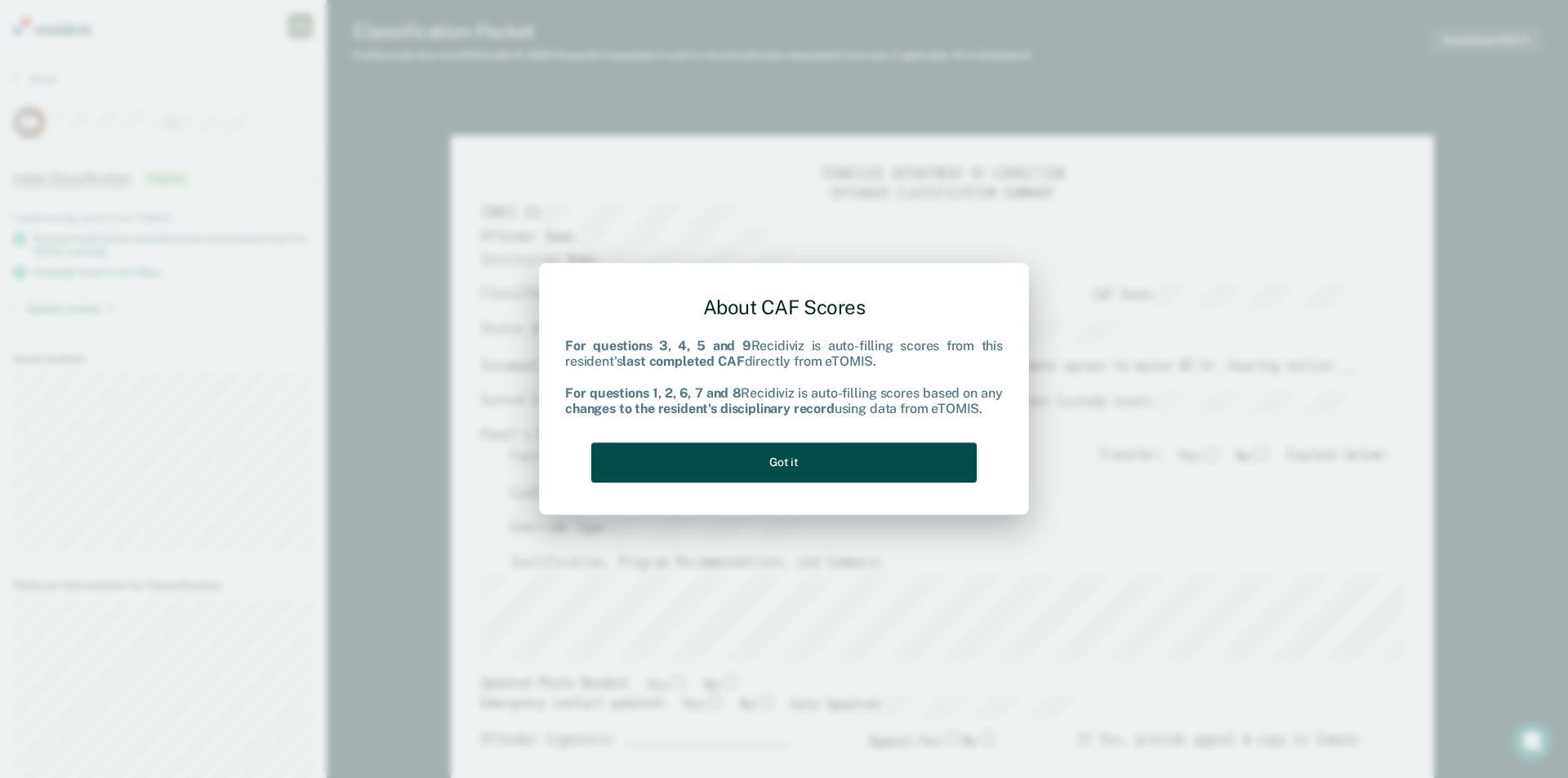 click on "Got it" at bounding box center (784, 462) 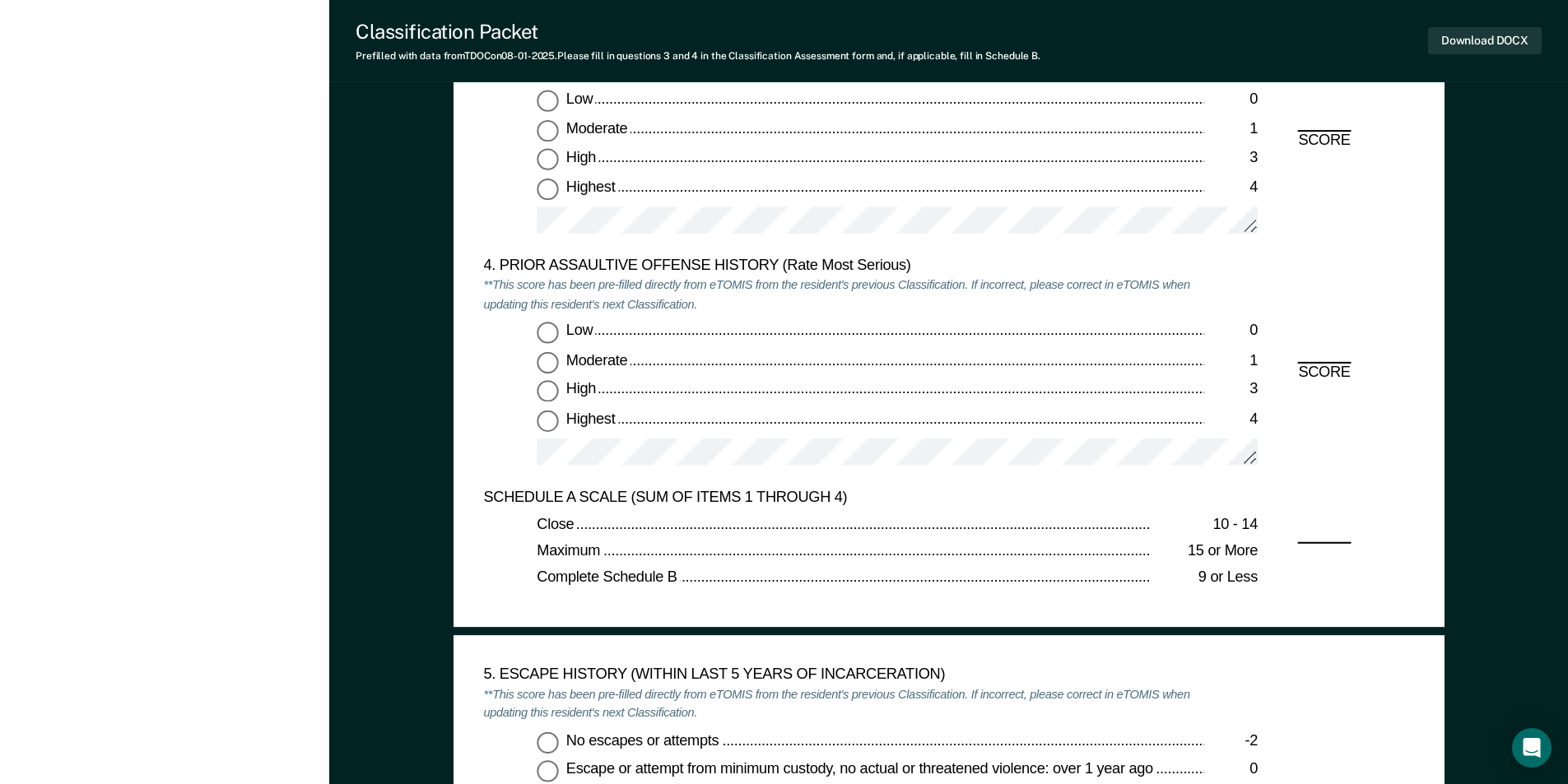 scroll, scrollTop: 1974, scrollLeft: 0, axis: vertical 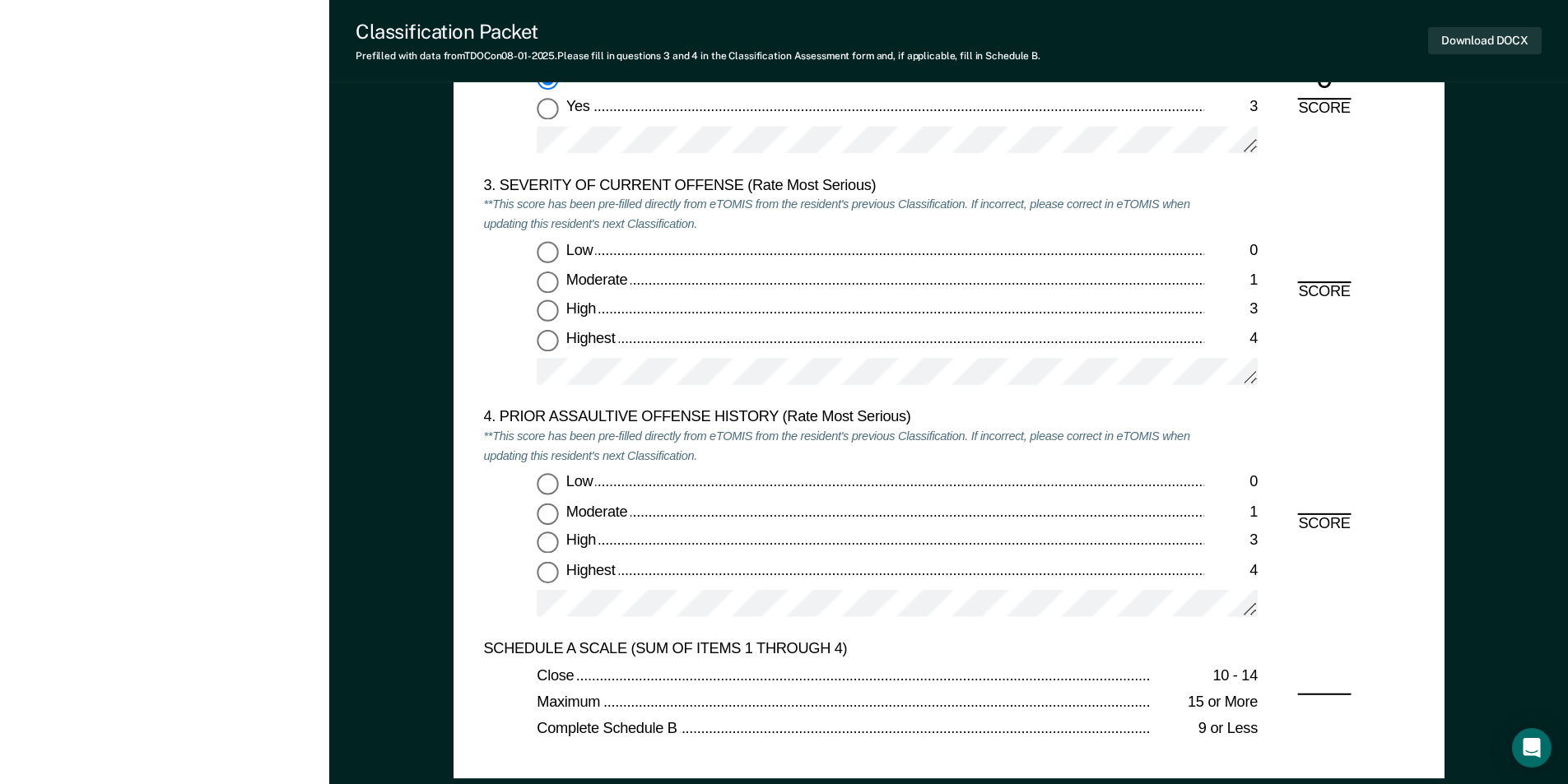 click on "Highest 4" at bounding box center [547, 341] 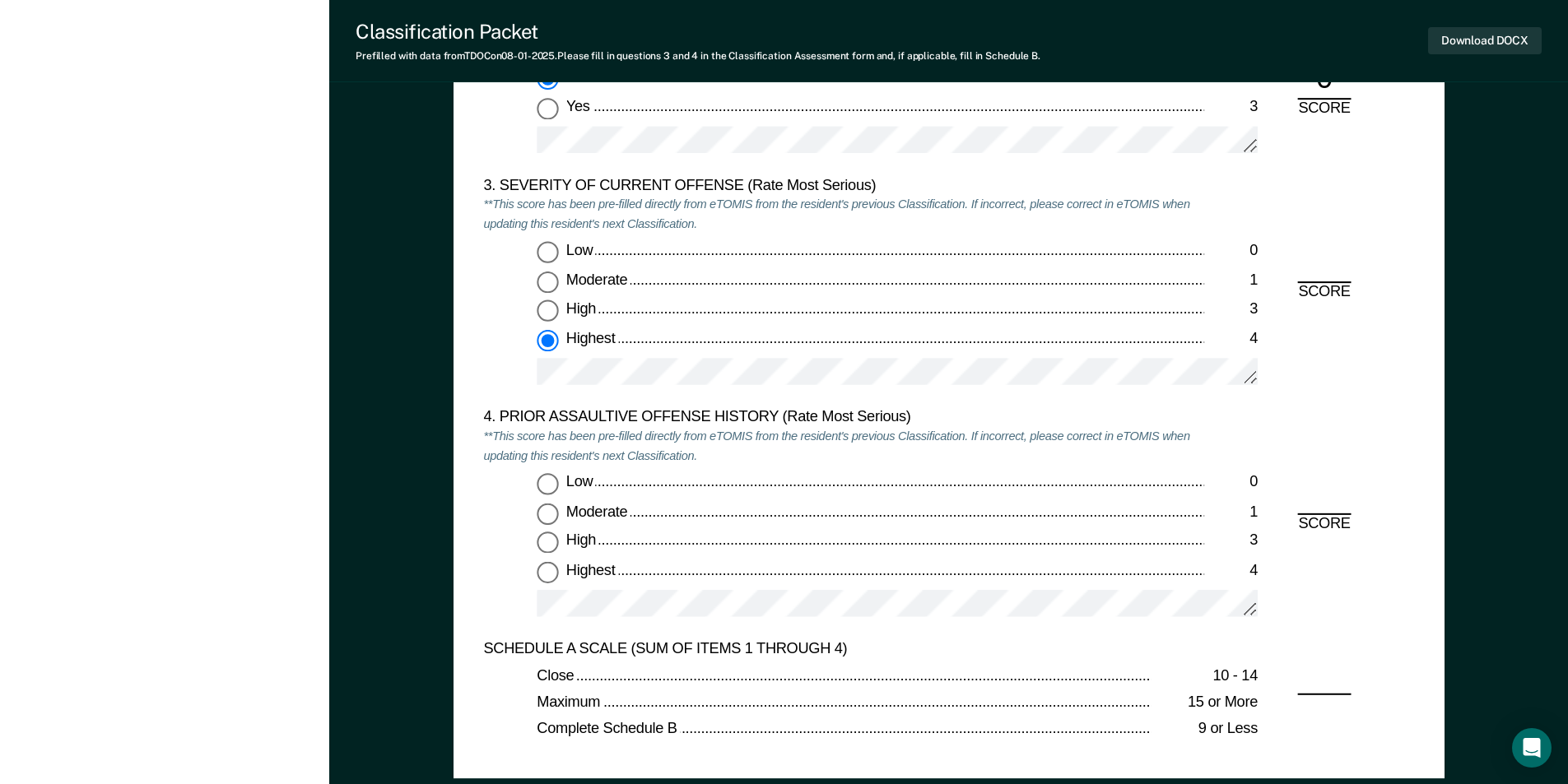 type on "x" 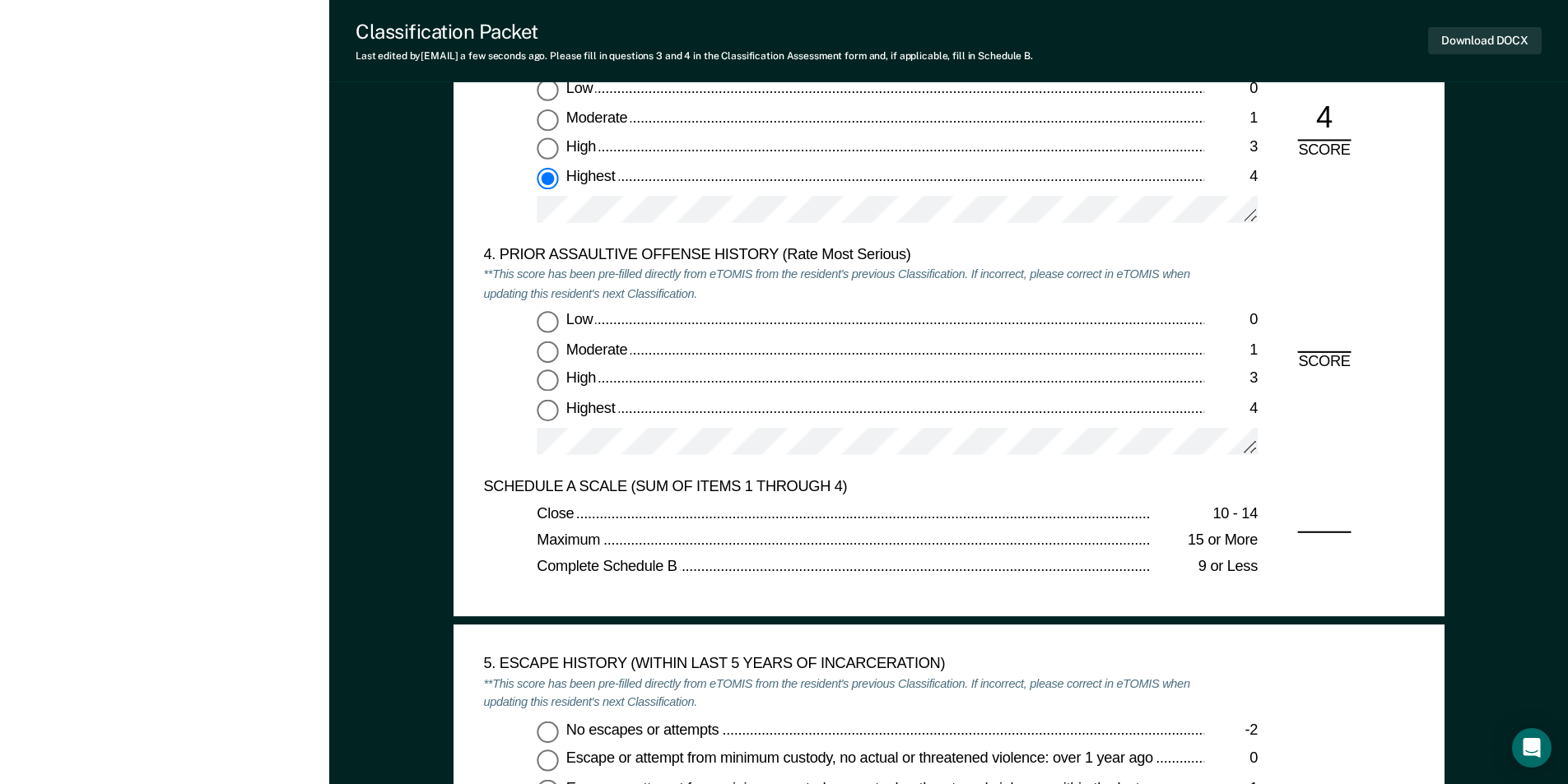 scroll, scrollTop: 2221, scrollLeft: 0, axis: vertical 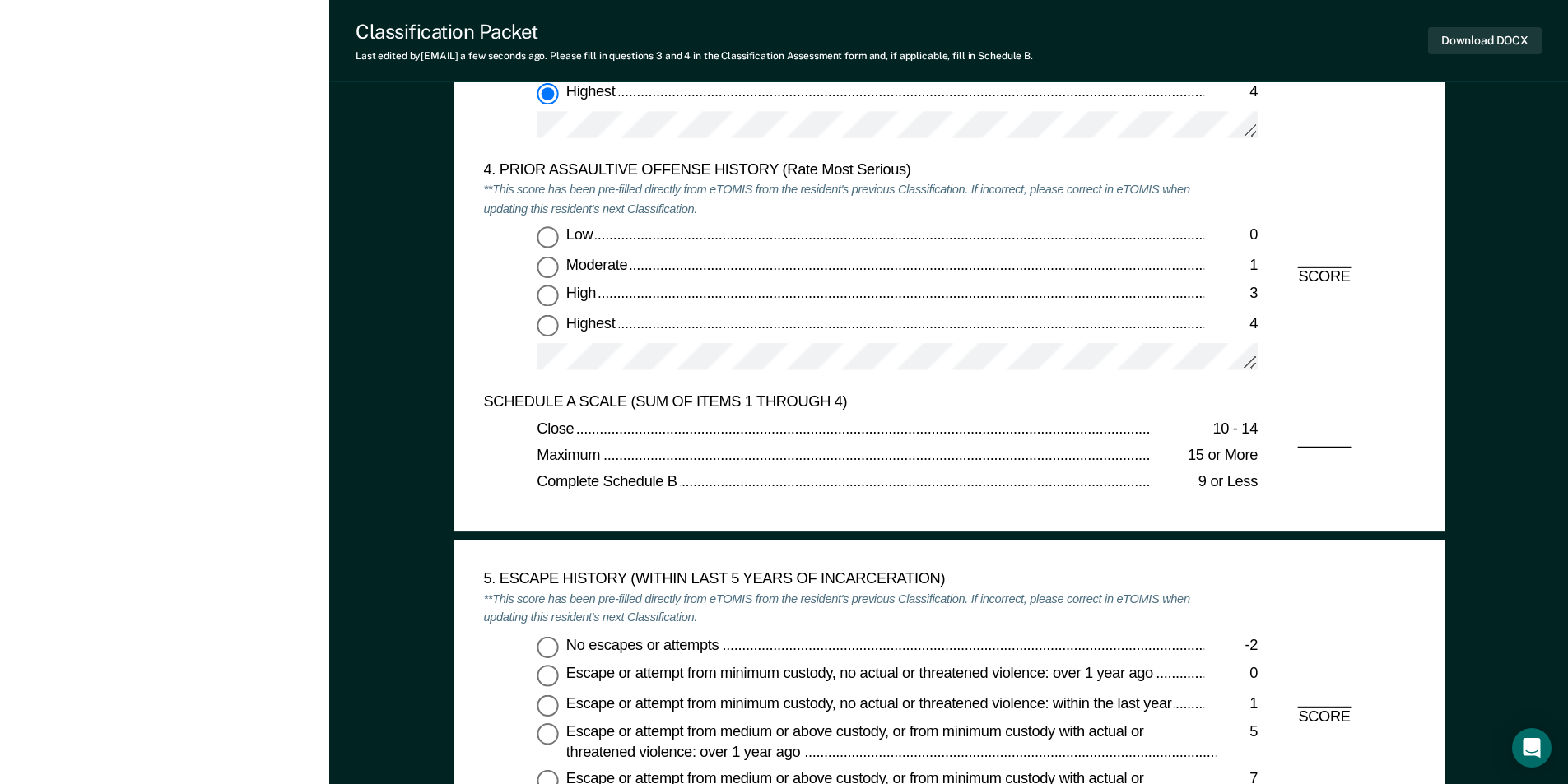 click on "No escapes or attempts -2" at bounding box center [547, 647] 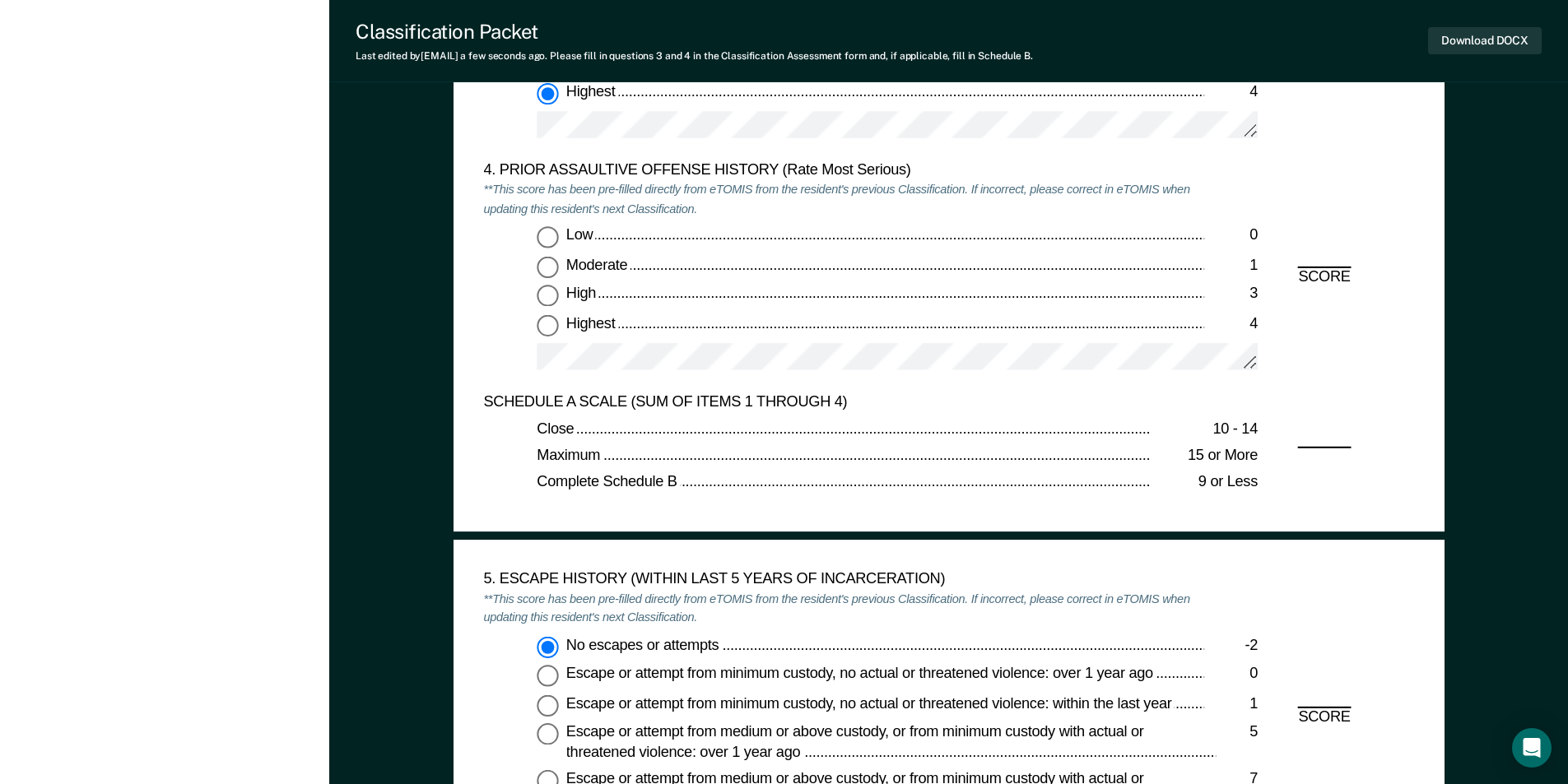 type on "x" 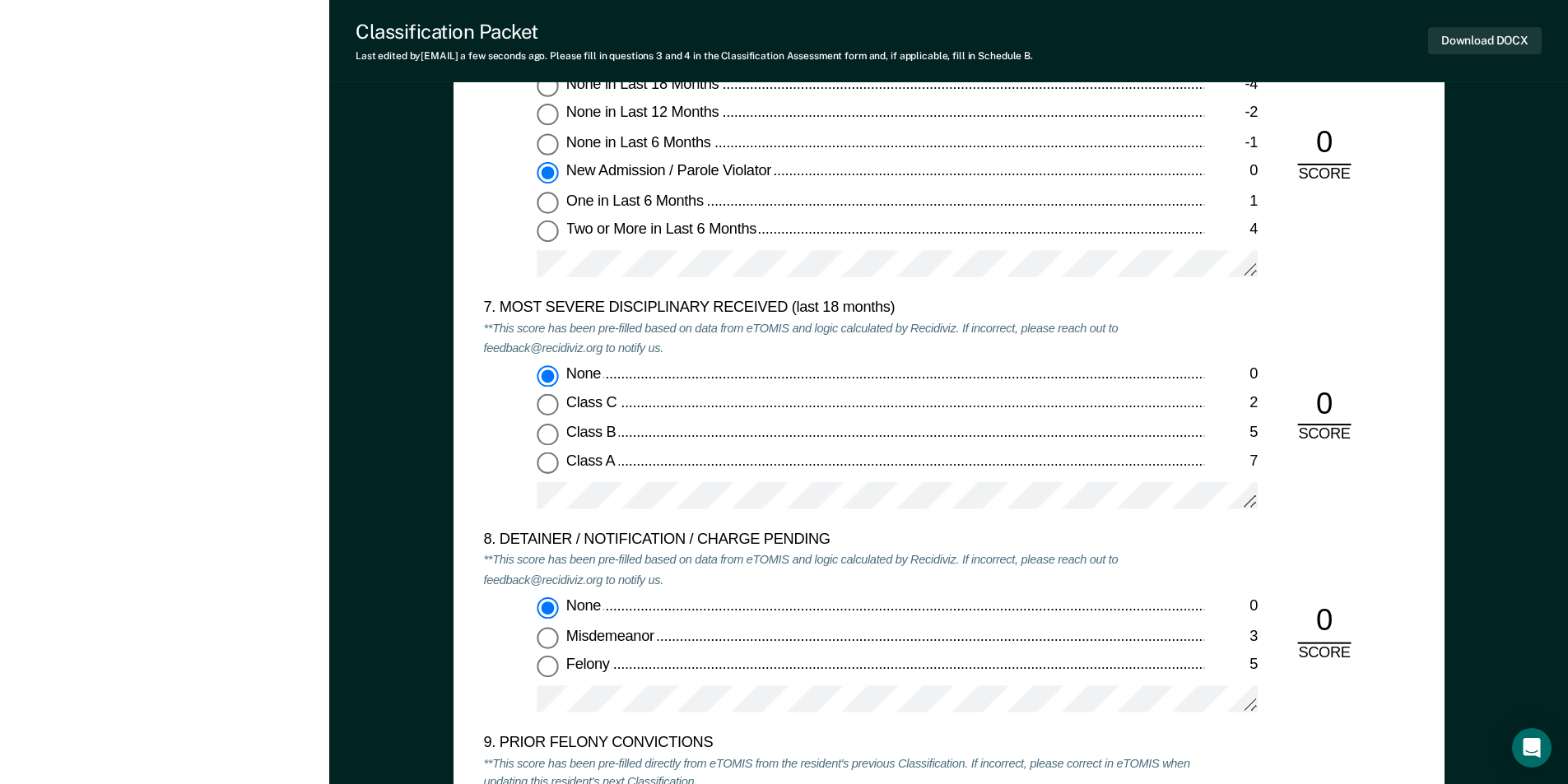 scroll, scrollTop: 3373, scrollLeft: 0, axis: vertical 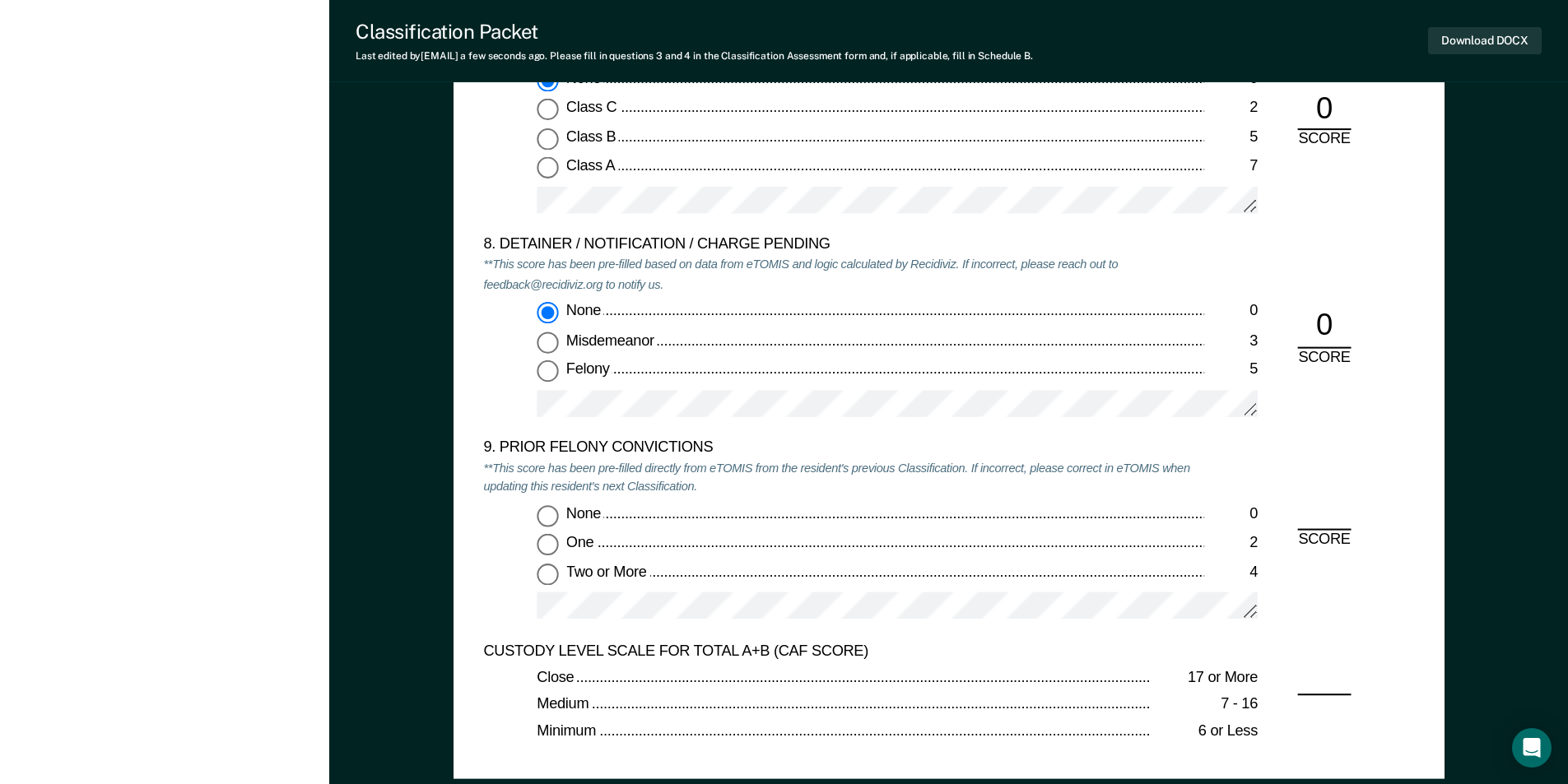 click on "Two or More 4" at bounding box center [547, 573] 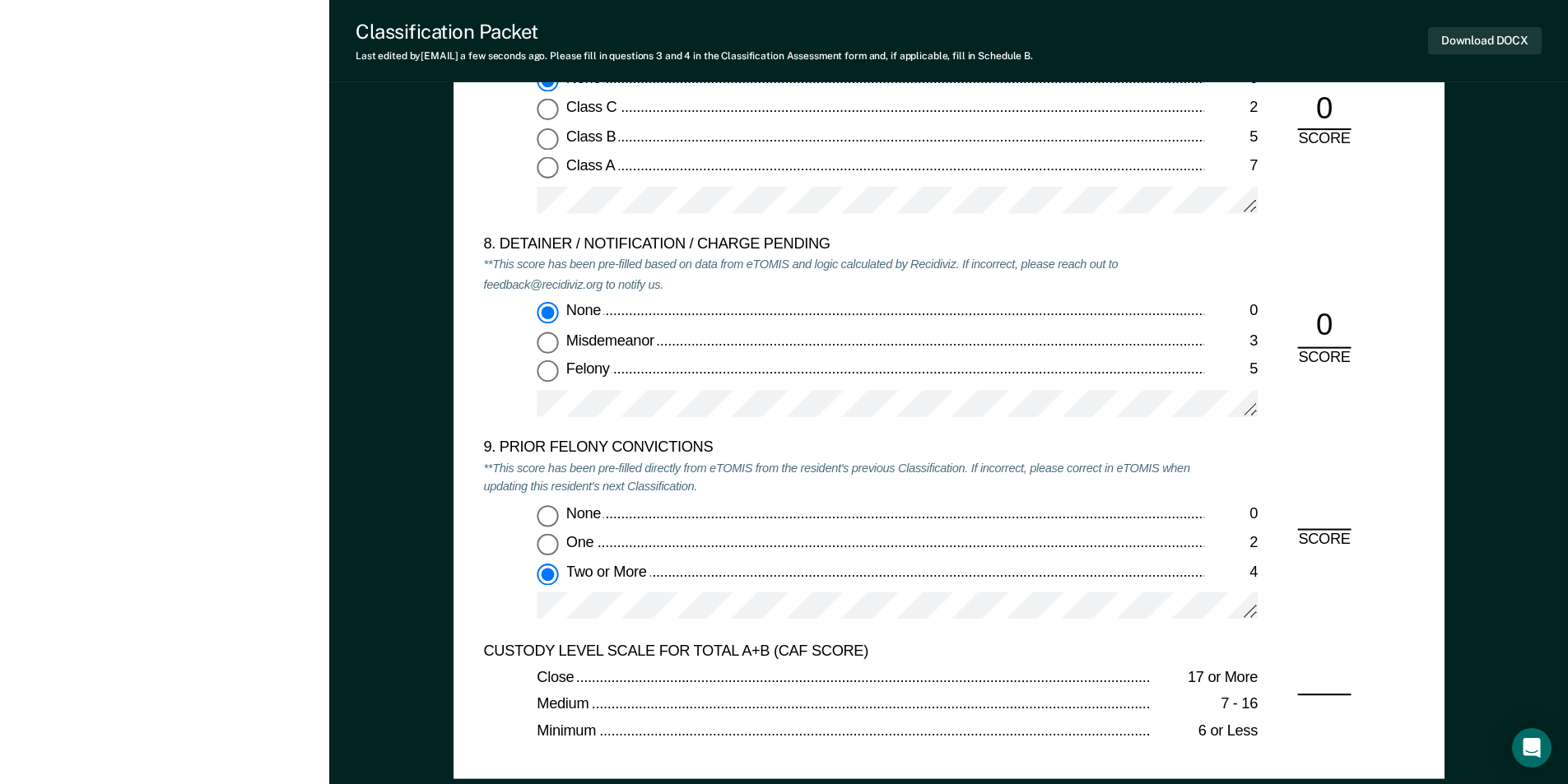 type on "x" 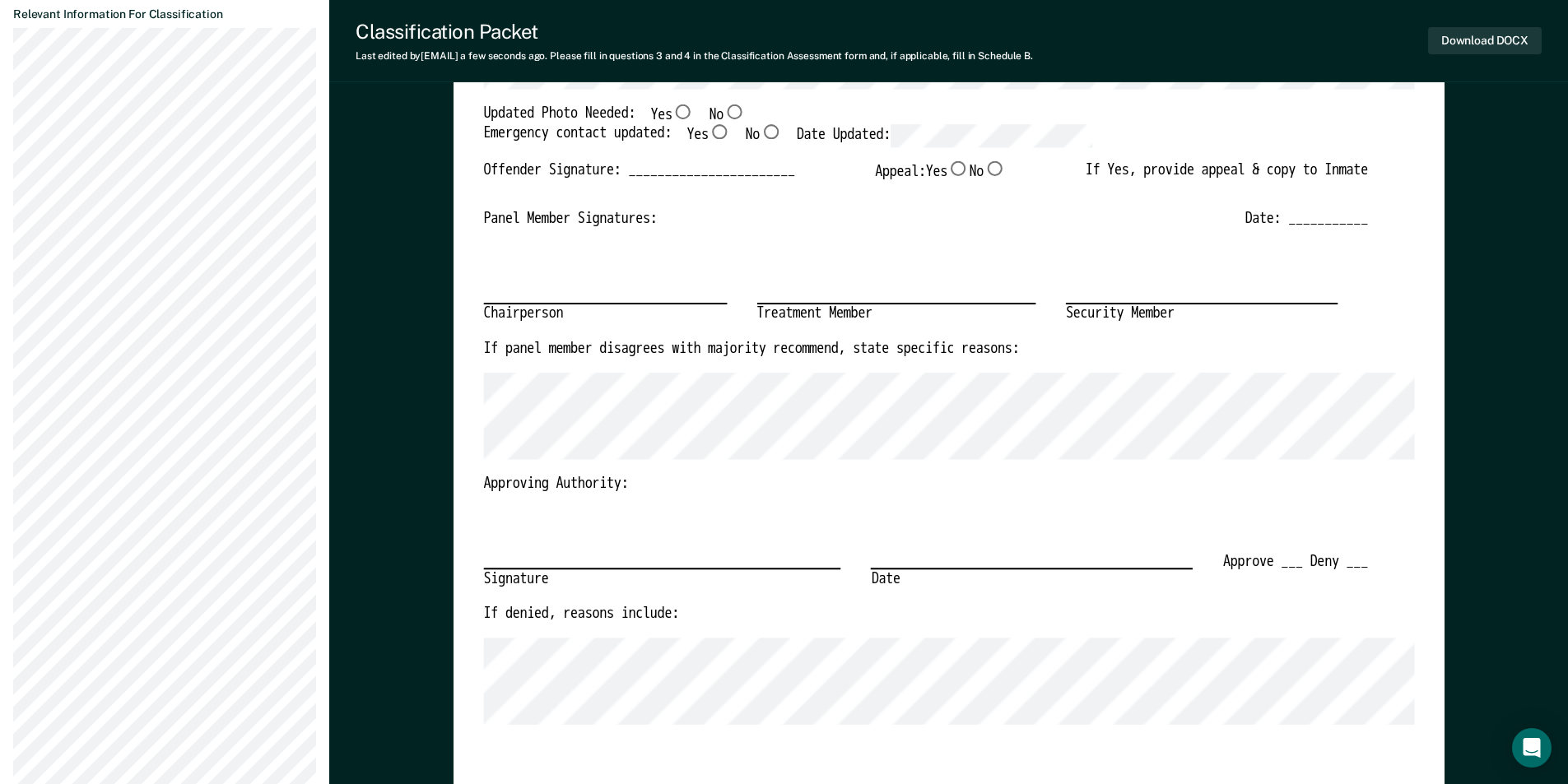 scroll, scrollTop: 0, scrollLeft: 0, axis: both 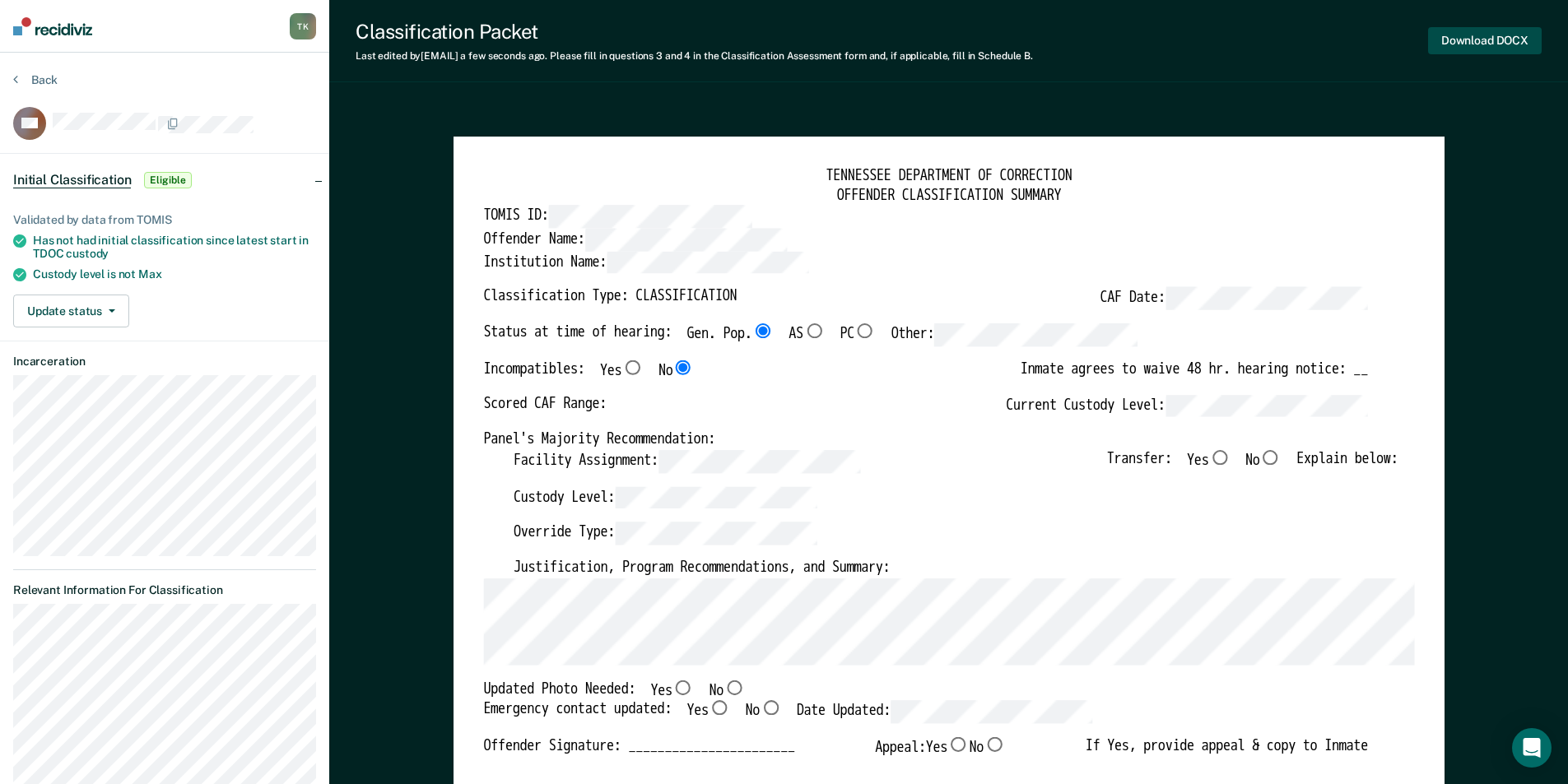 click on "Download DOCX" at bounding box center (1485, 40) 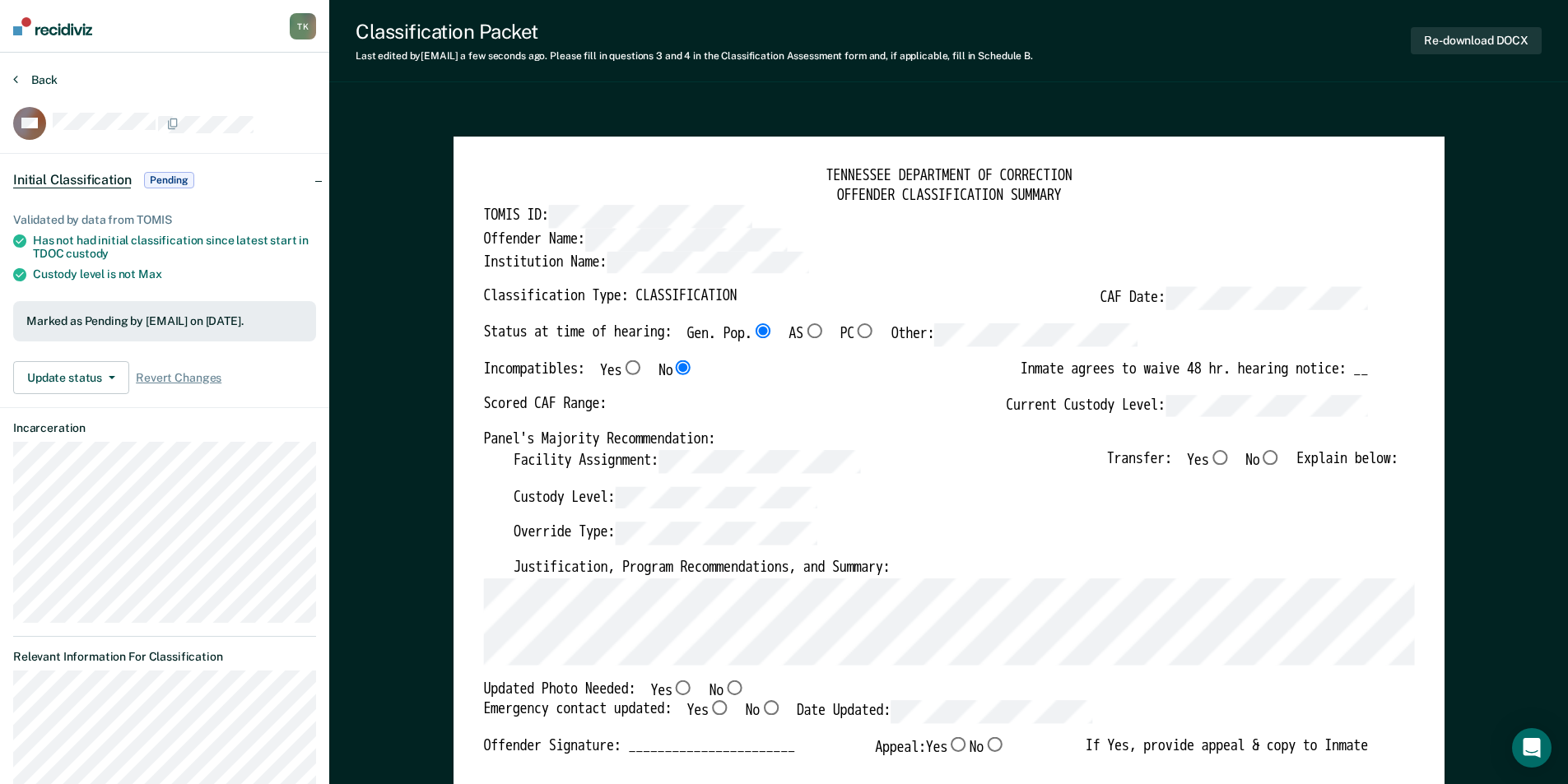 click on "Back" at bounding box center (35, 80) 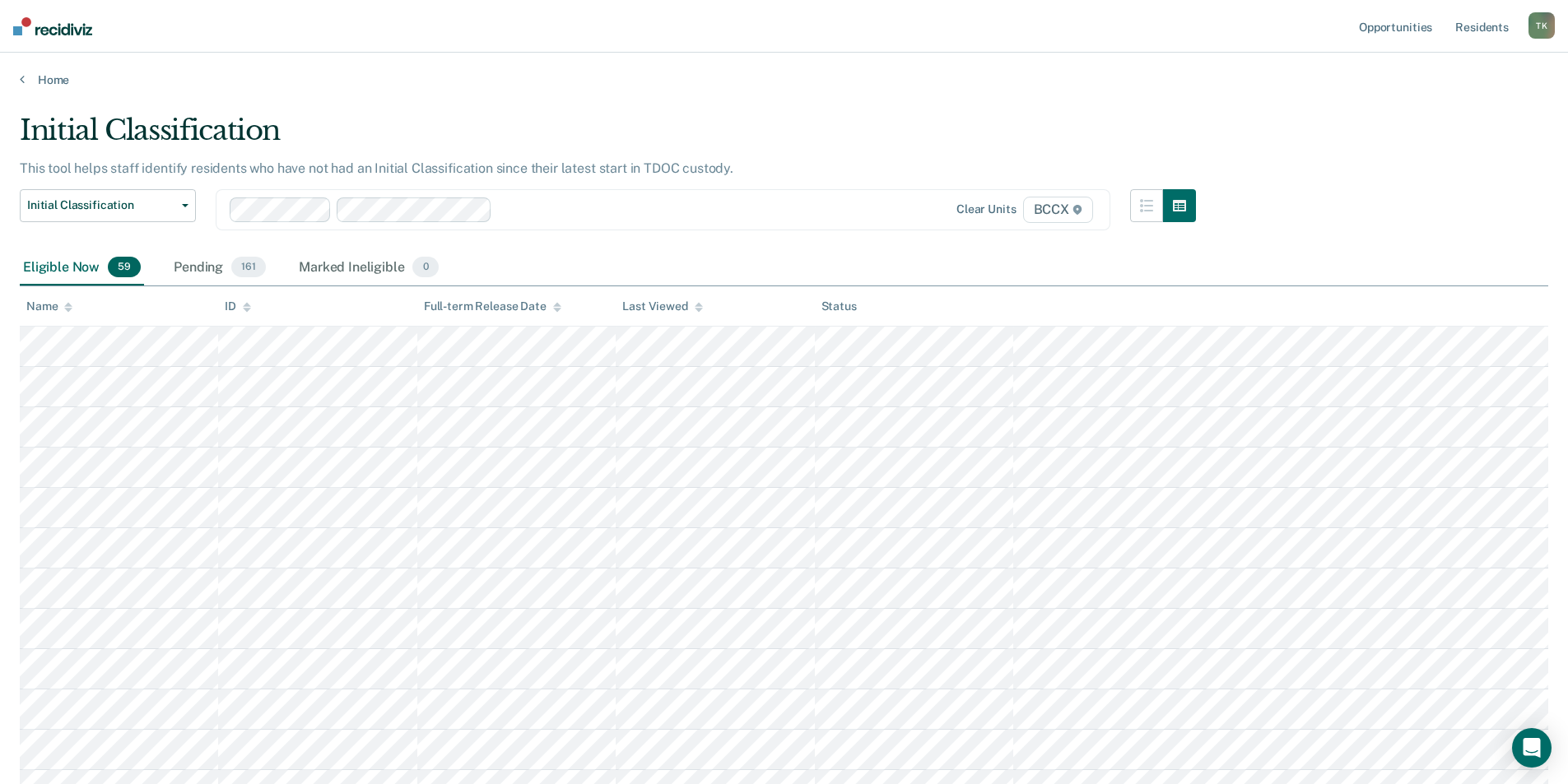 click on "Name" at bounding box center [119, 306] 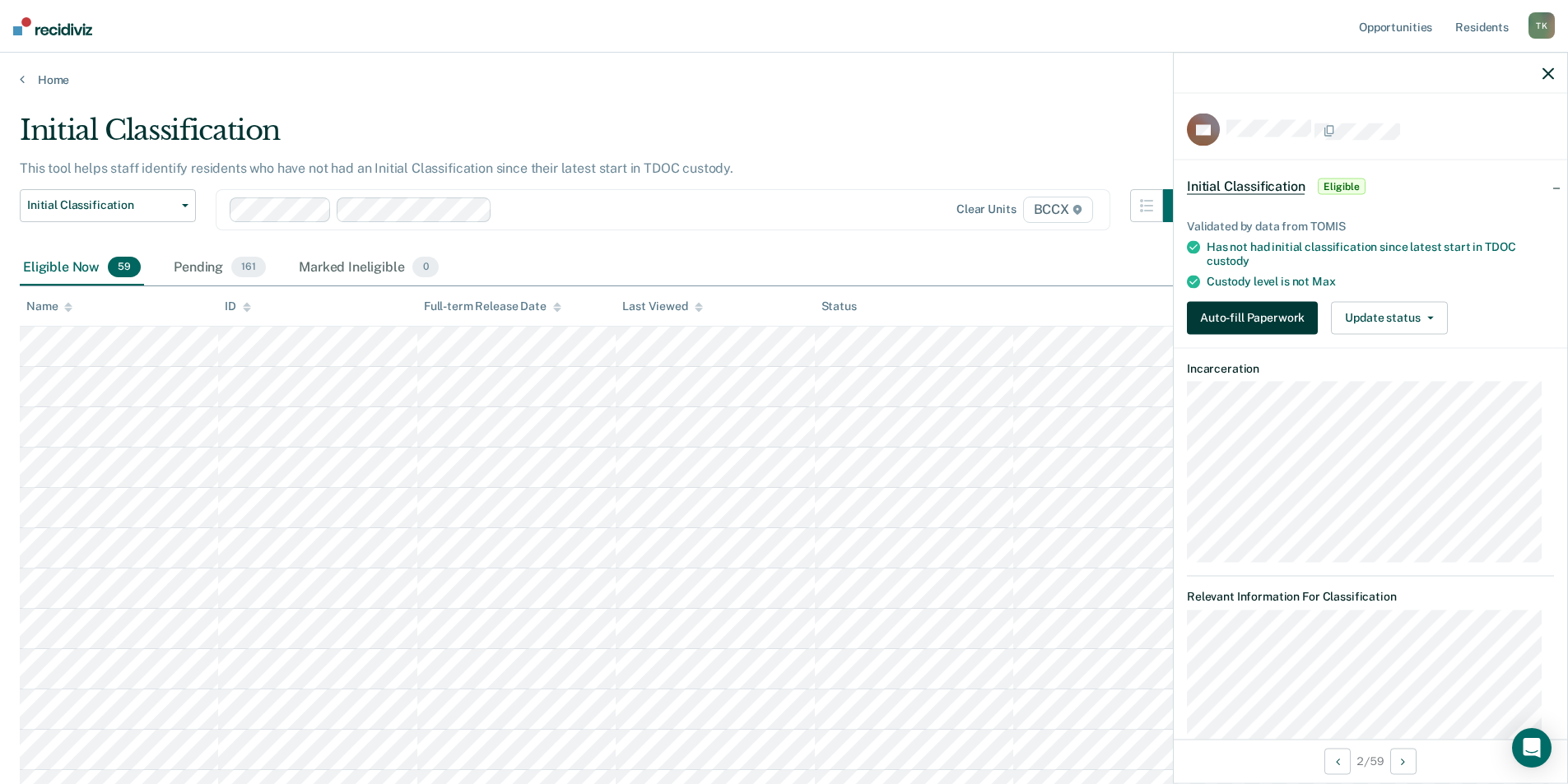 click on "Auto-fill Paperwork" at bounding box center [1252, 318] 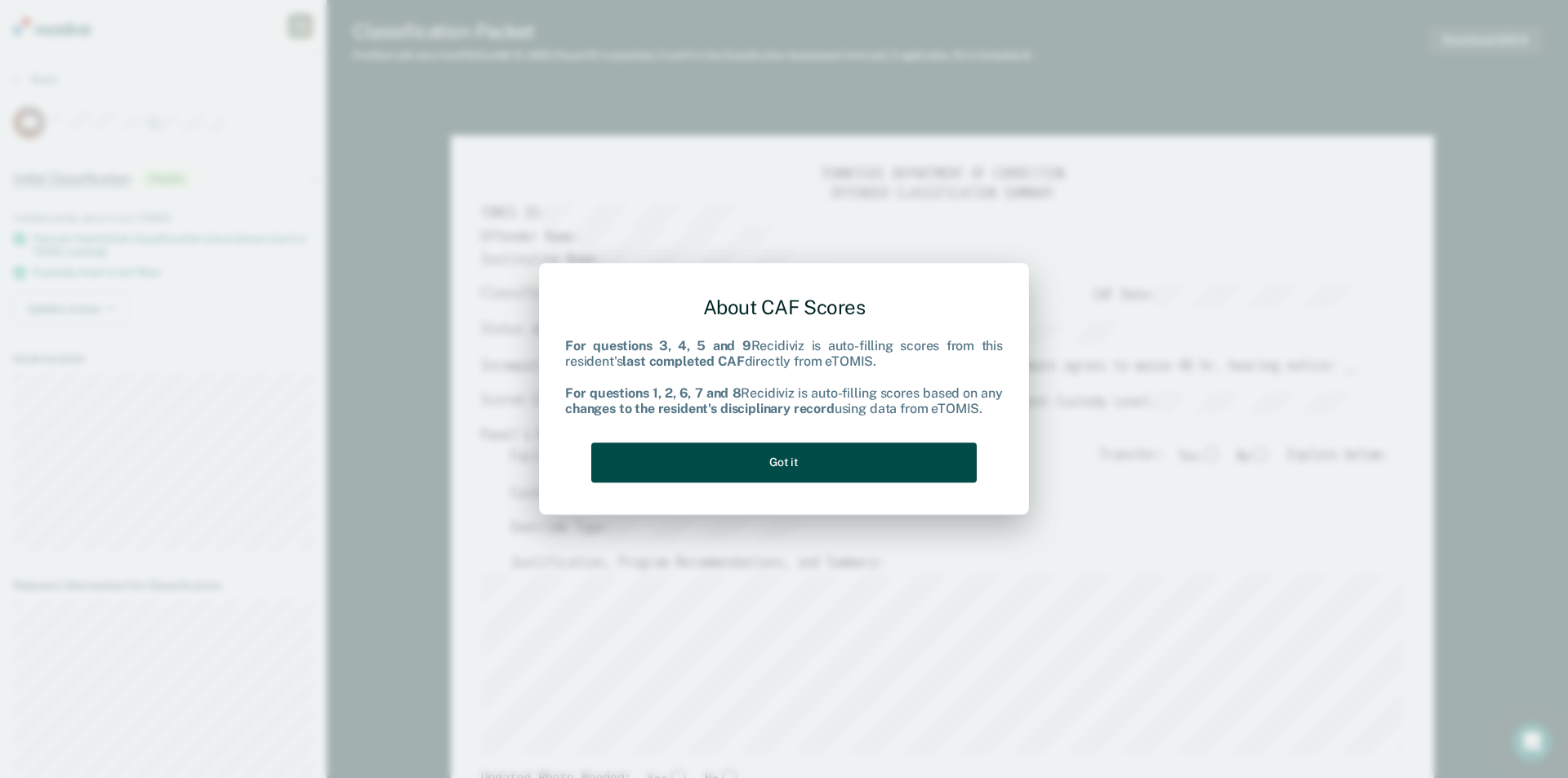 click on "Got it" at bounding box center [784, 462] 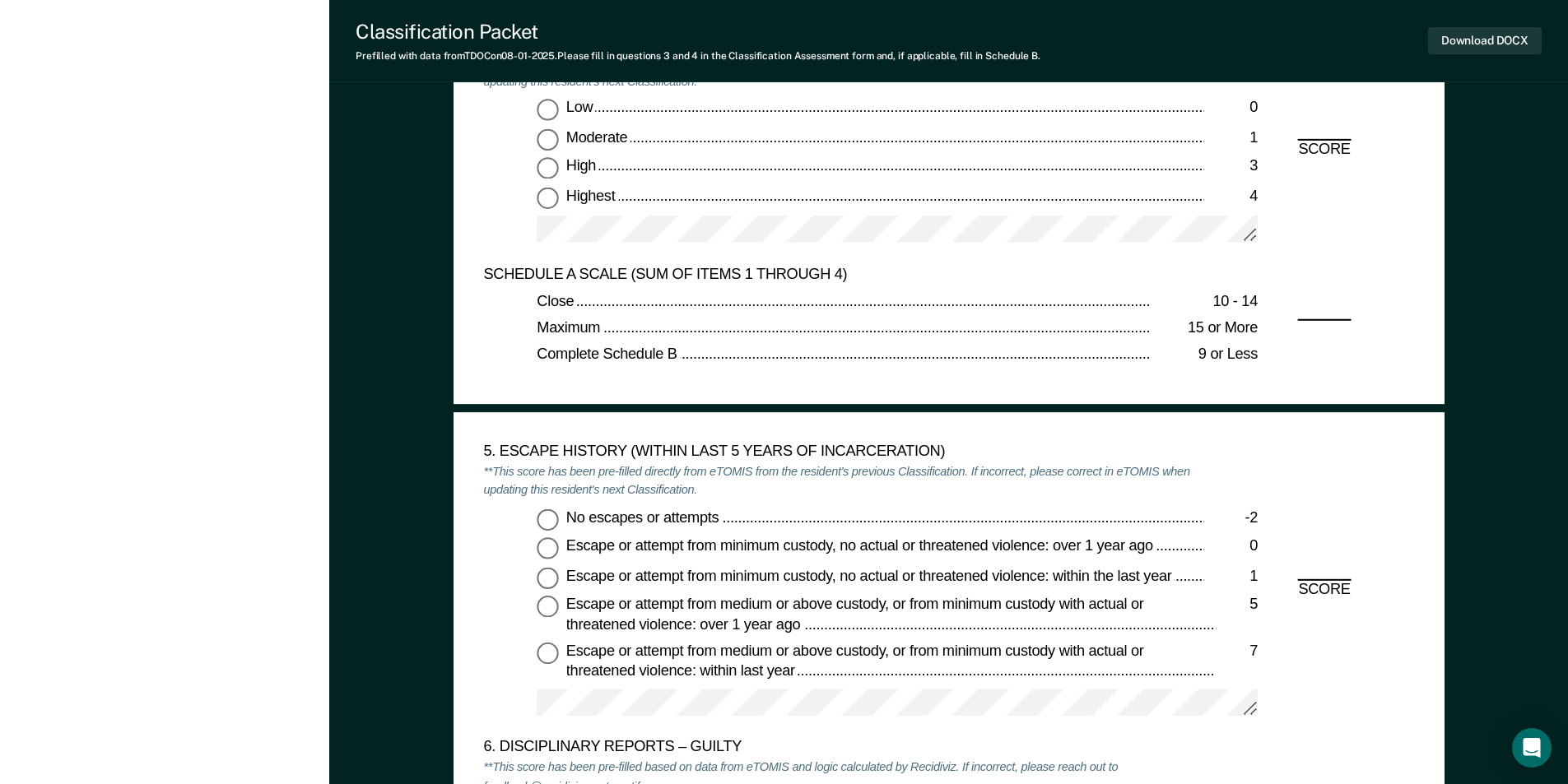 scroll, scrollTop: 2468, scrollLeft: 0, axis: vertical 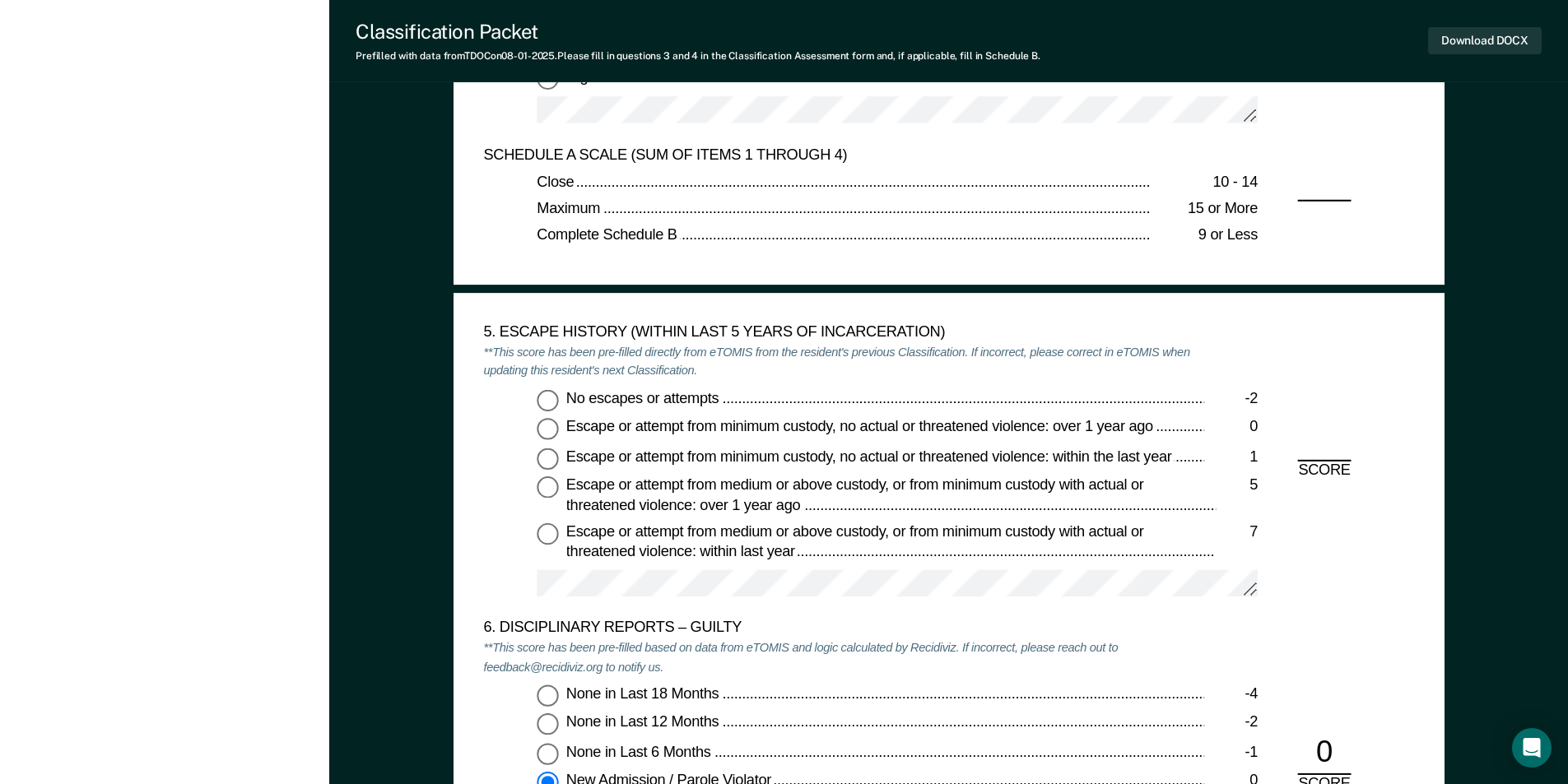 click on "No escapes or attempts -2" at bounding box center [547, 400] 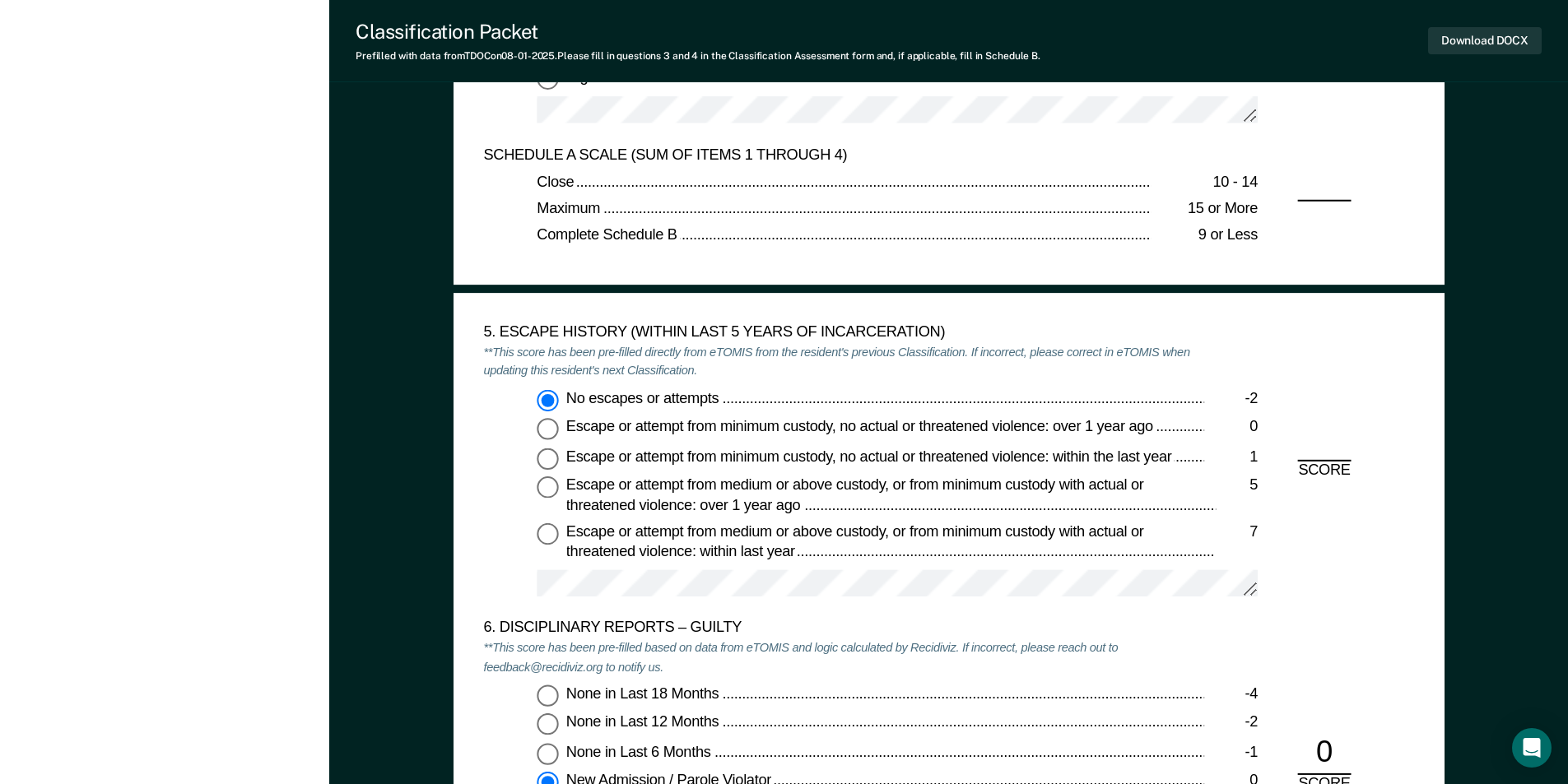 type on "x" 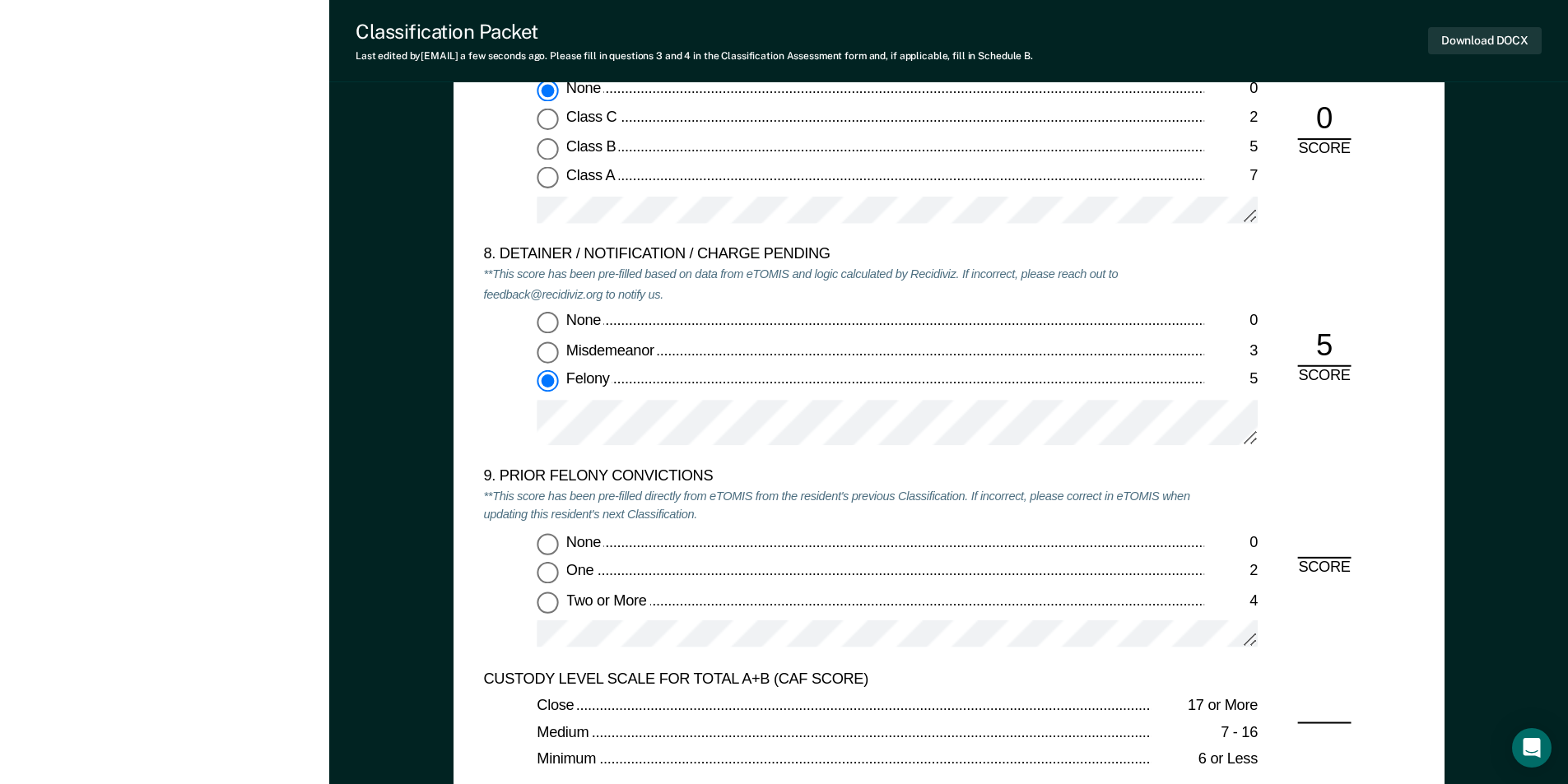 scroll, scrollTop: 3455, scrollLeft: 0, axis: vertical 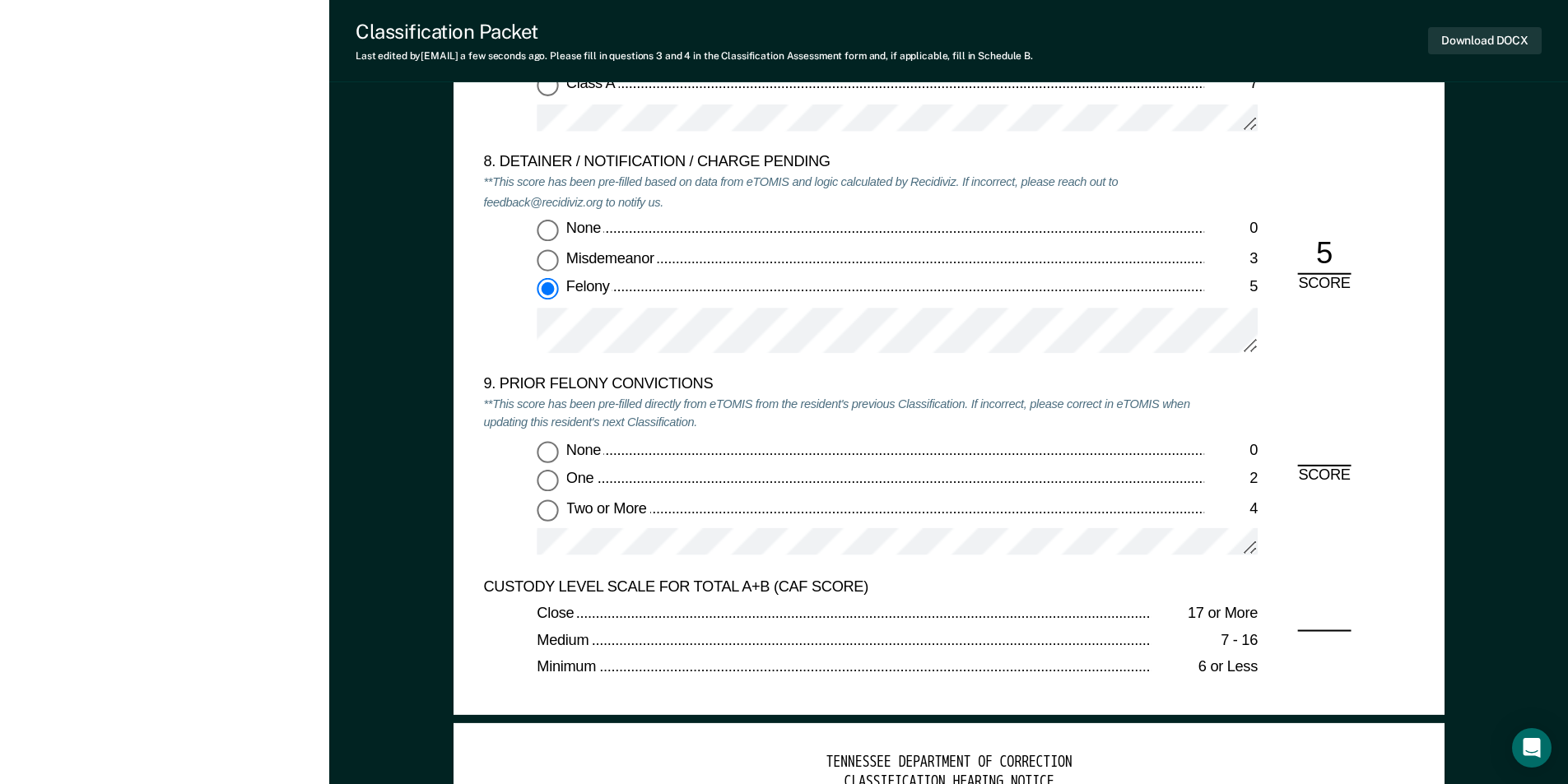 click on "Two or More 4" at bounding box center (547, 509) 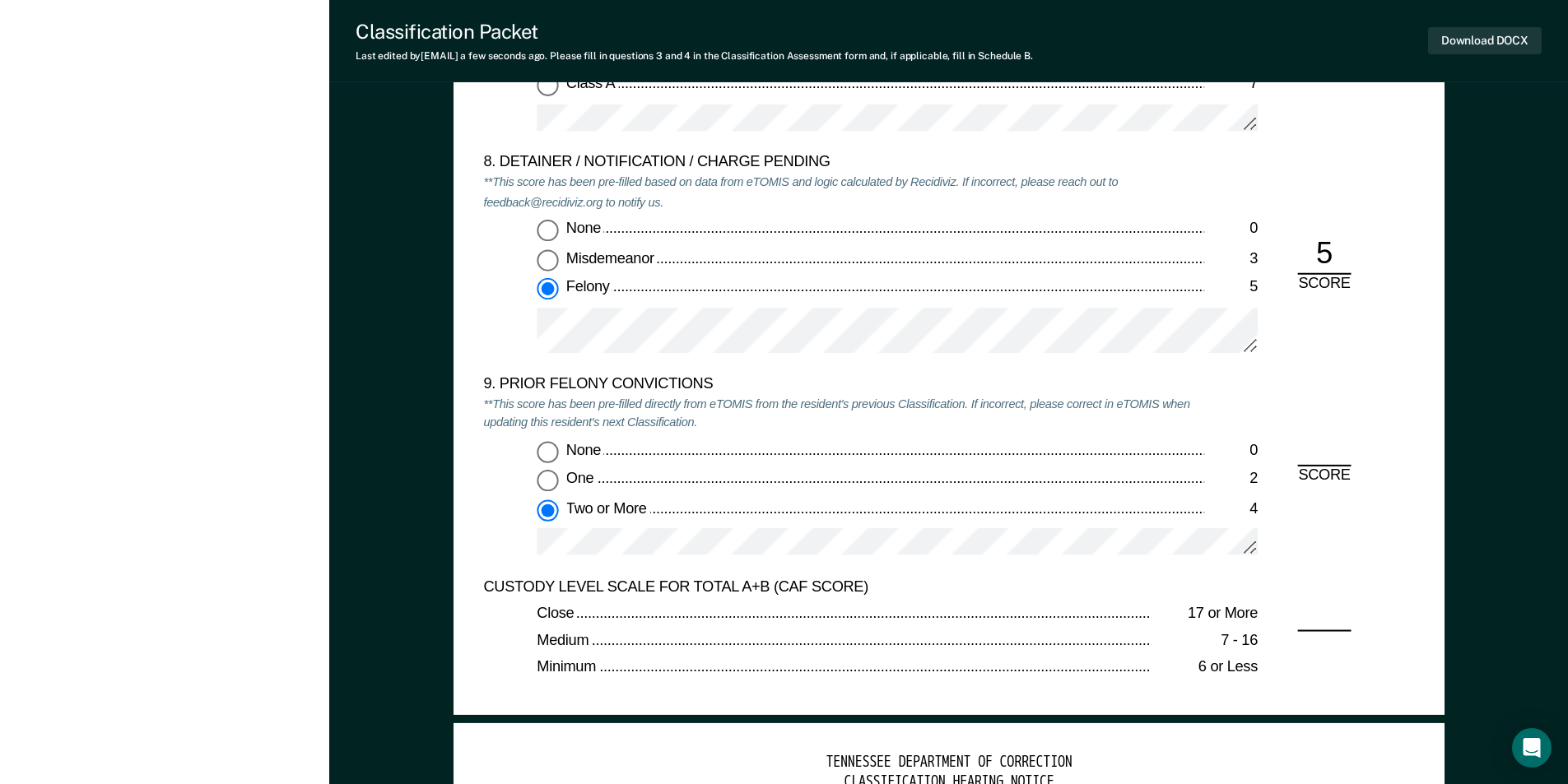 type on "x" 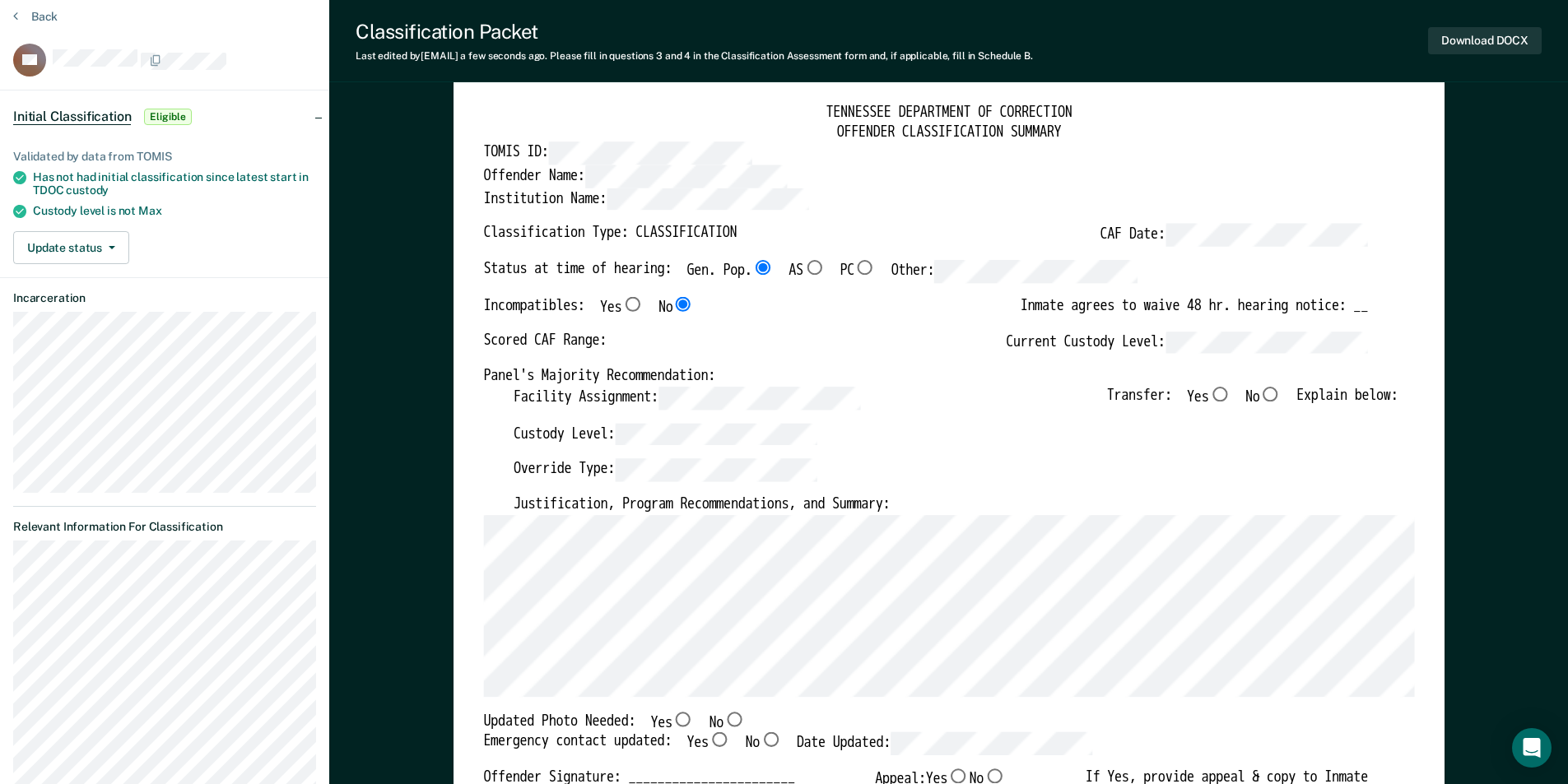 scroll, scrollTop: 0, scrollLeft: 0, axis: both 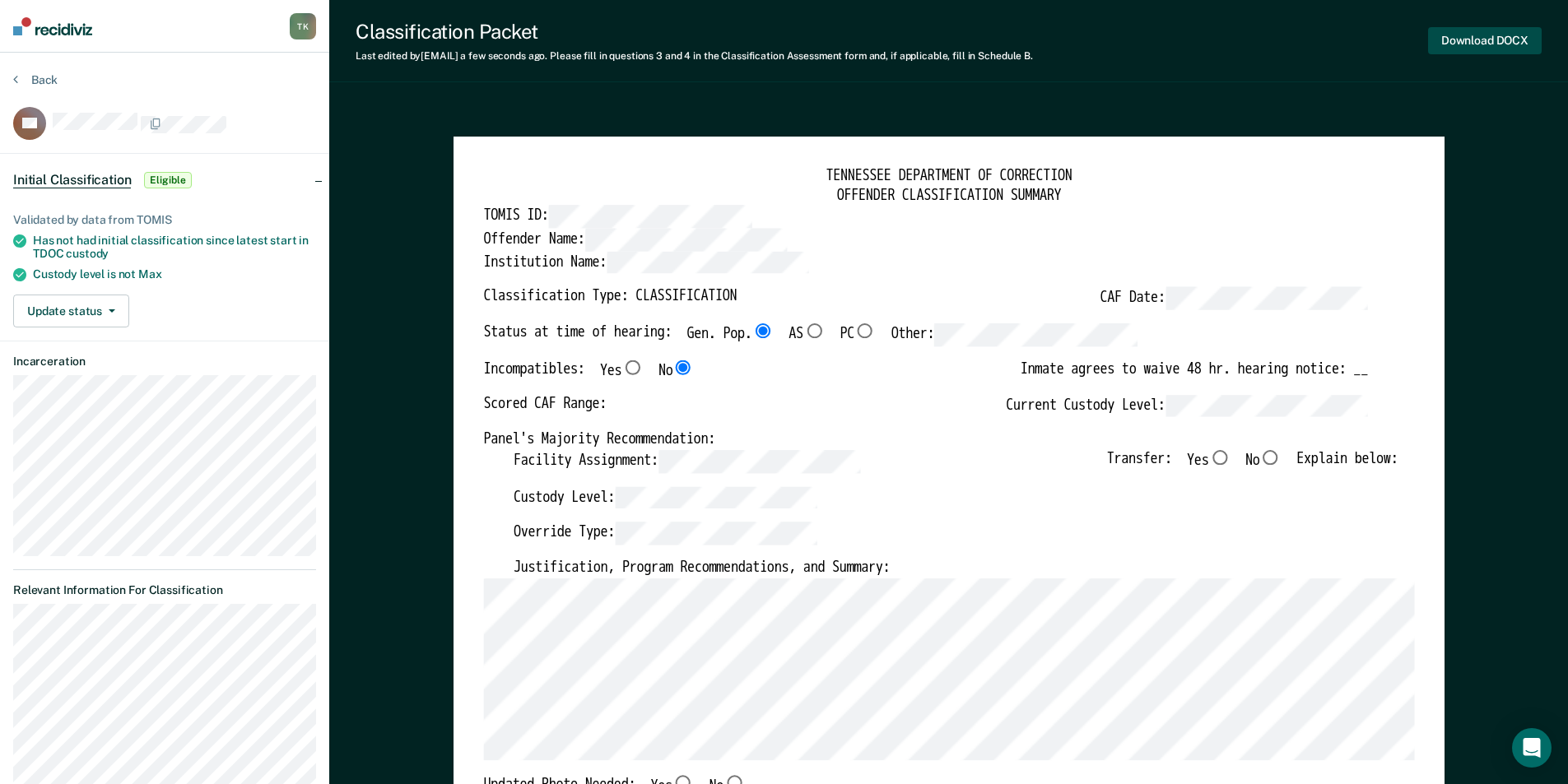drag, startPoint x: 1465, startPoint y: 47, endPoint x: 1419, endPoint y: 58, distance: 47.29693 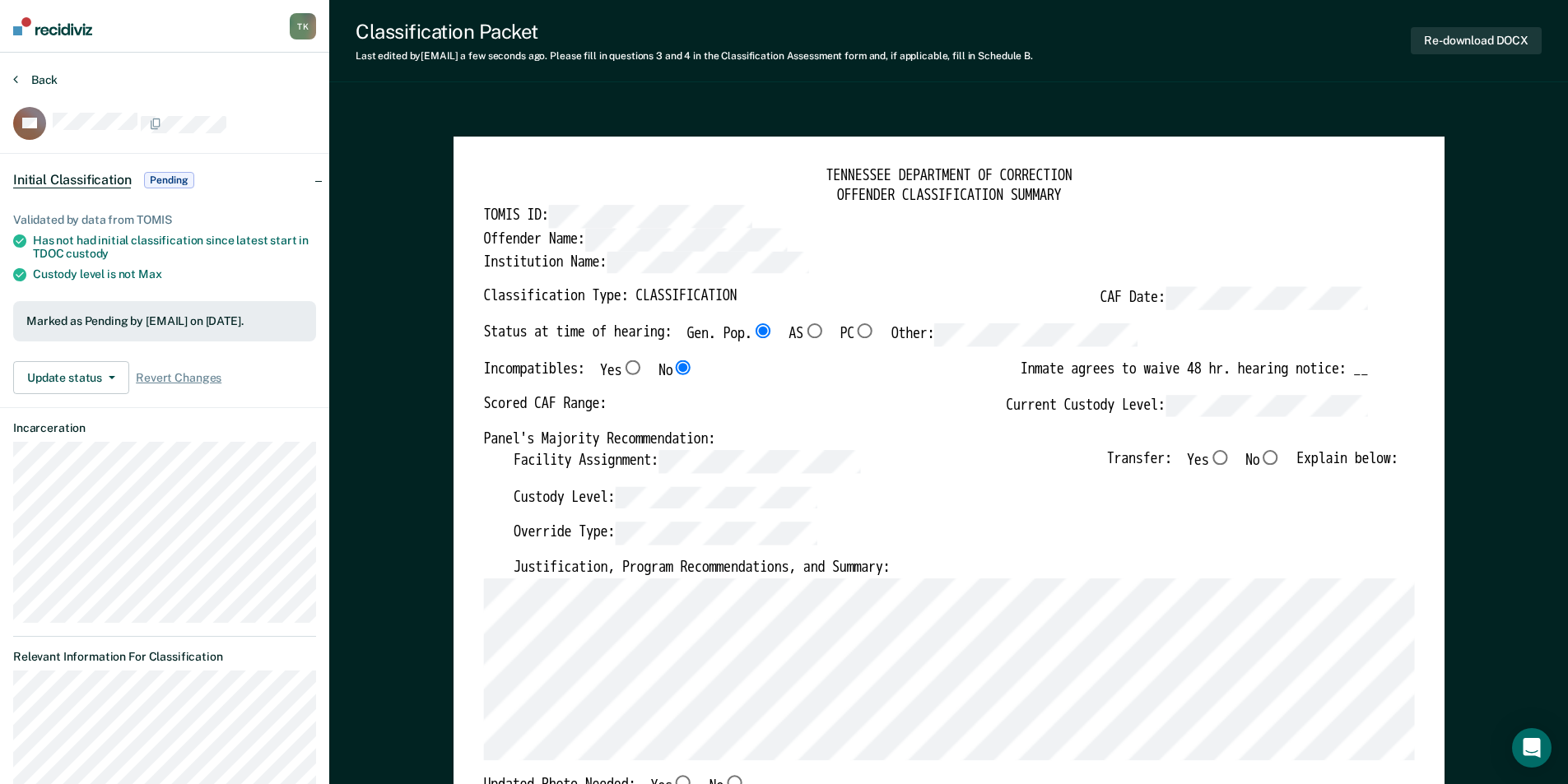 click on "Back" at bounding box center [35, 80] 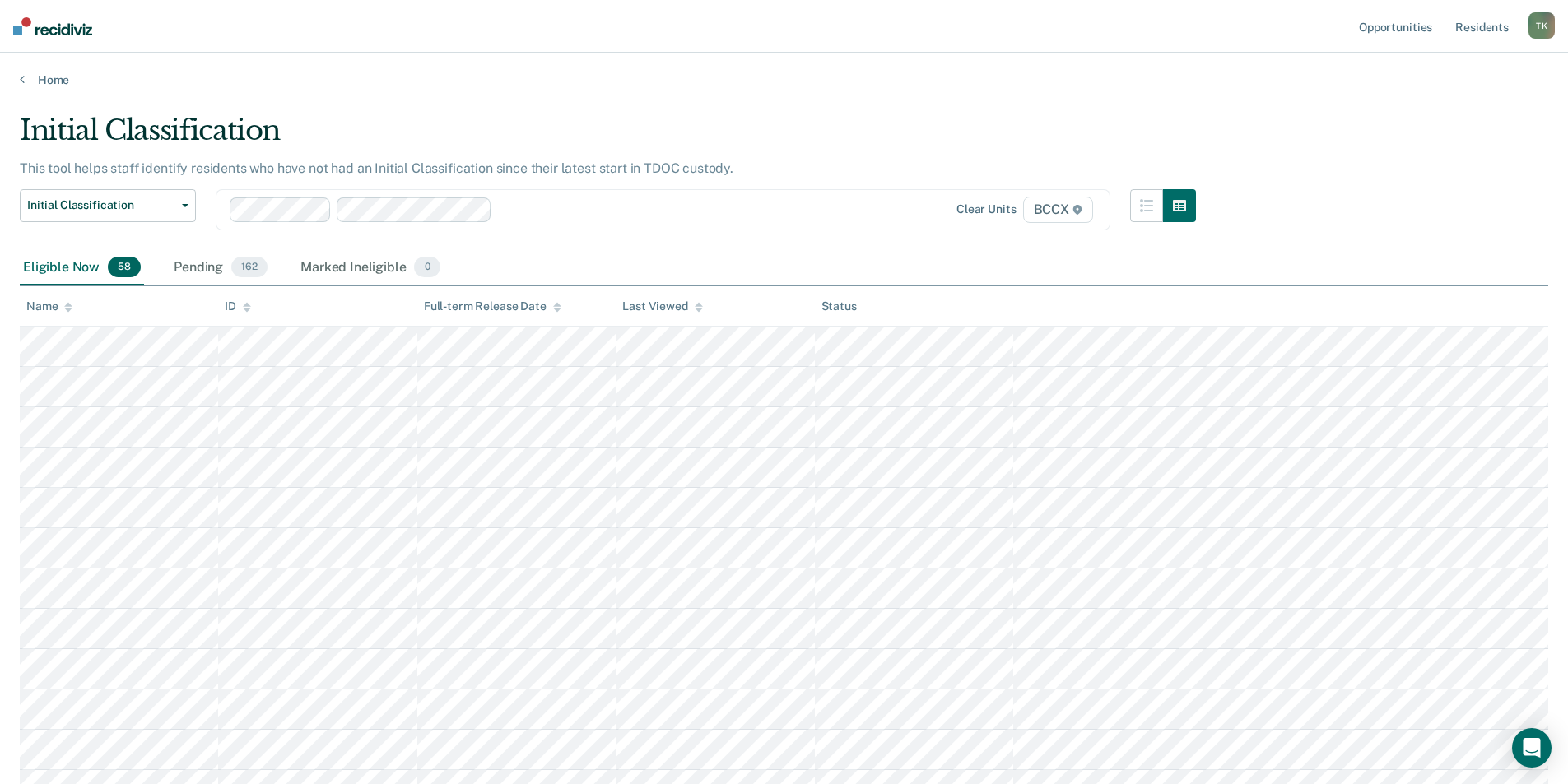 click on "Name" at bounding box center (49, 306) 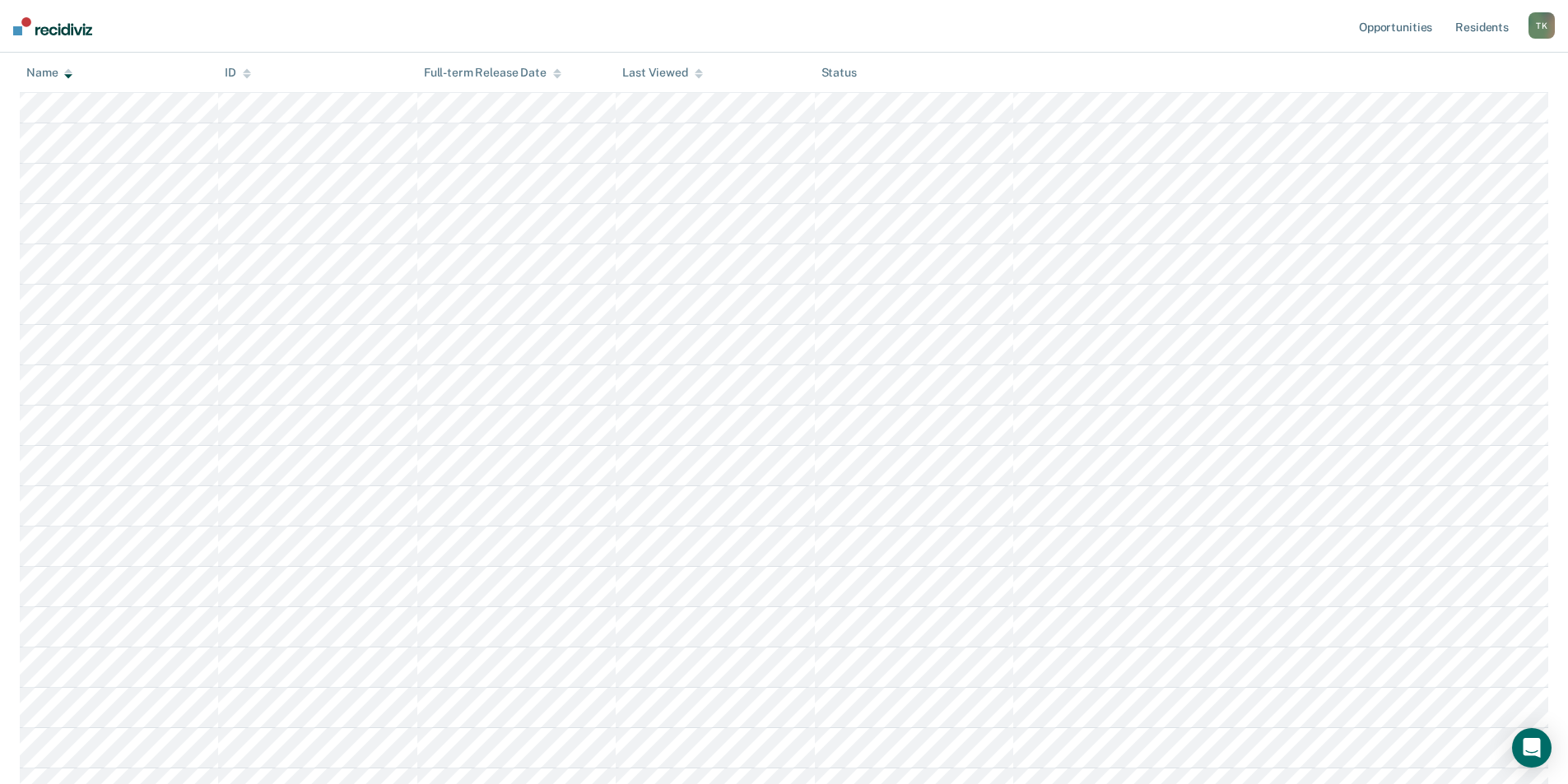 scroll, scrollTop: 987, scrollLeft: 0, axis: vertical 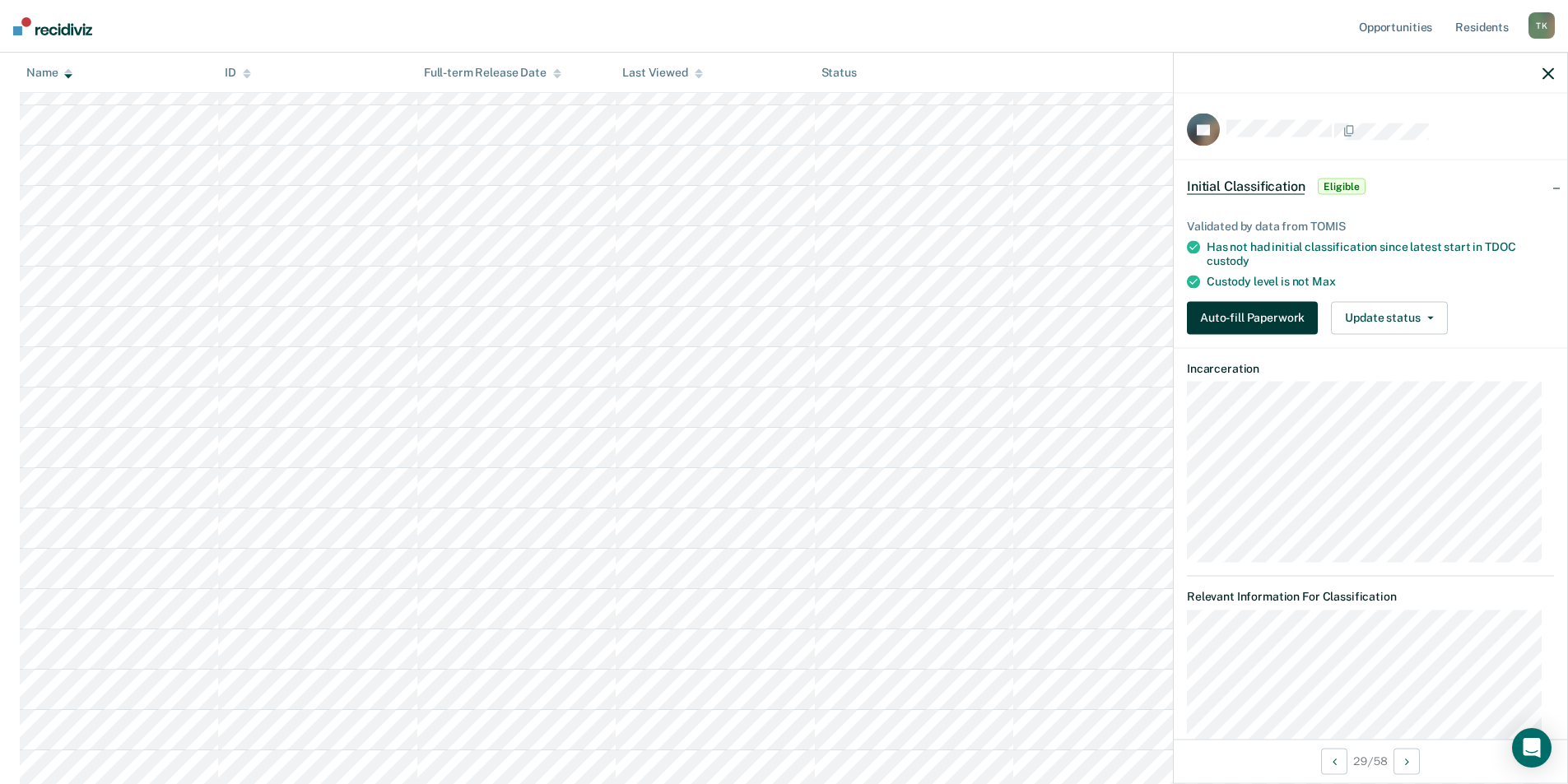 click on "Auto-fill Paperwork" at bounding box center [1252, 318] 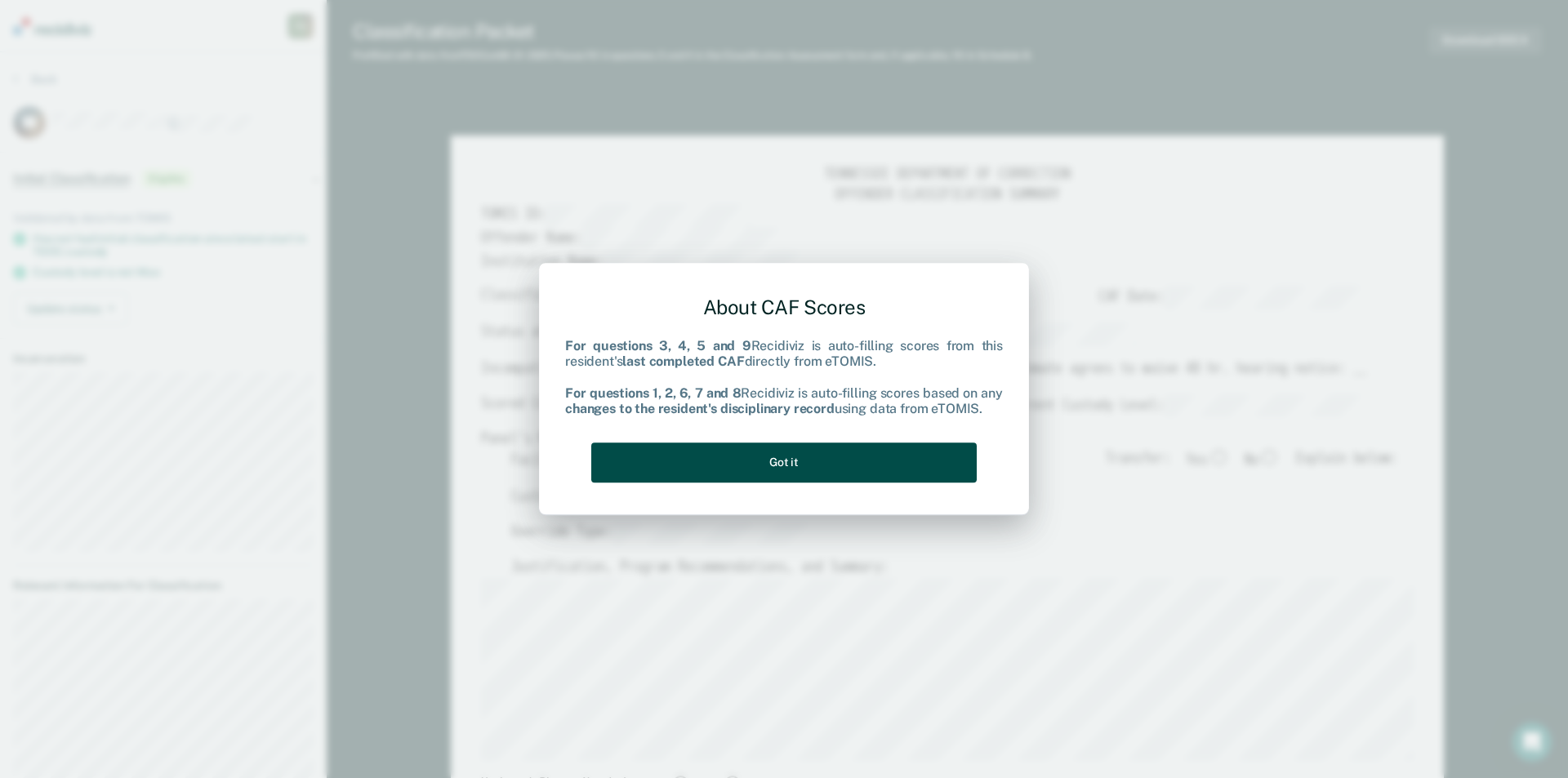 click on "Got it" at bounding box center [784, 462] 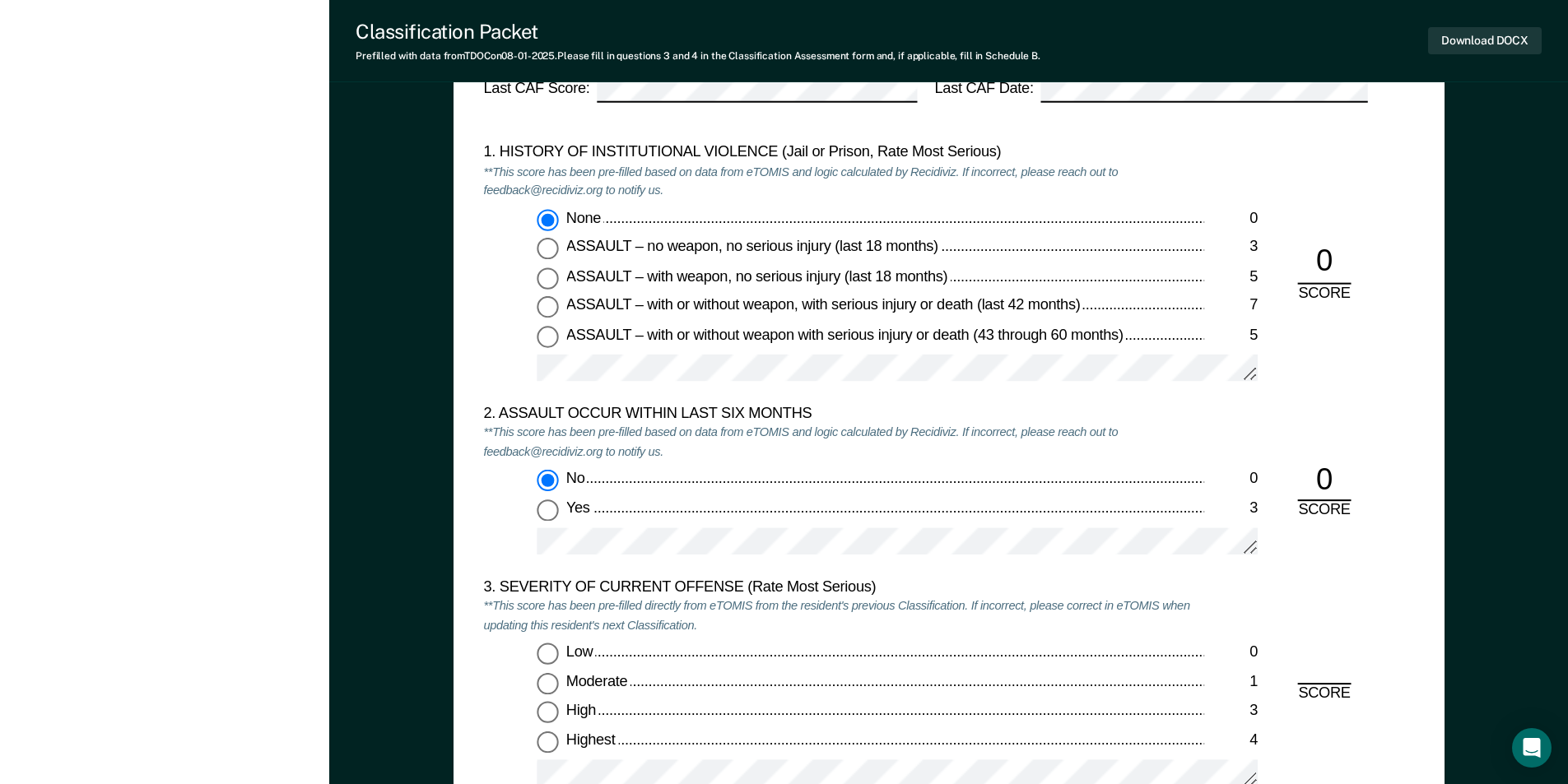 scroll, scrollTop: 1728, scrollLeft: 0, axis: vertical 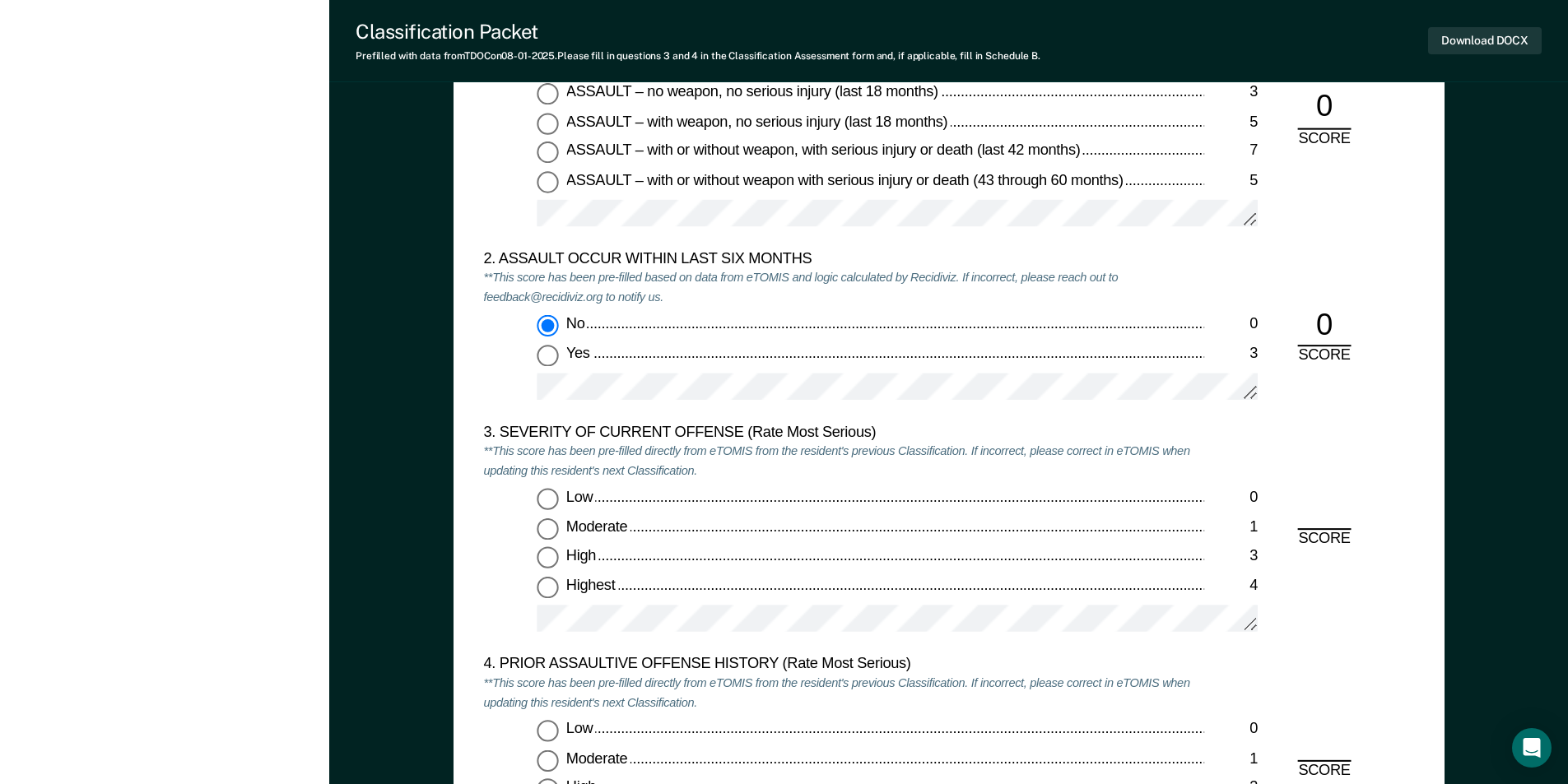 click on "Moderate 1" at bounding box center (547, 529) 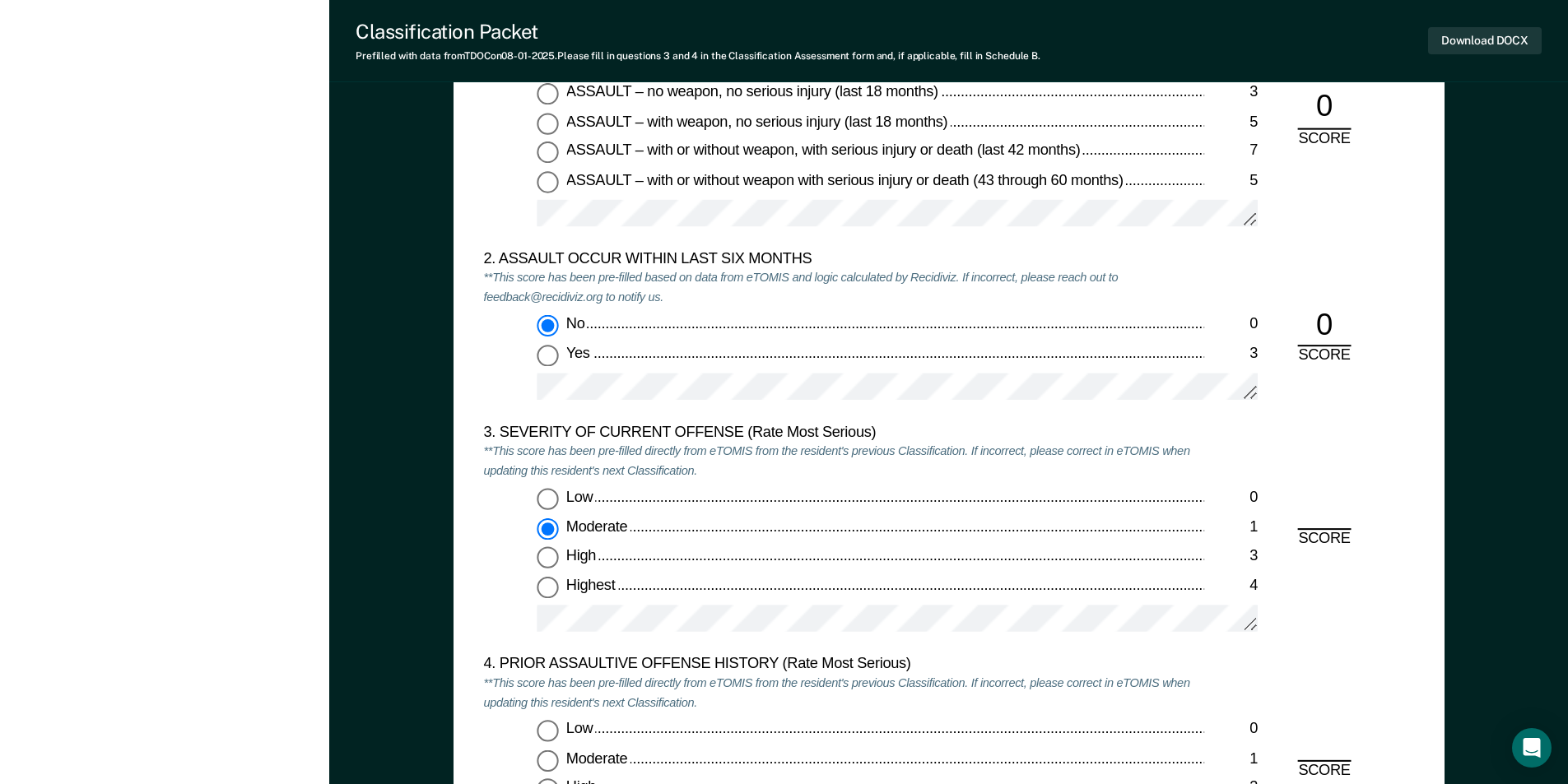 type on "x" 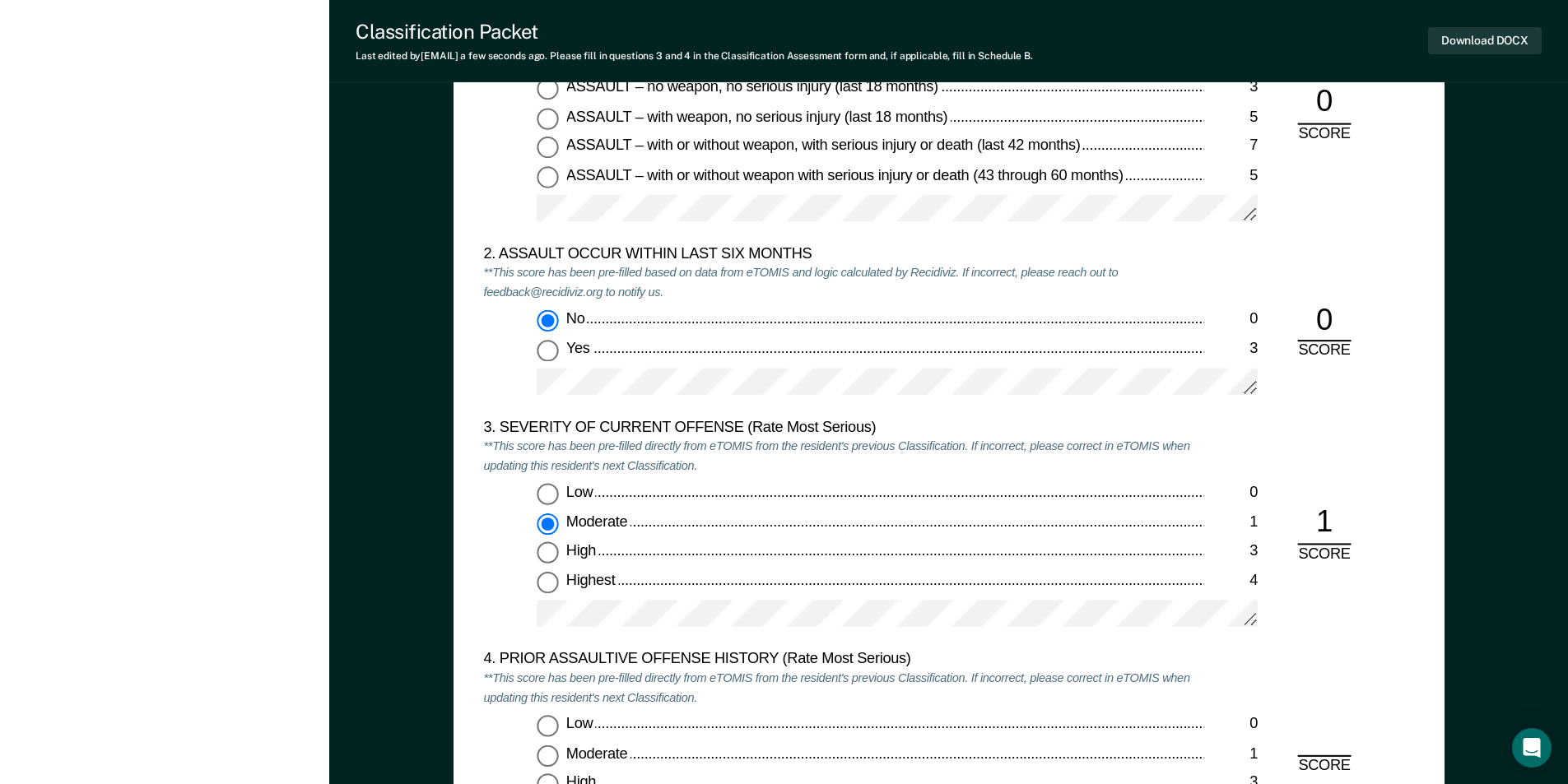 scroll, scrollTop: 2139, scrollLeft: 0, axis: vertical 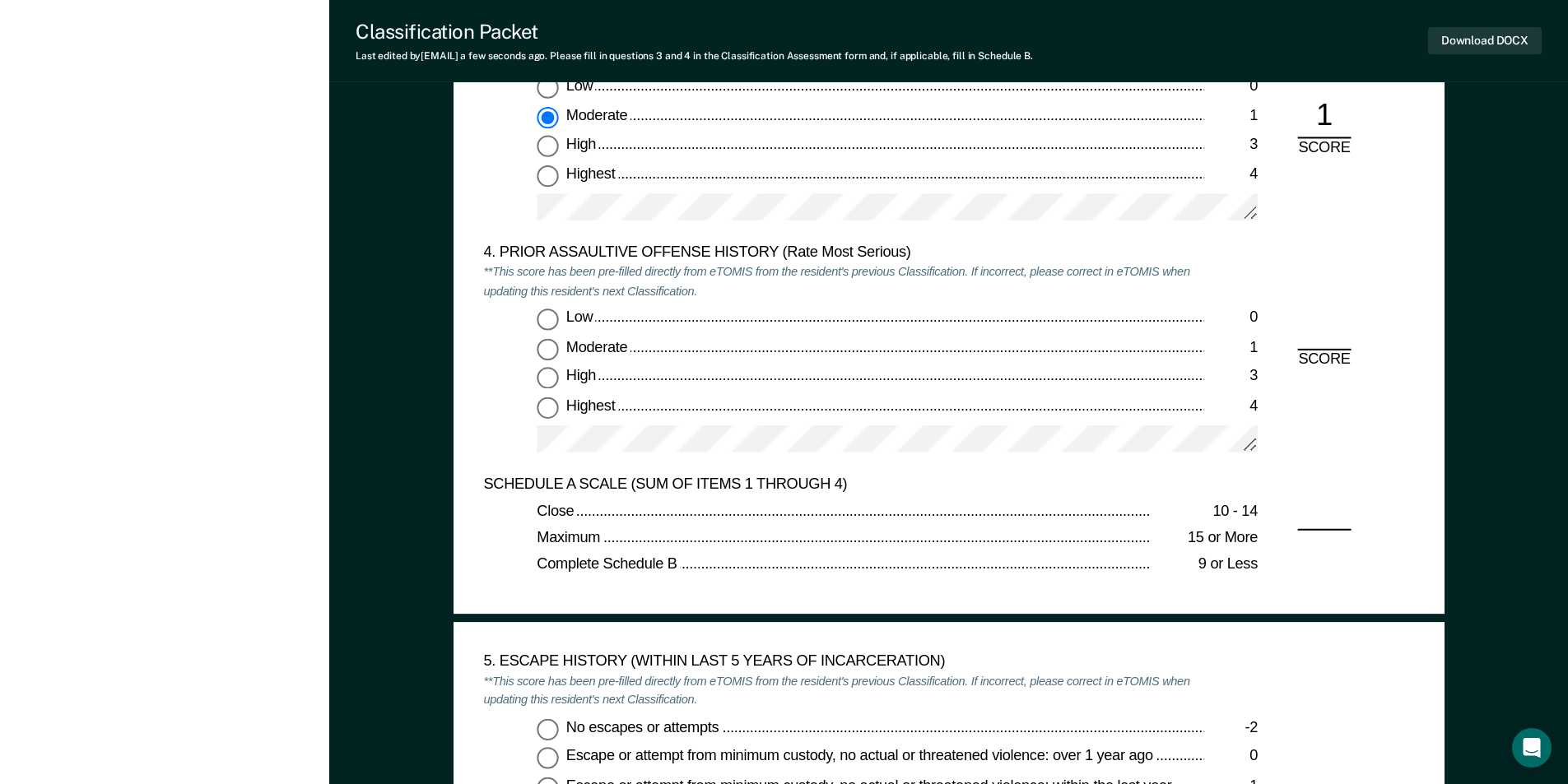 click on "High 3" at bounding box center (547, 378) 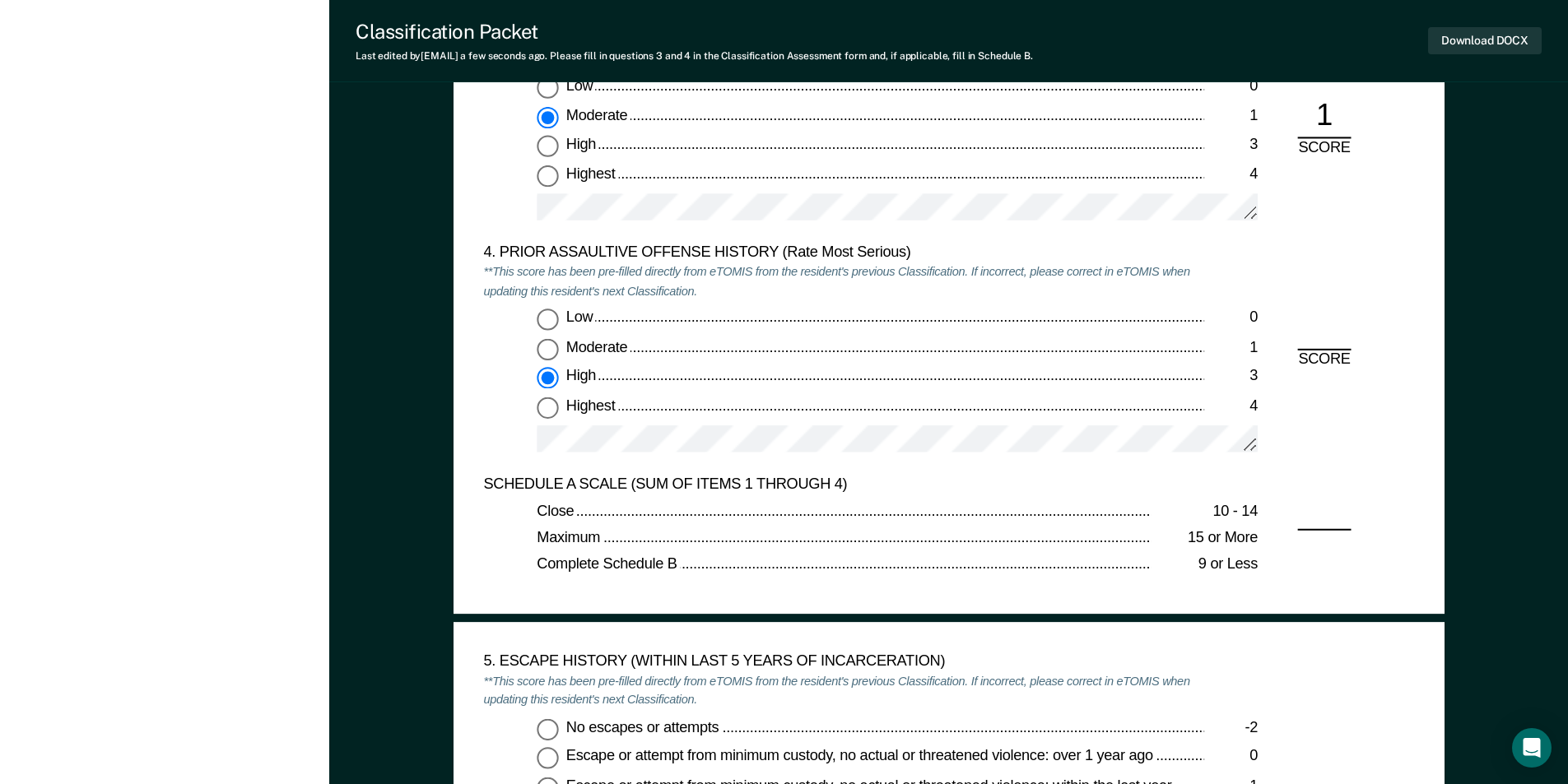 type on "x" 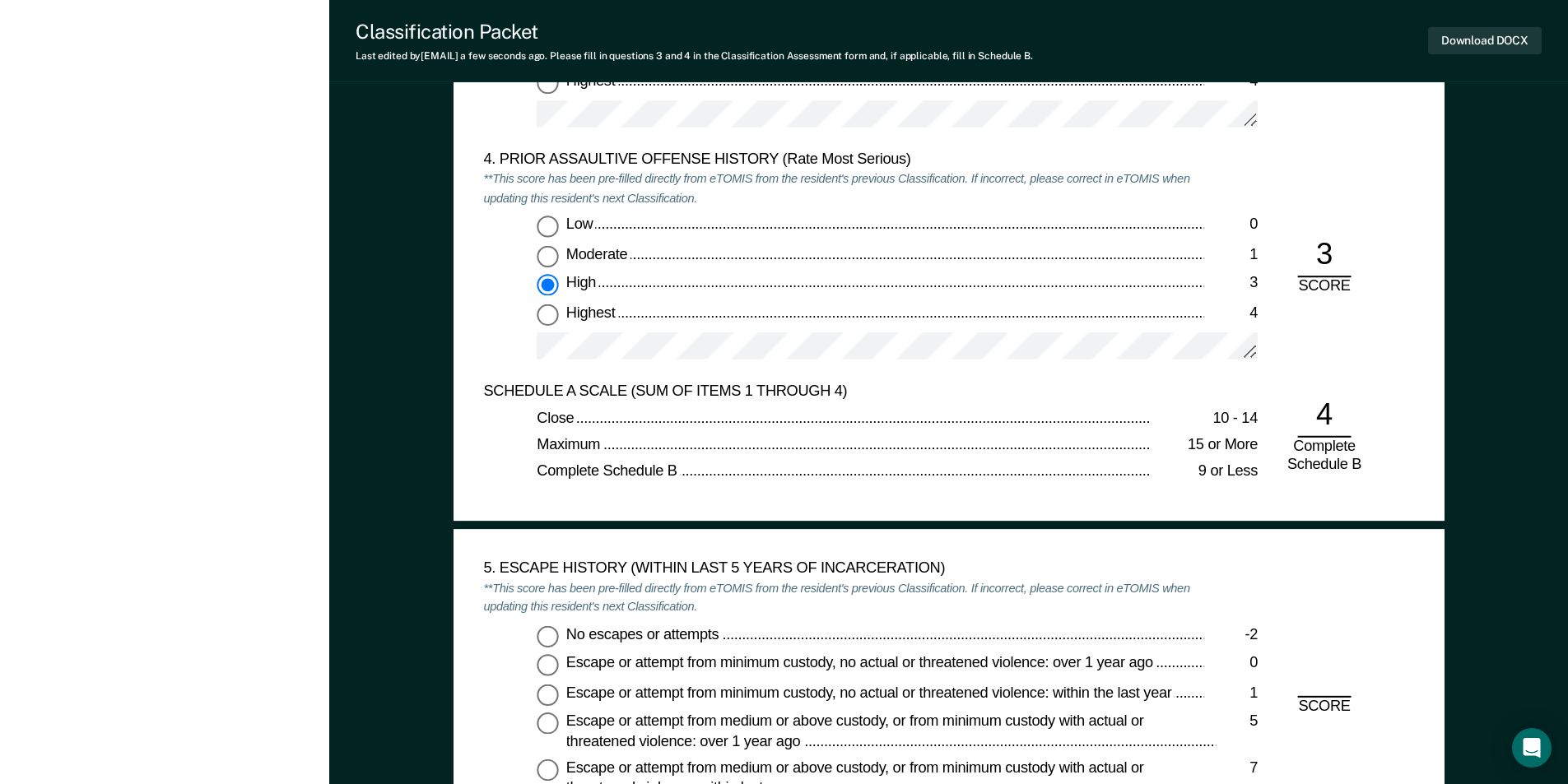 scroll, scrollTop: 2468, scrollLeft: 0, axis: vertical 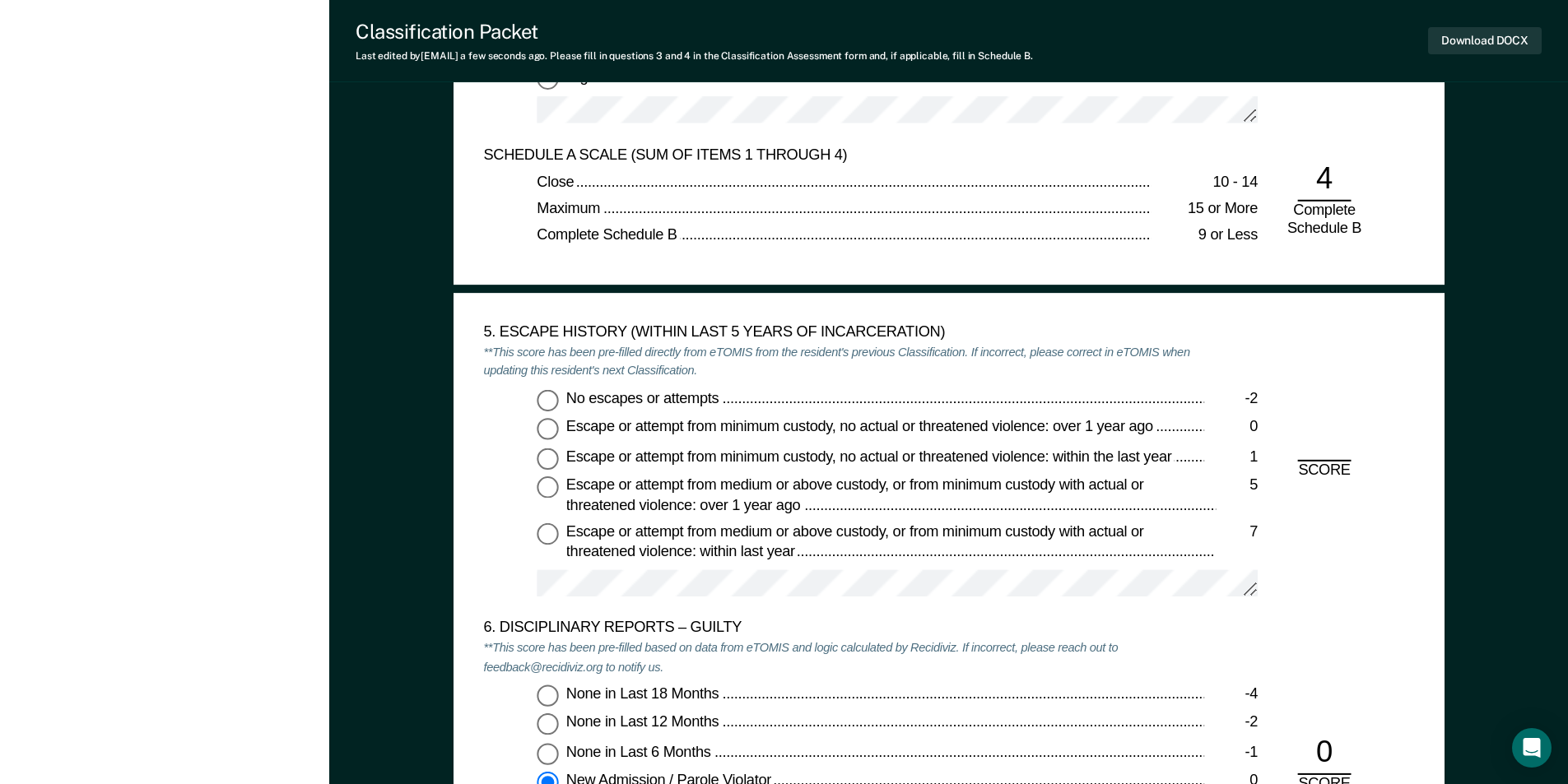 drag, startPoint x: 551, startPoint y: 400, endPoint x: 672, endPoint y: 466, distance: 137.8296 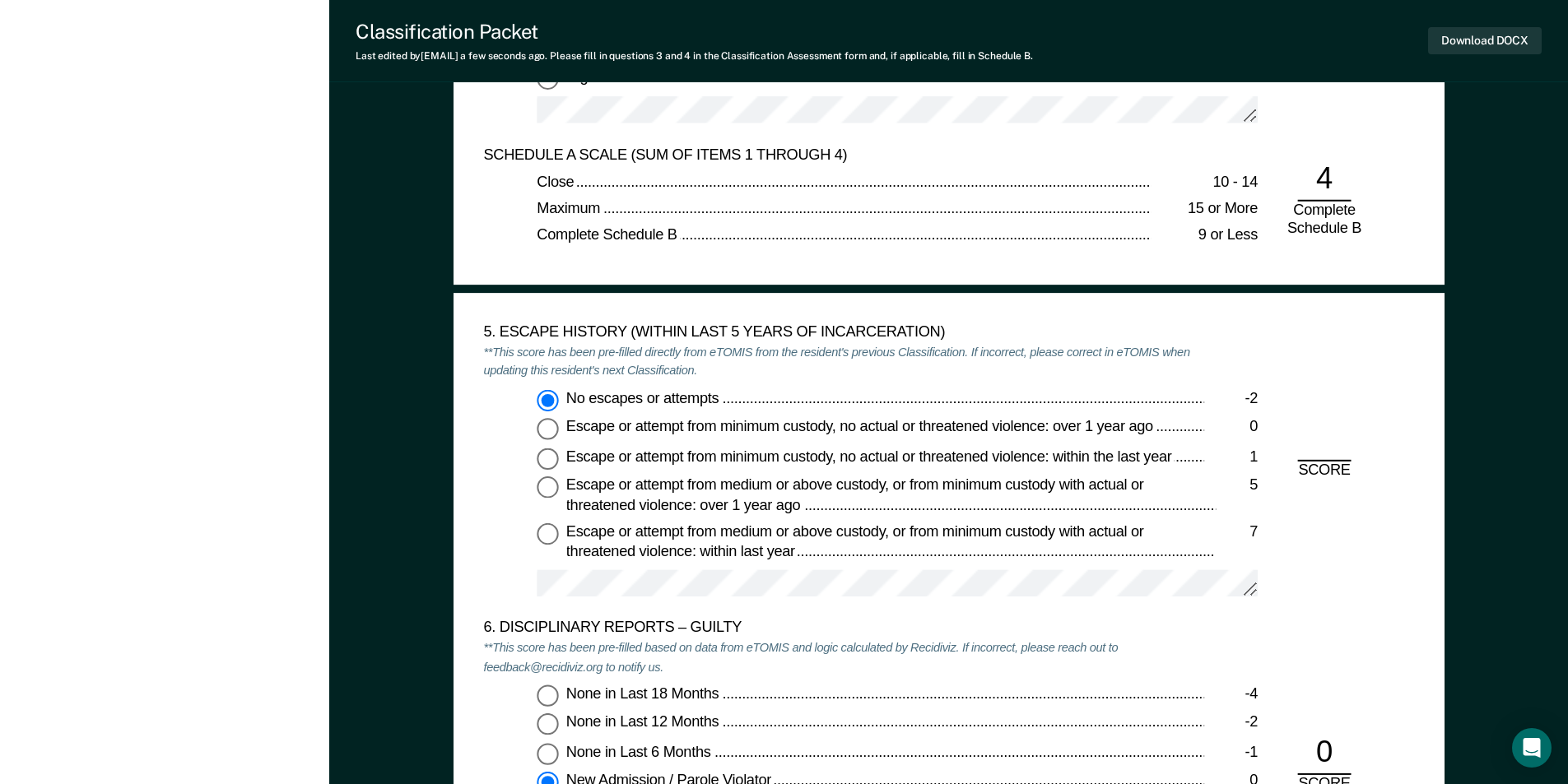 type on "x" 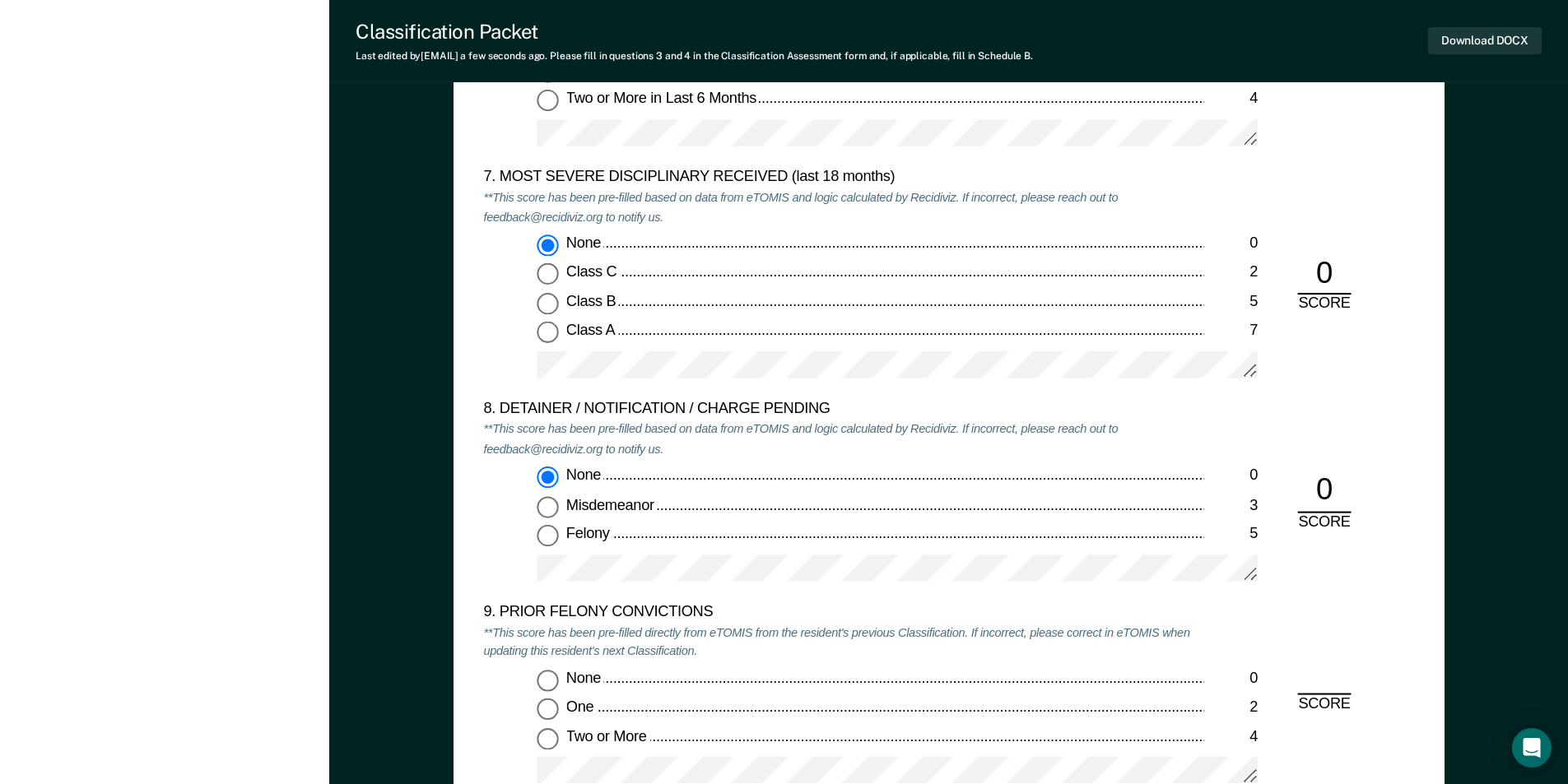 scroll, scrollTop: 3455, scrollLeft: 0, axis: vertical 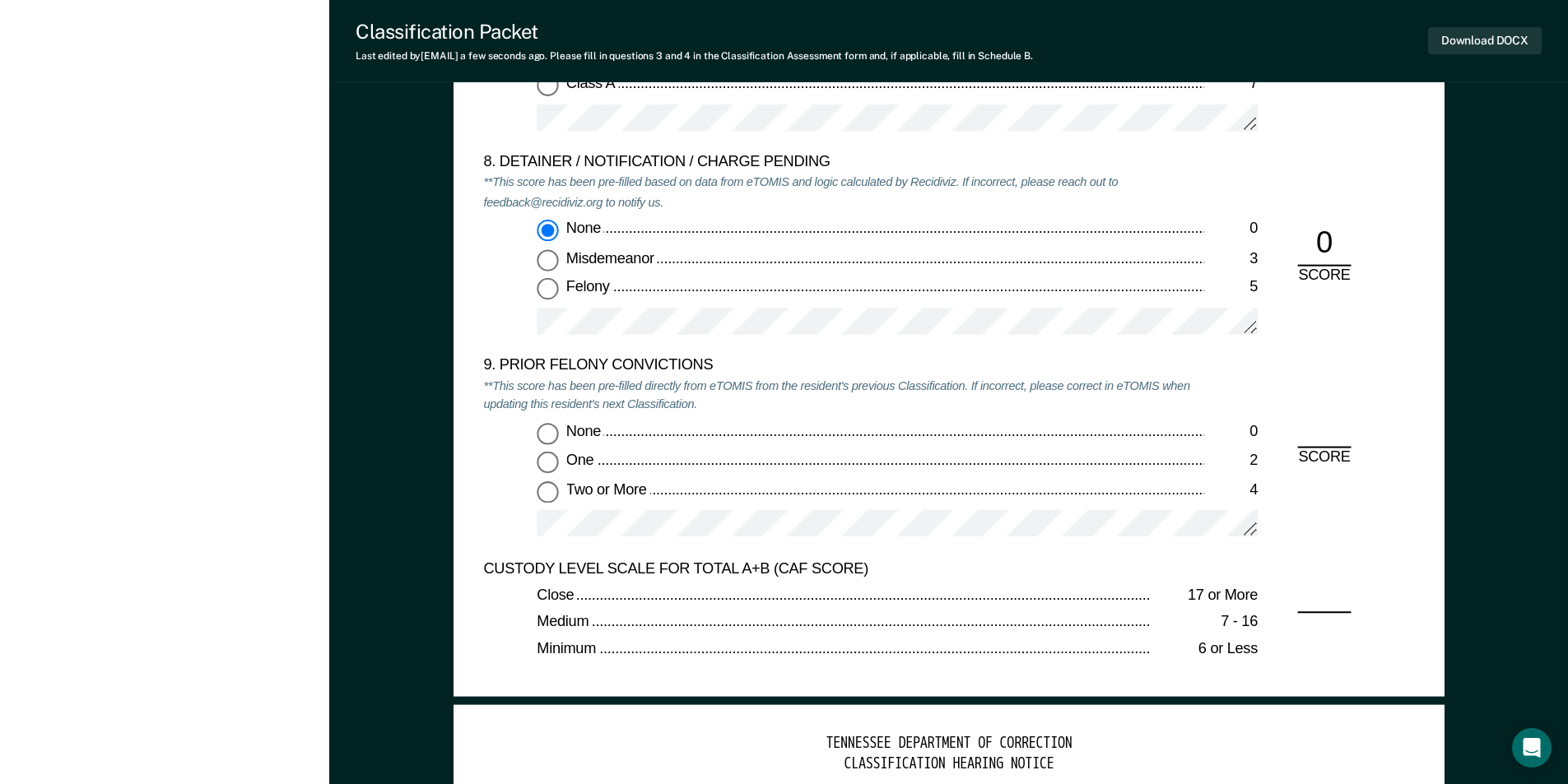 click on "Two or More 4" at bounding box center (547, 491) 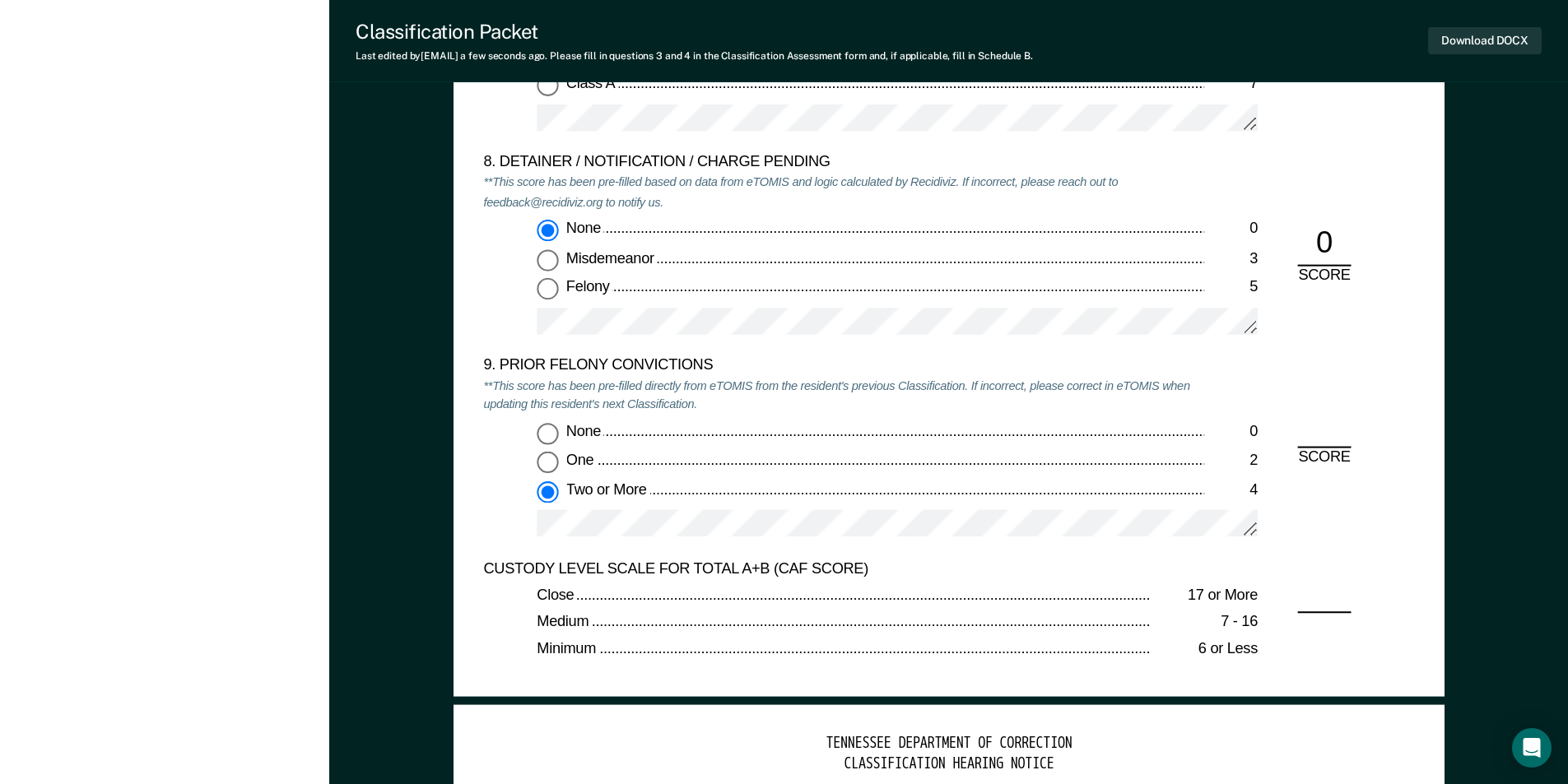type on "x" 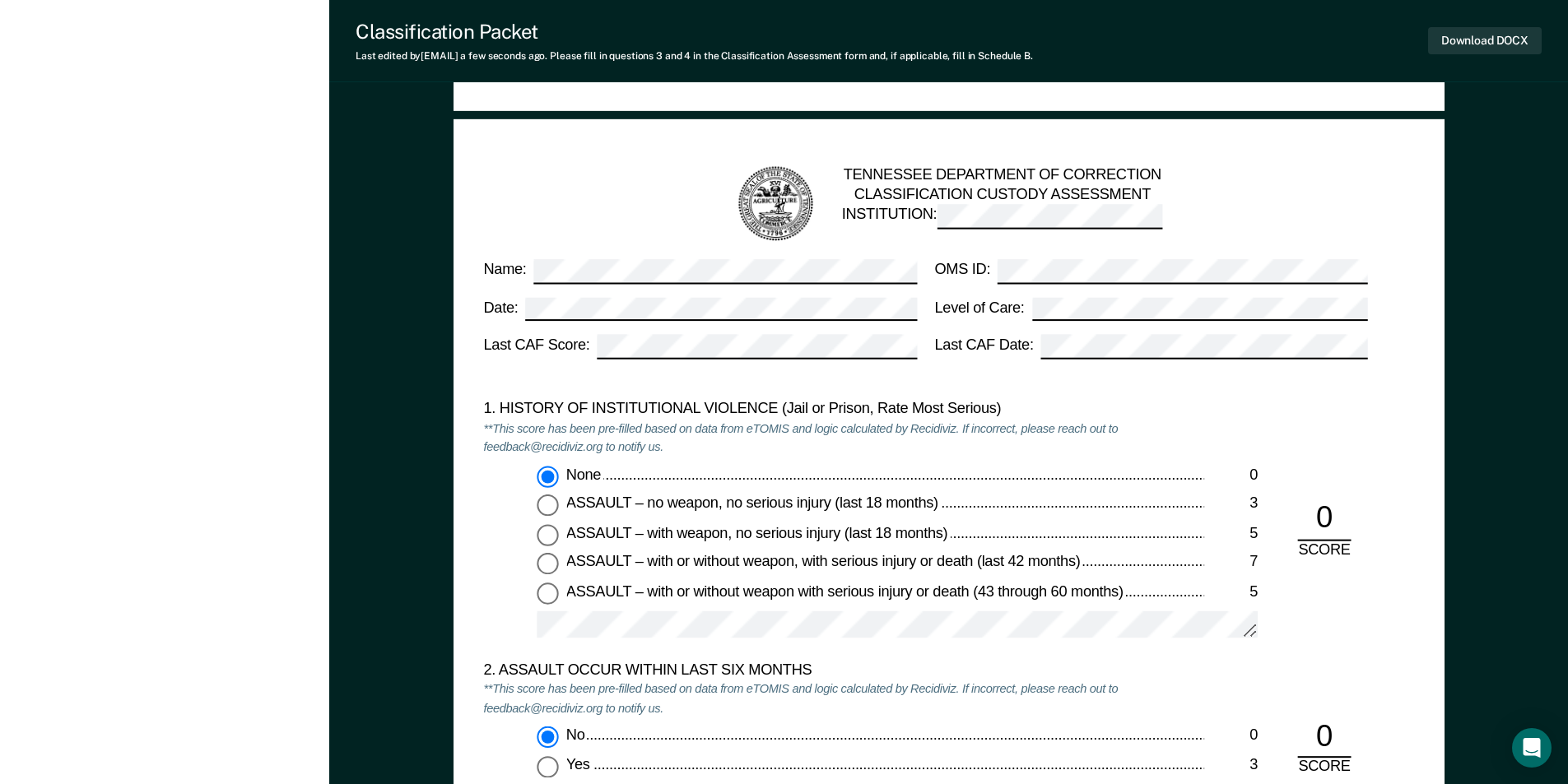 scroll, scrollTop: 740, scrollLeft: 0, axis: vertical 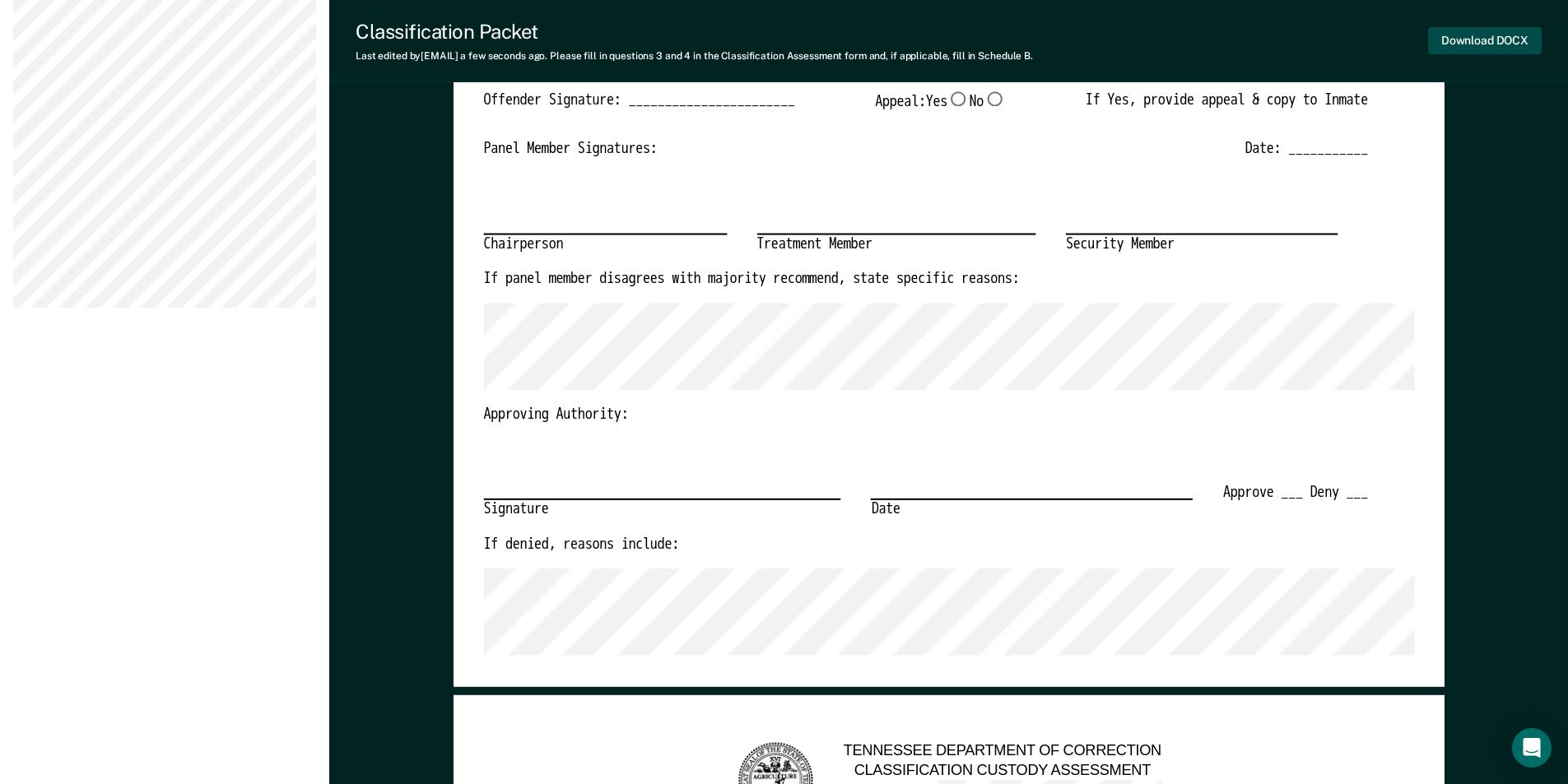 click on "Download DOCX" at bounding box center [1485, 40] 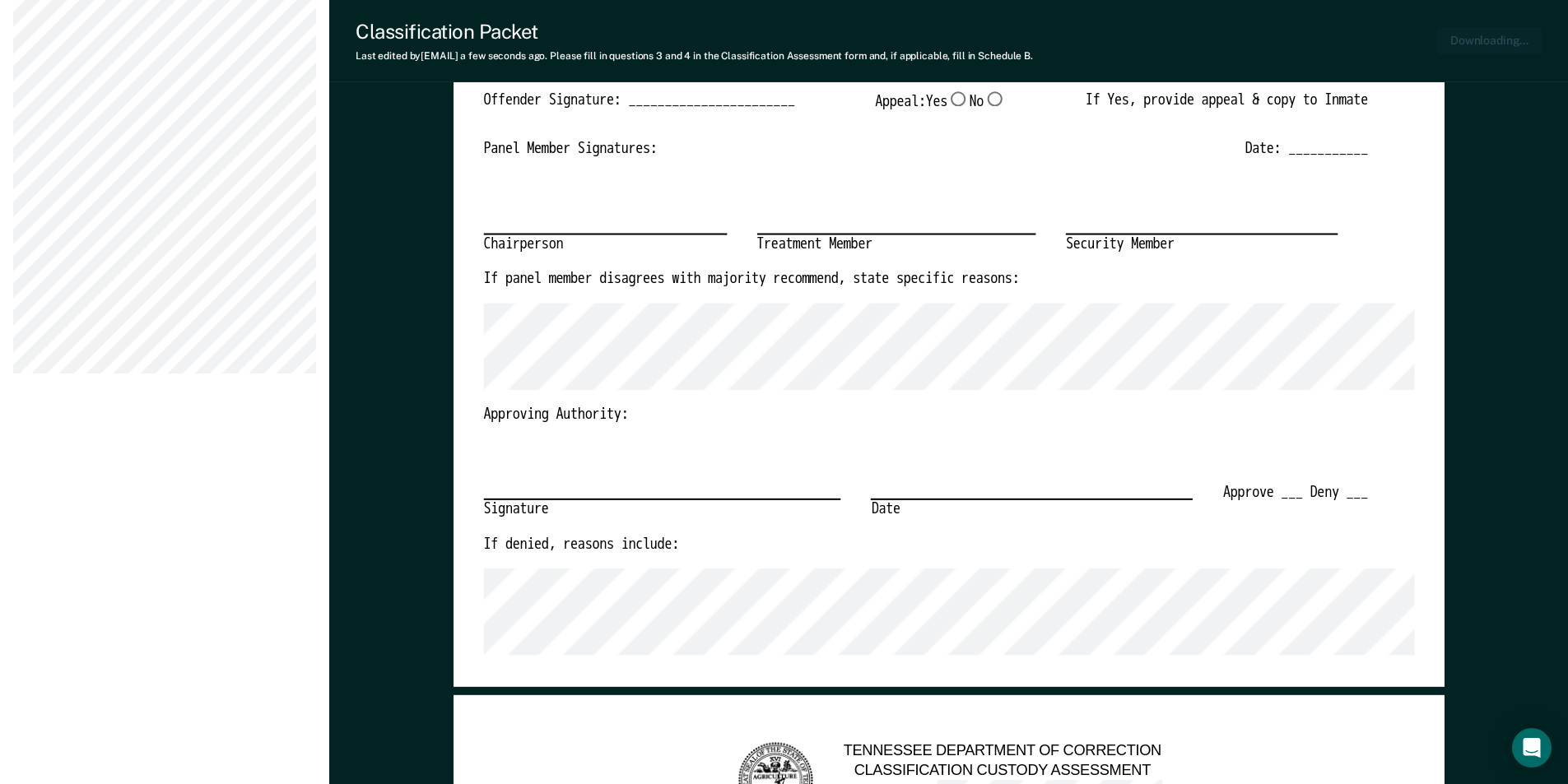 scroll, scrollTop: 821, scrollLeft: 0, axis: vertical 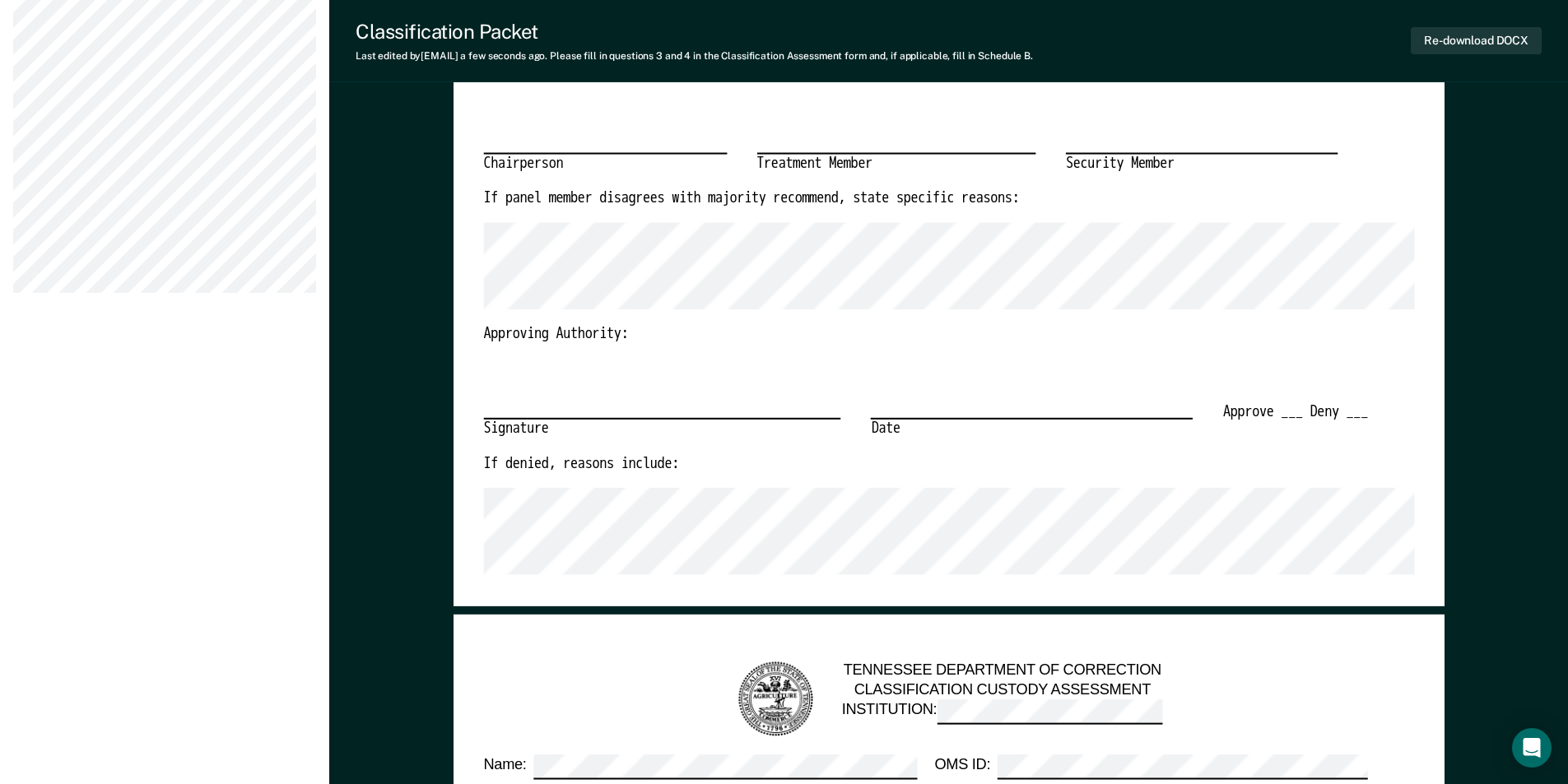 drag, startPoint x: 930, startPoint y: 21, endPoint x: 872, endPoint y: 21, distance: 58 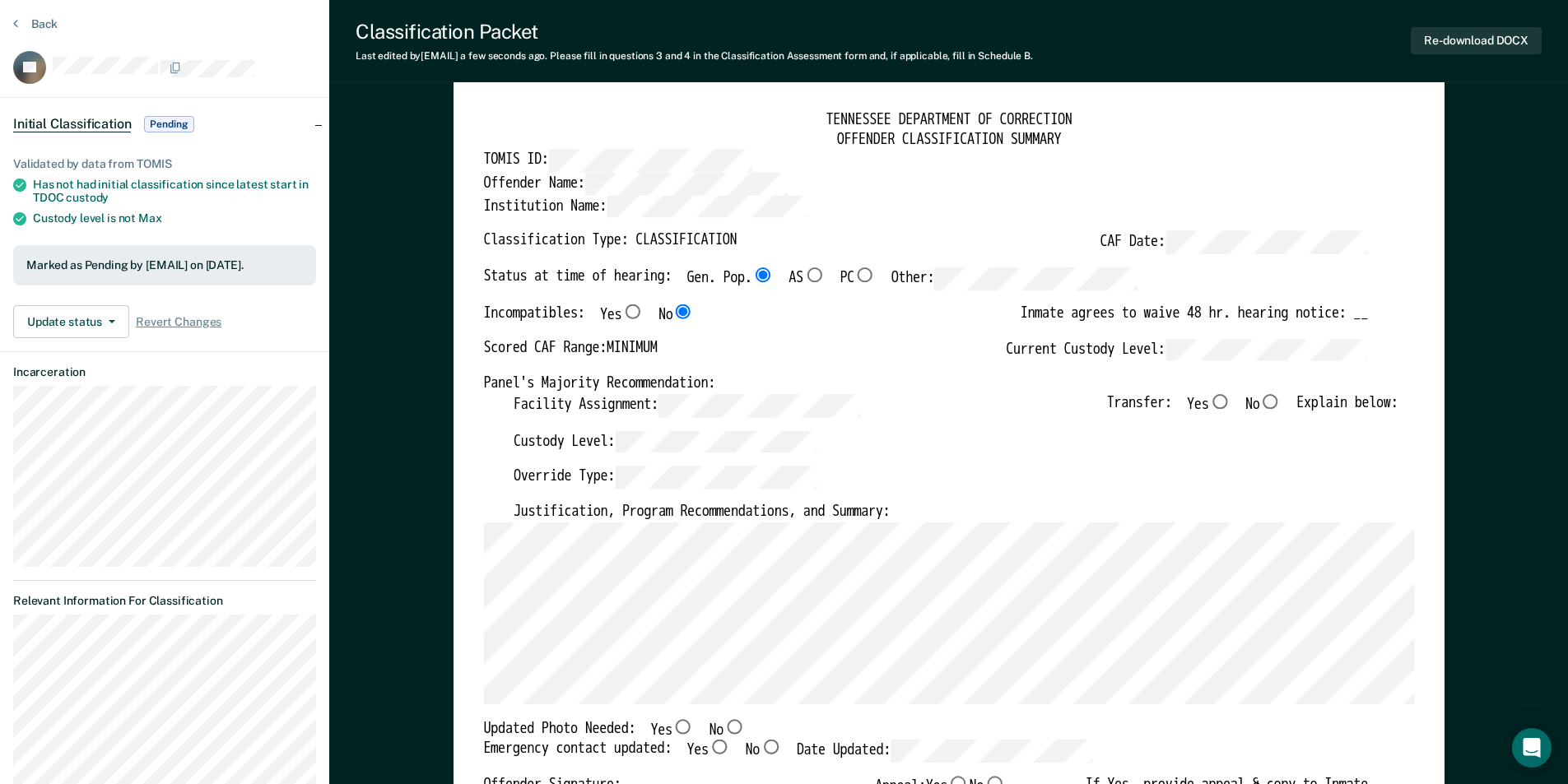 scroll, scrollTop: 0, scrollLeft: 0, axis: both 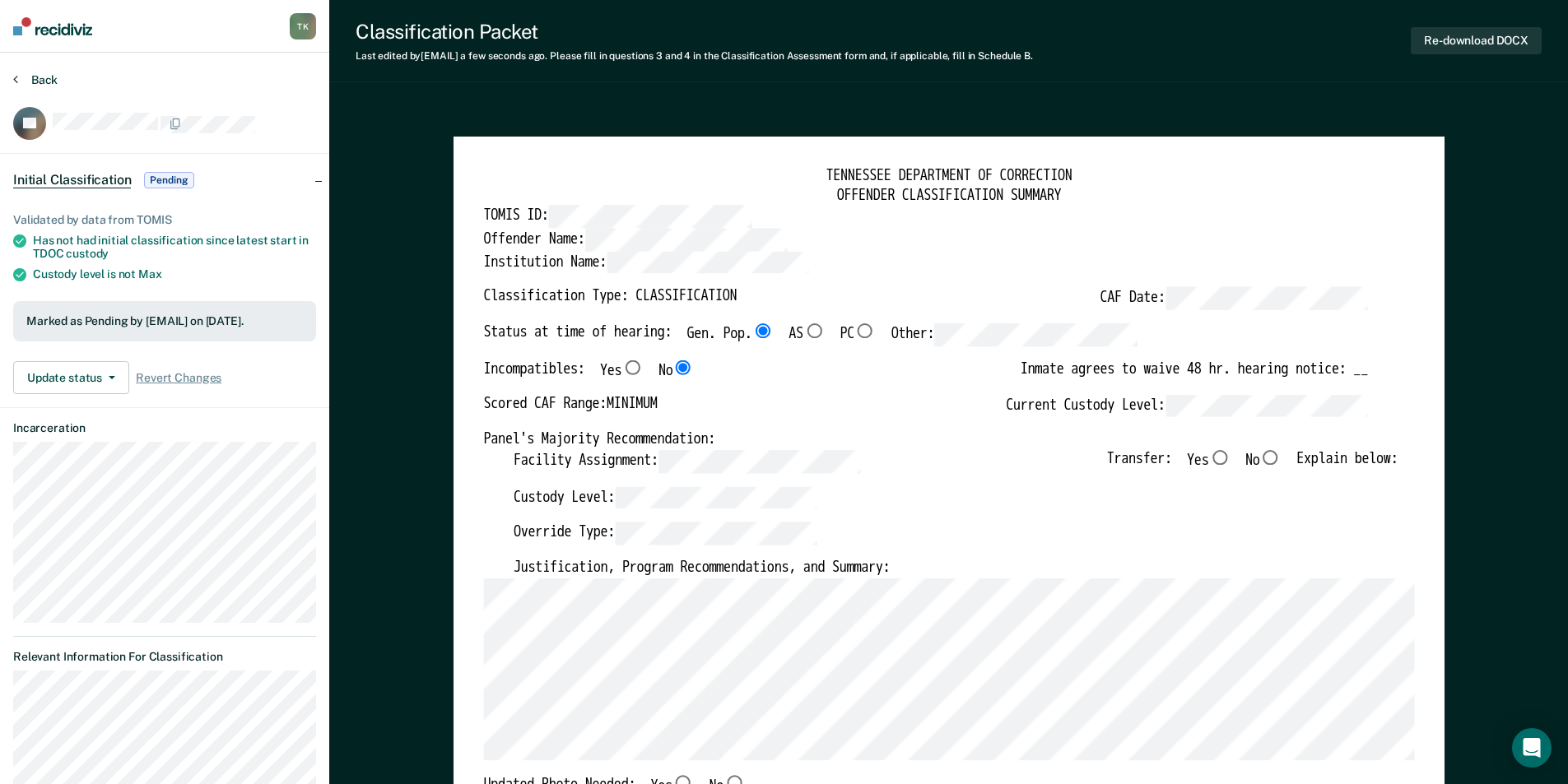 click on "Back" at bounding box center [35, 80] 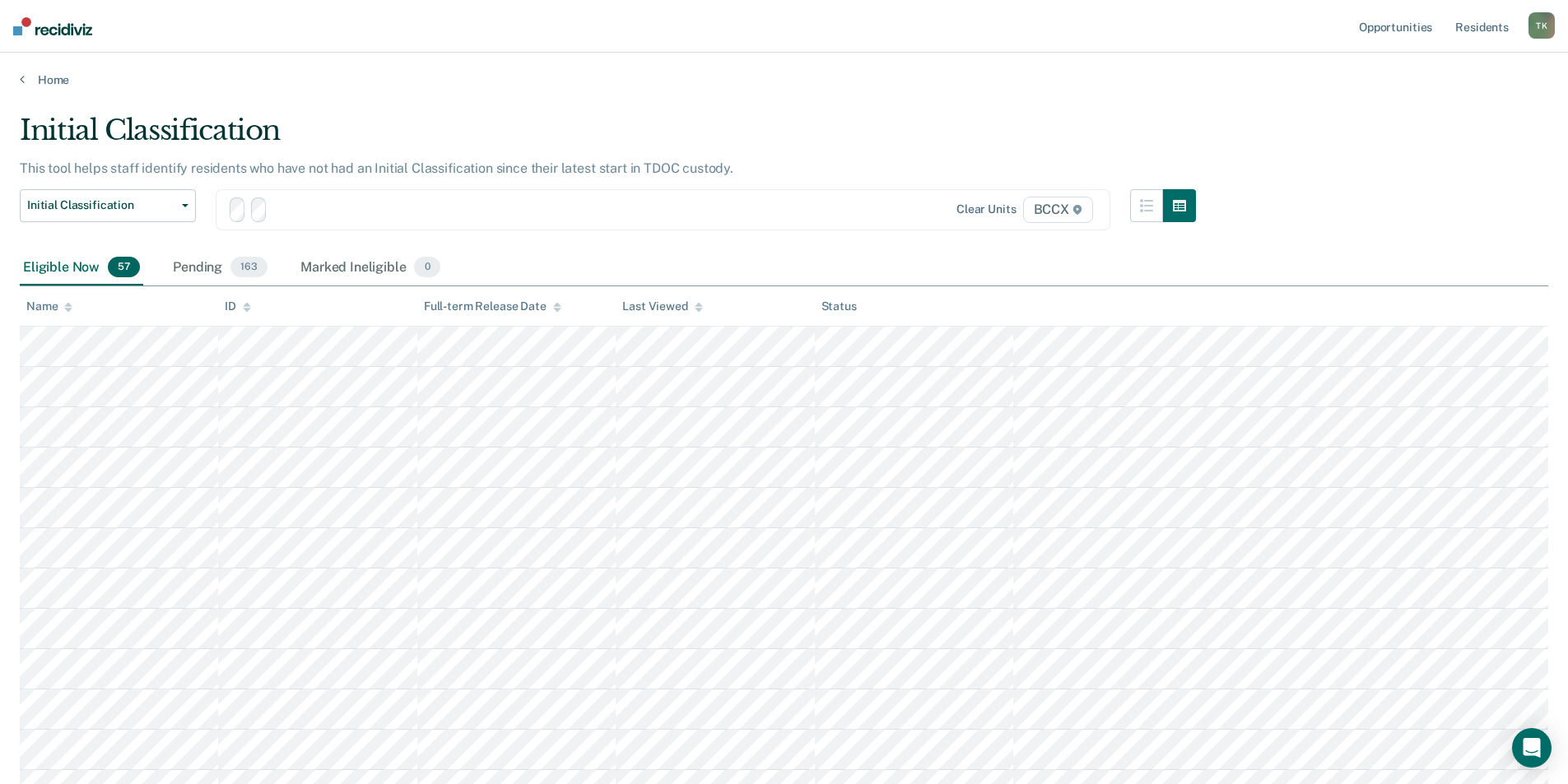 scroll, scrollTop: 987, scrollLeft: 0, axis: vertical 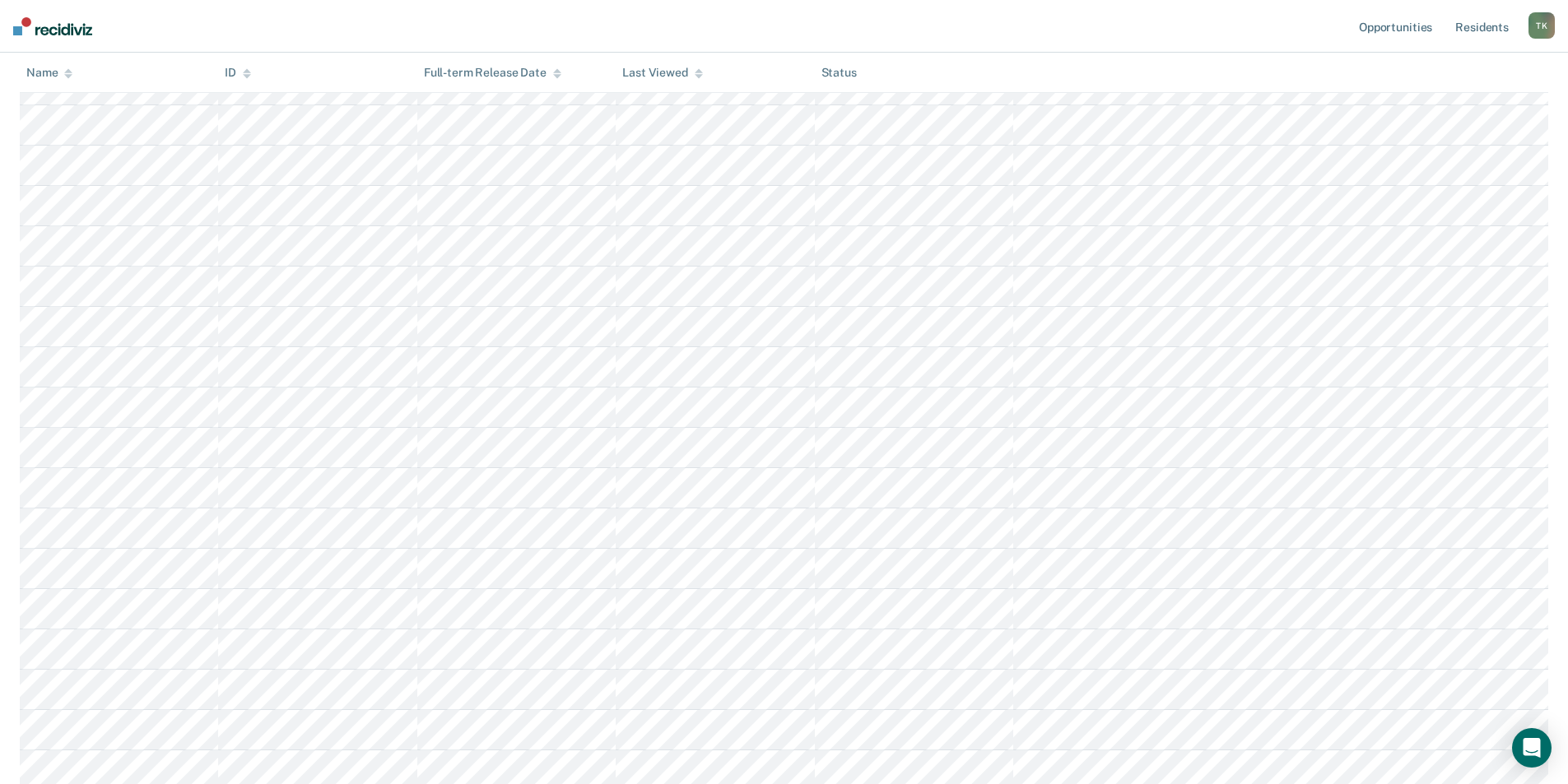 click 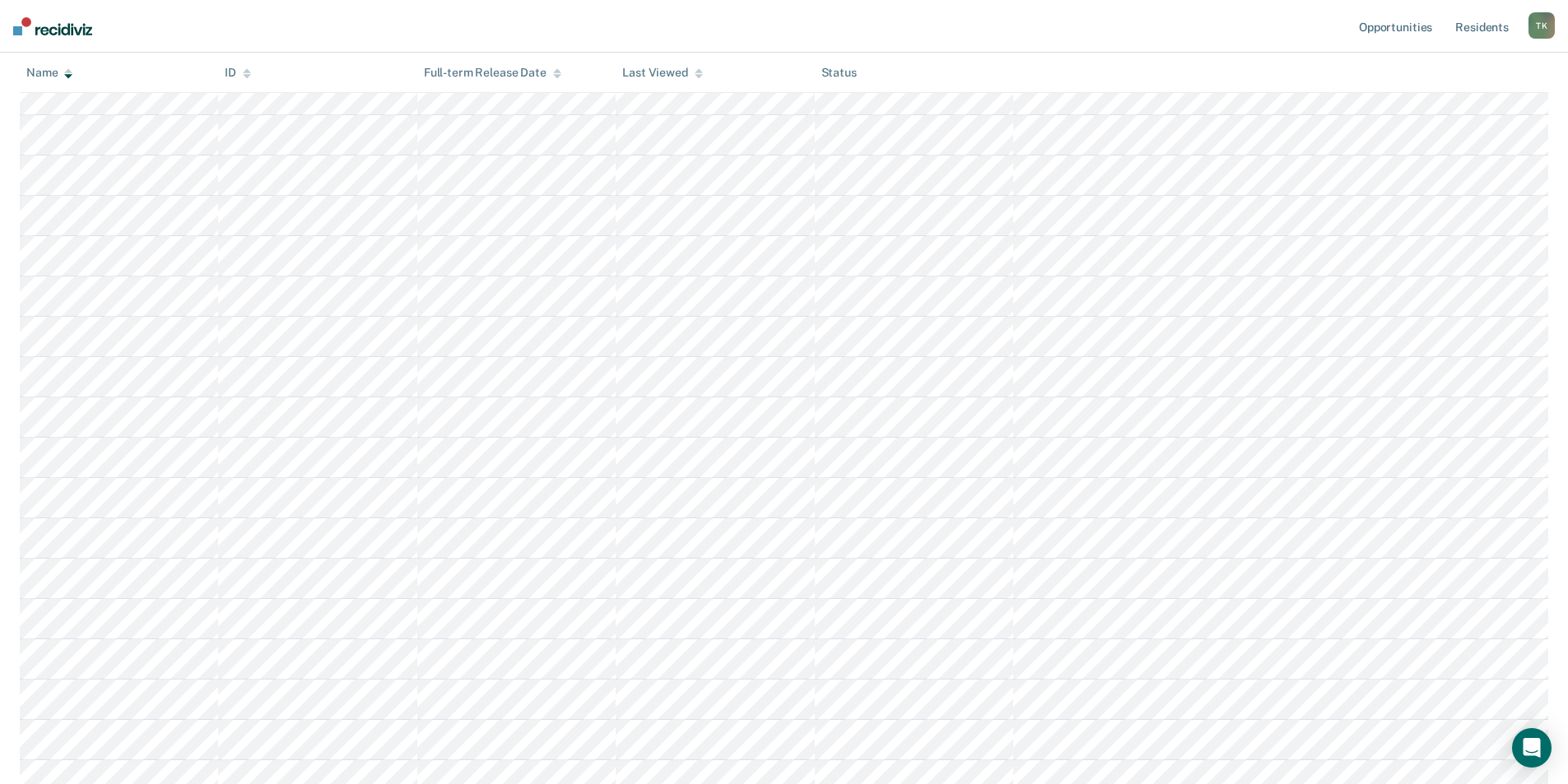 scroll, scrollTop: 1152, scrollLeft: 0, axis: vertical 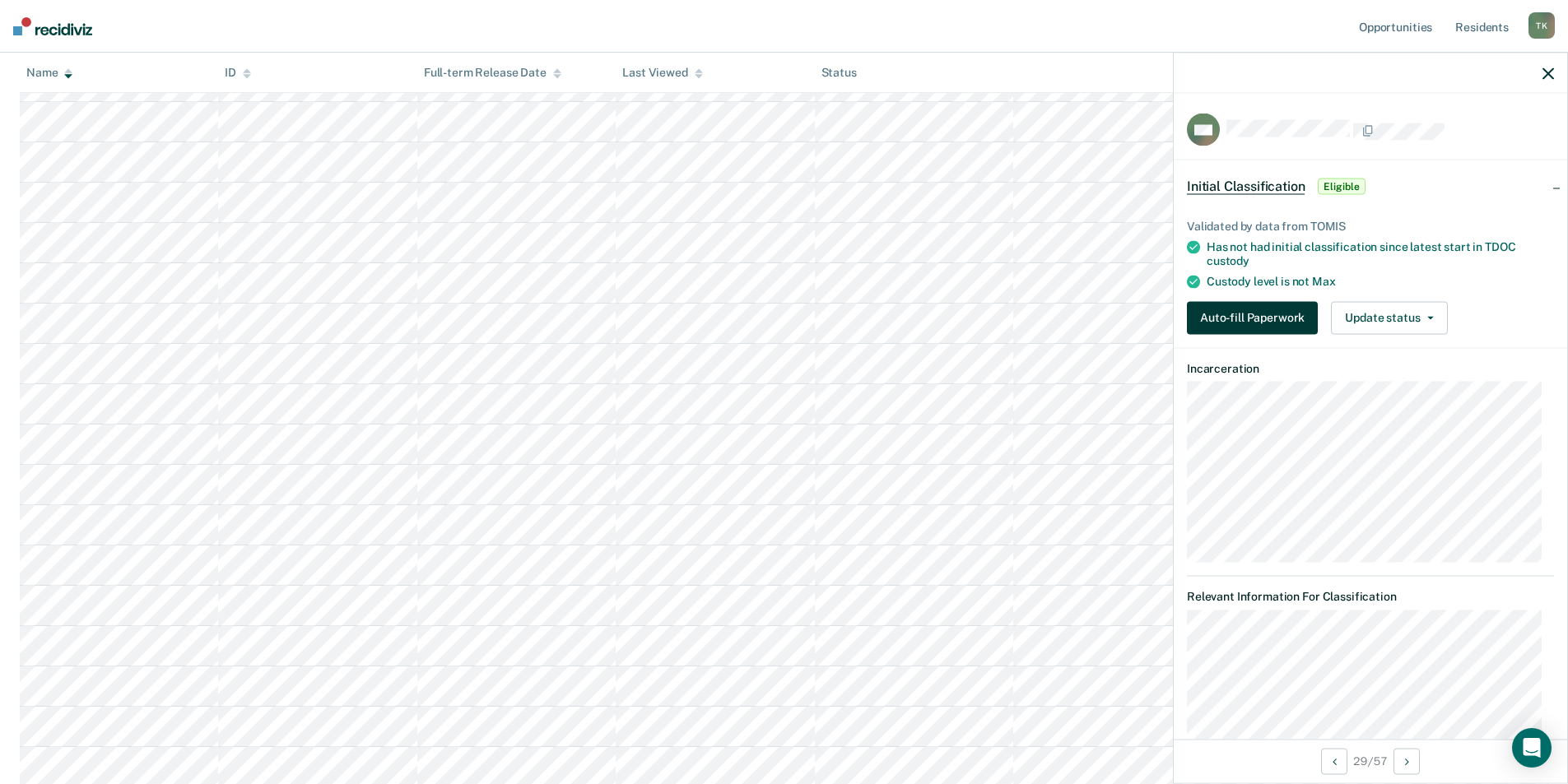 click on "Auto-fill Paperwork" at bounding box center [1252, 318] 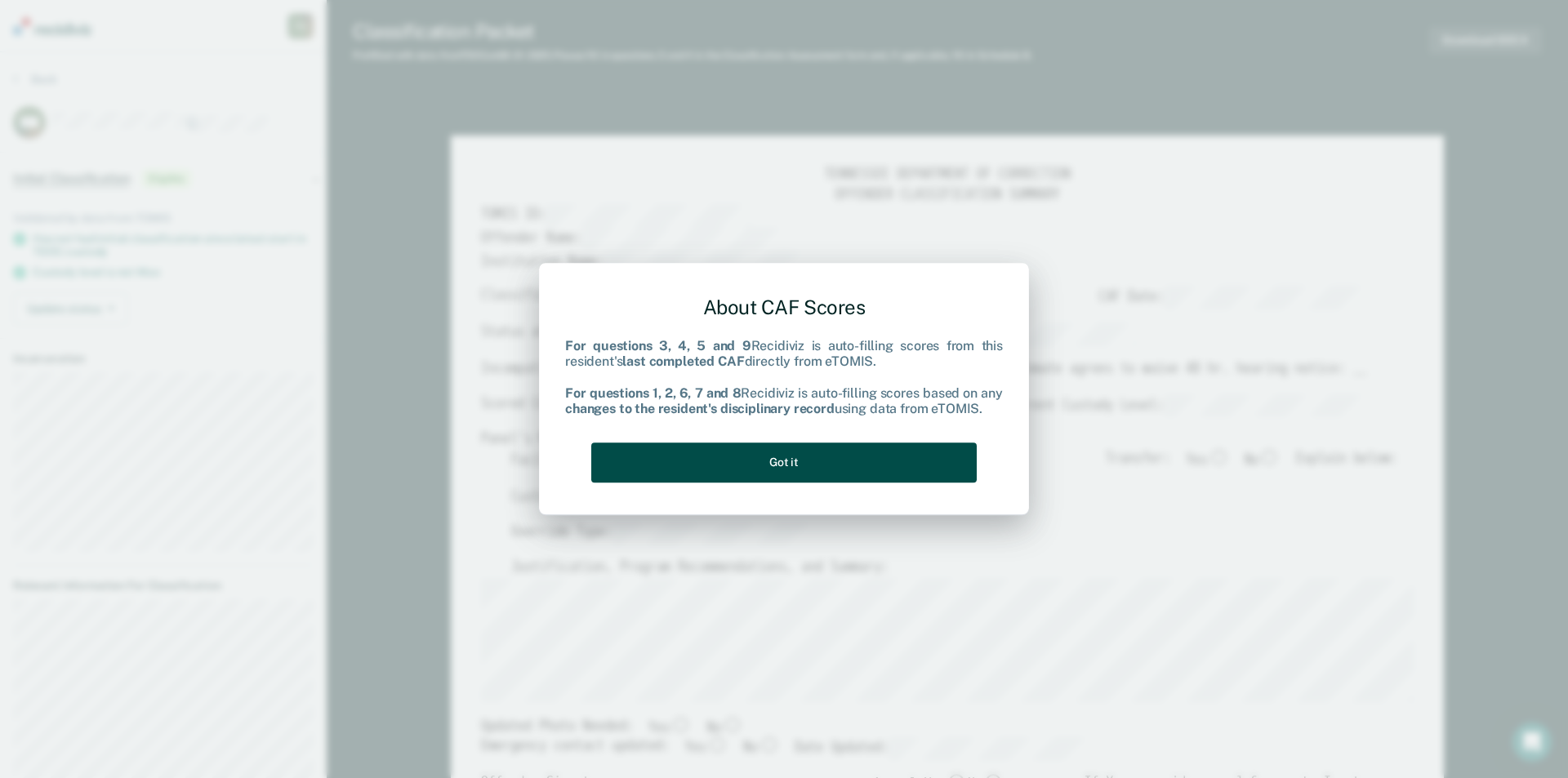 click on "Got it" at bounding box center [784, 462] 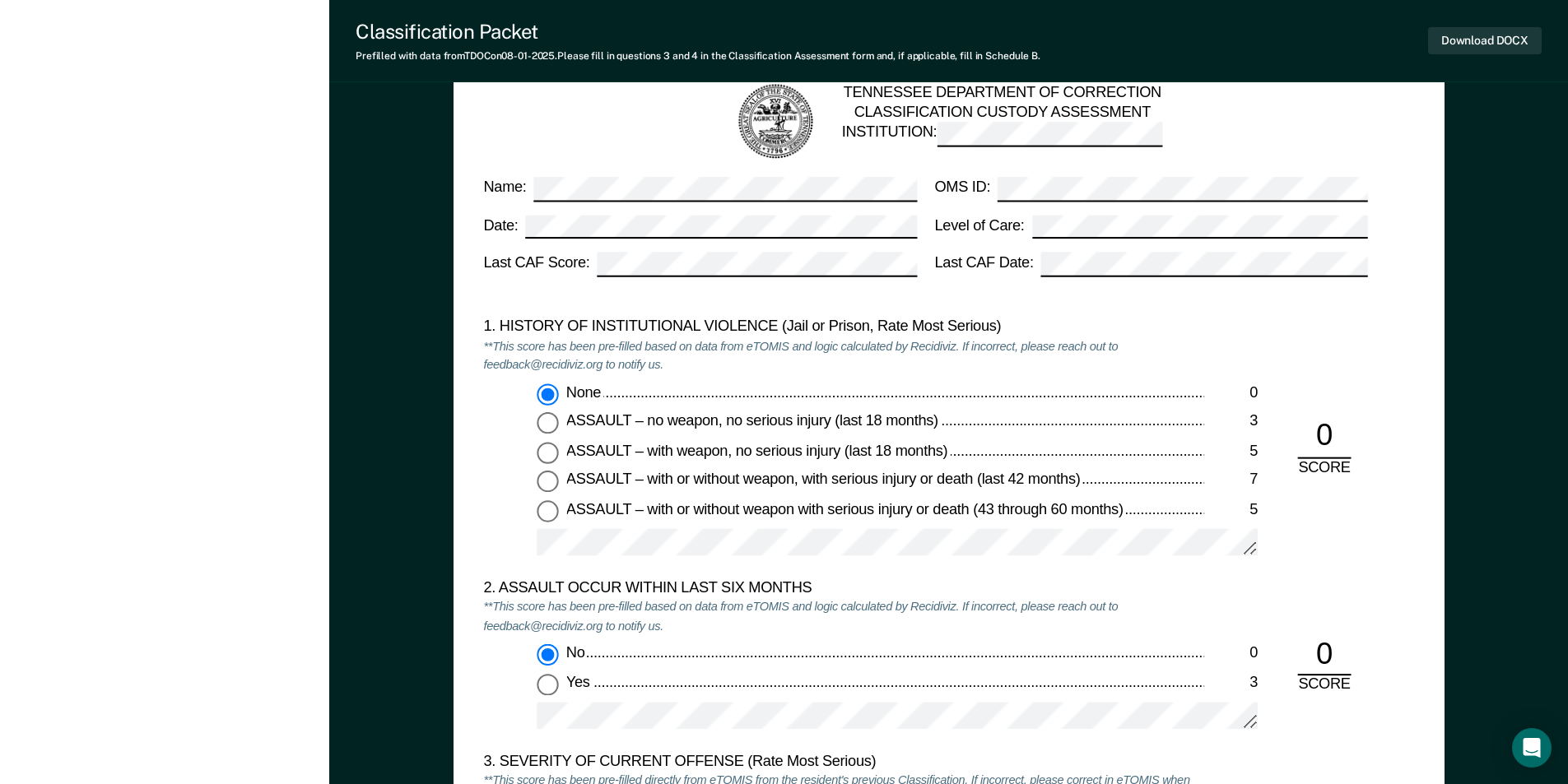 scroll, scrollTop: 1728, scrollLeft: 0, axis: vertical 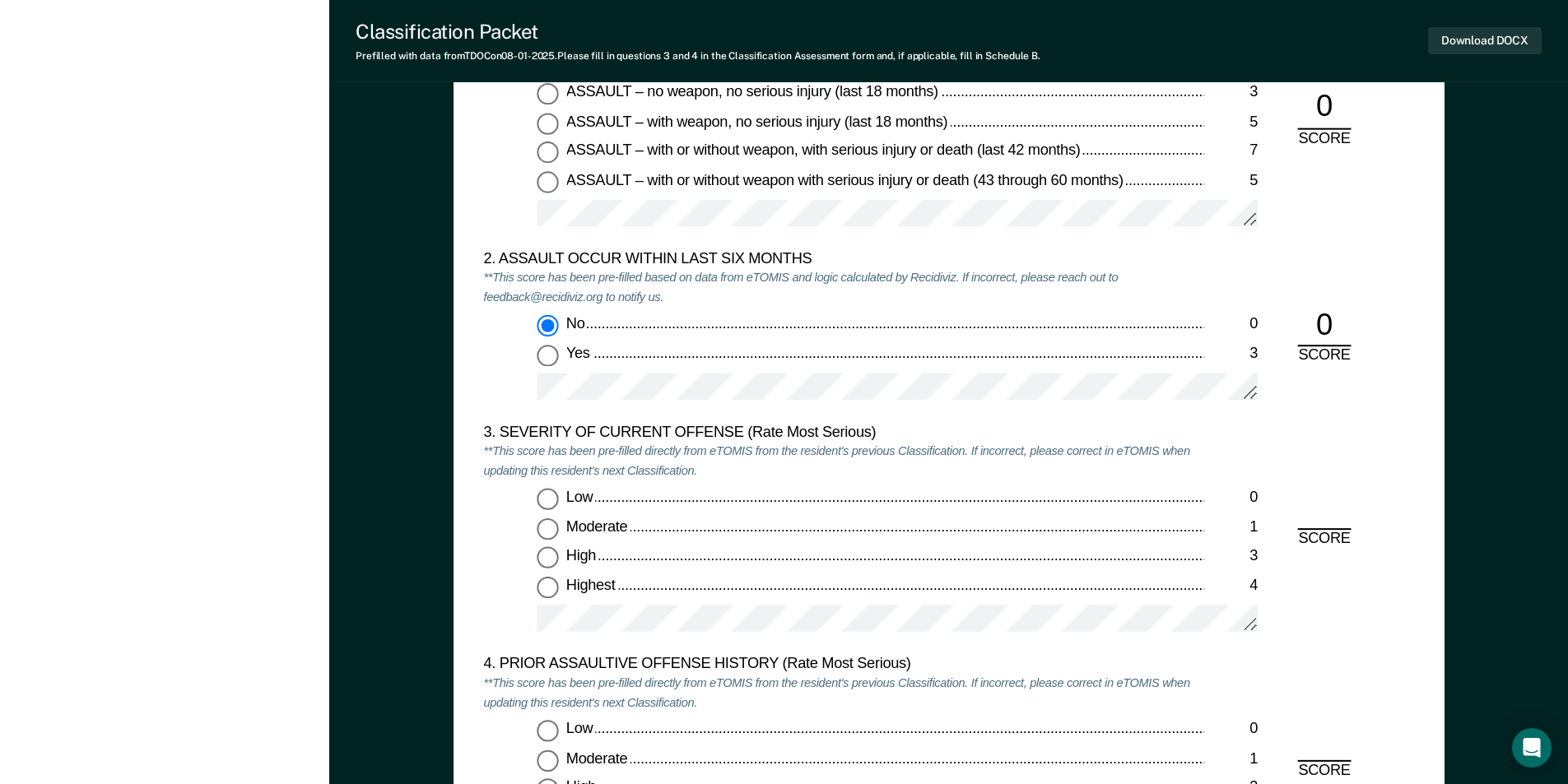 click on "Highest 4" at bounding box center [547, 587] 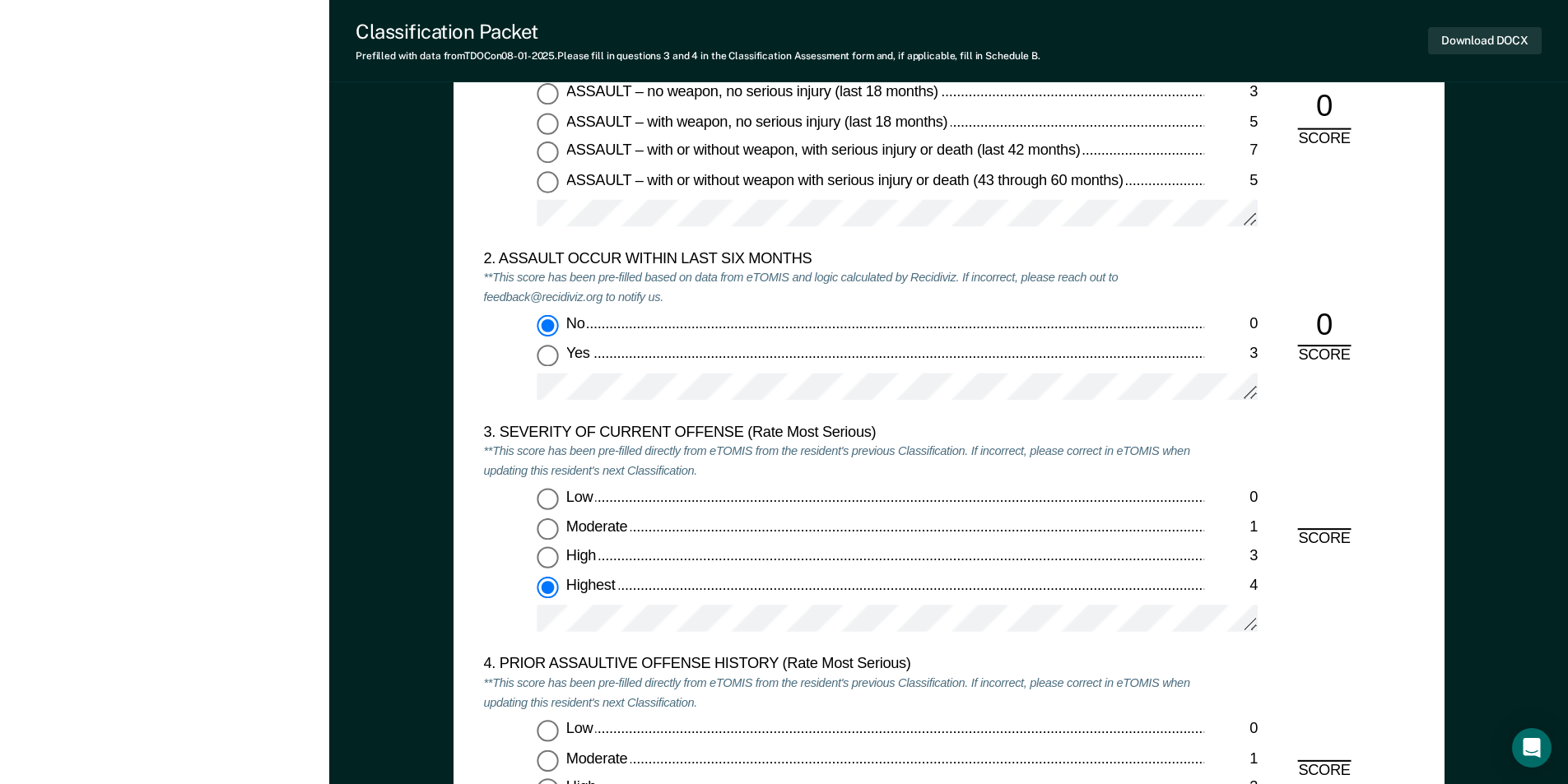 type on "x" 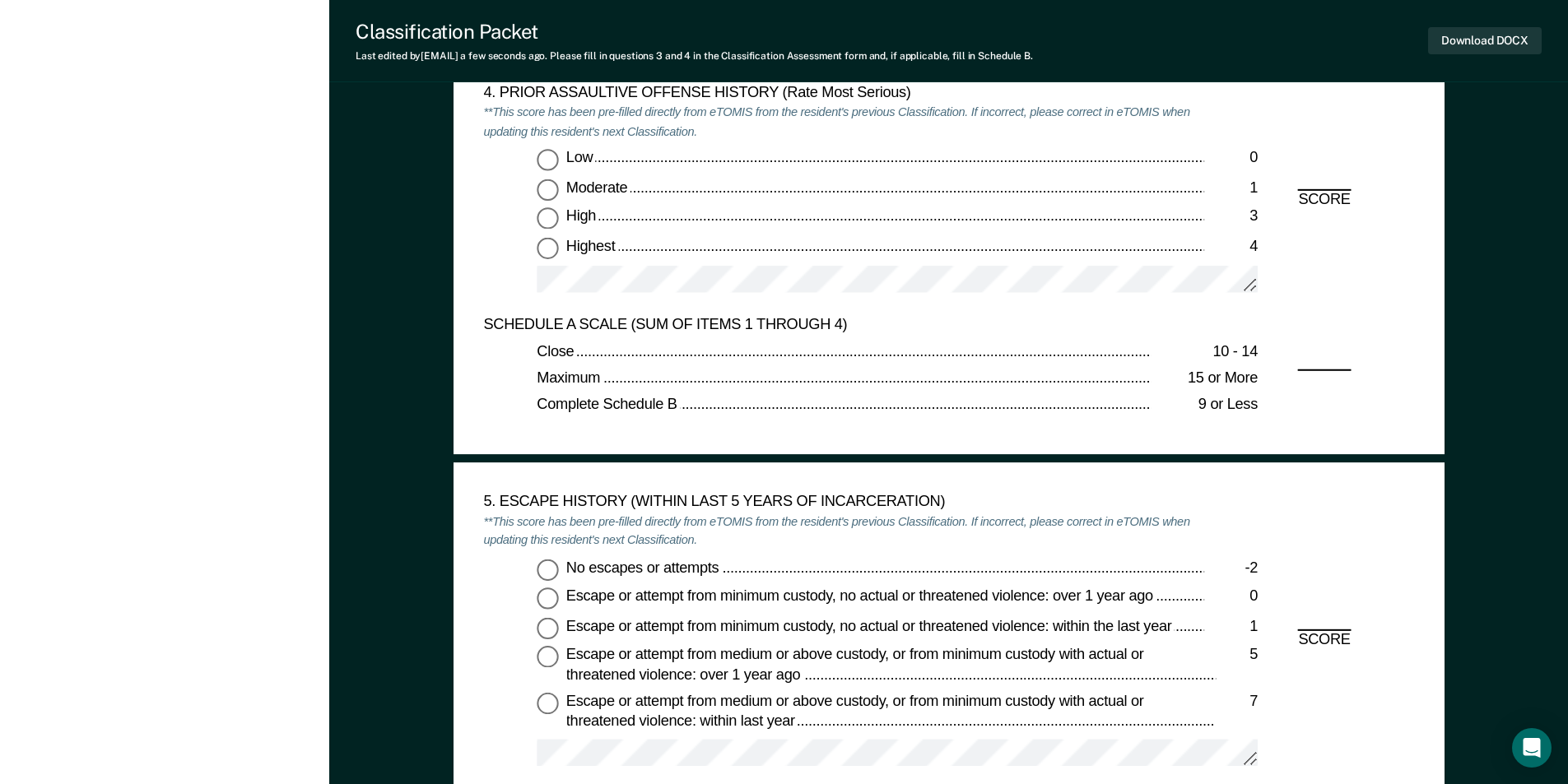 scroll, scrollTop: 2386, scrollLeft: 0, axis: vertical 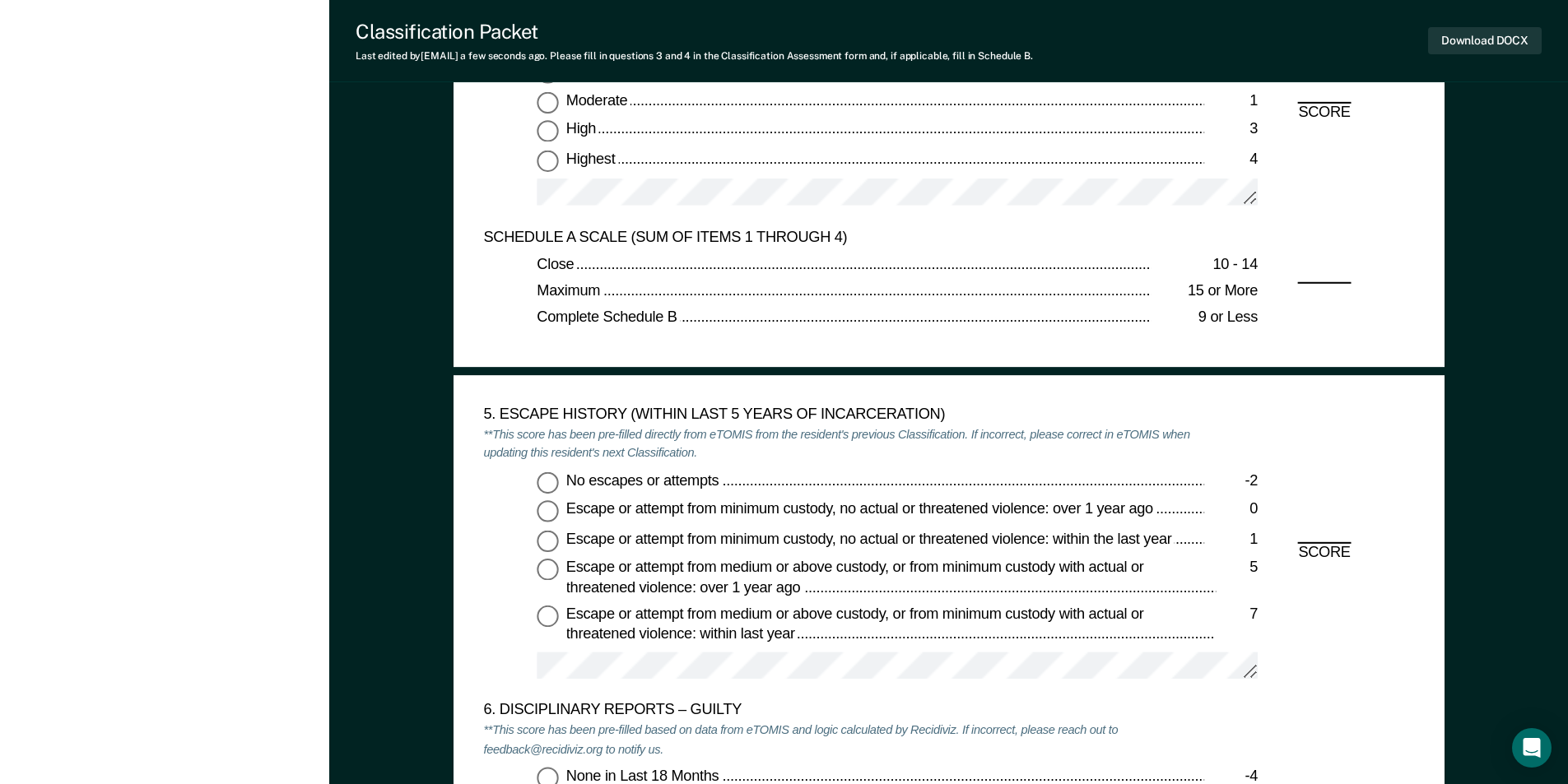 click on "No escapes or attempts -2" at bounding box center [547, 482] 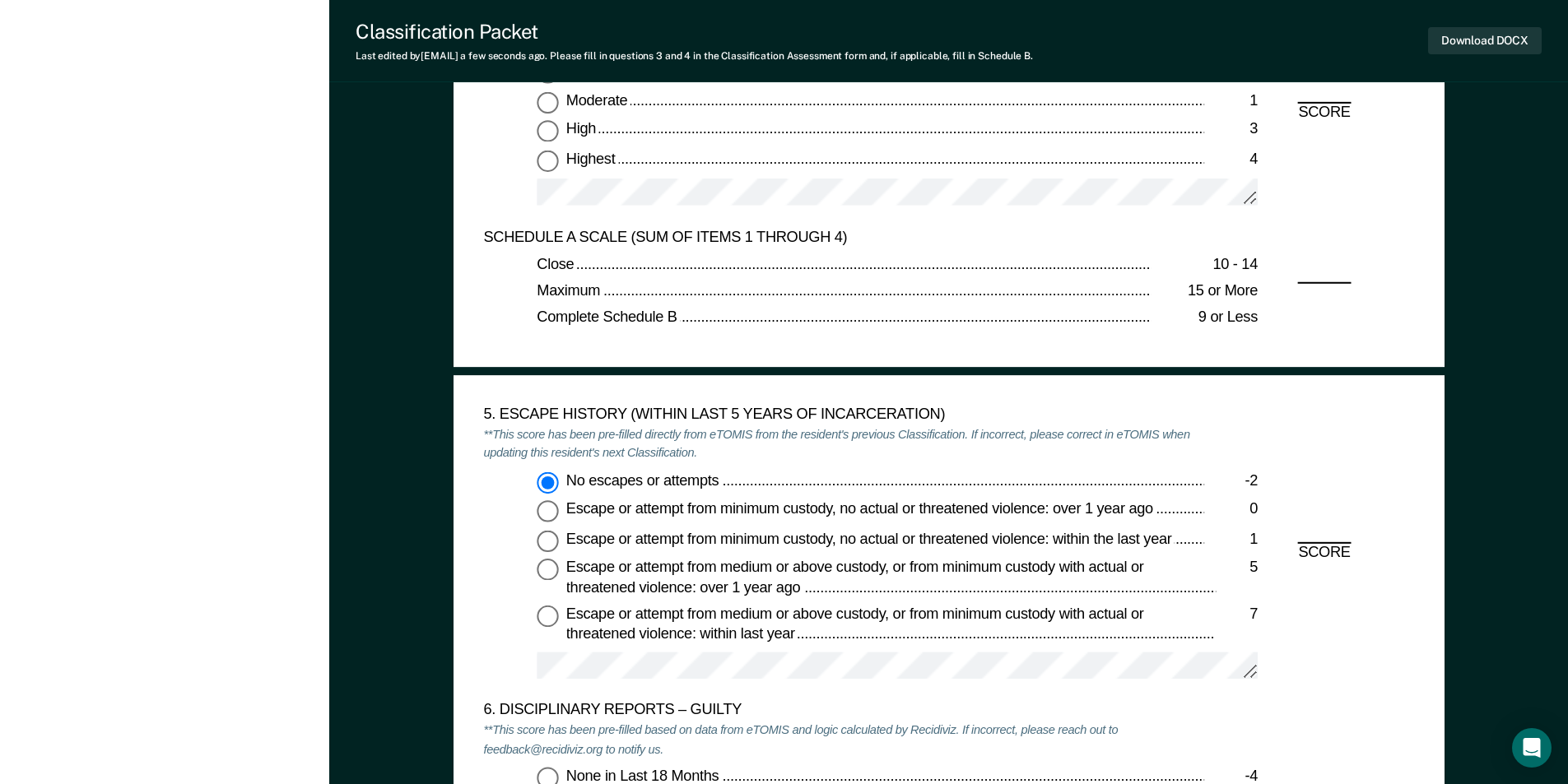 type on "x" 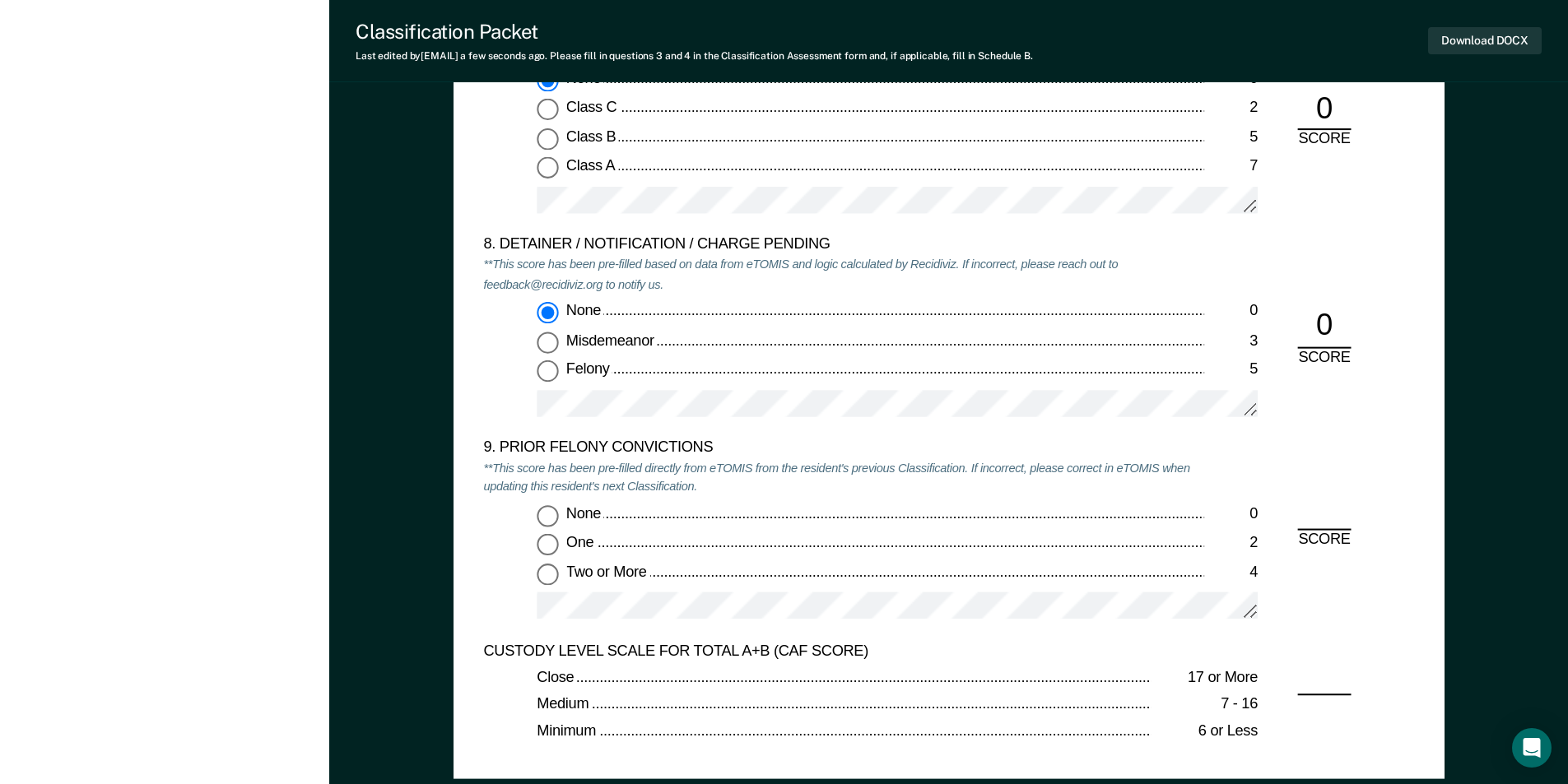 scroll, scrollTop: 3702, scrollLeft: 0, axis: vertical 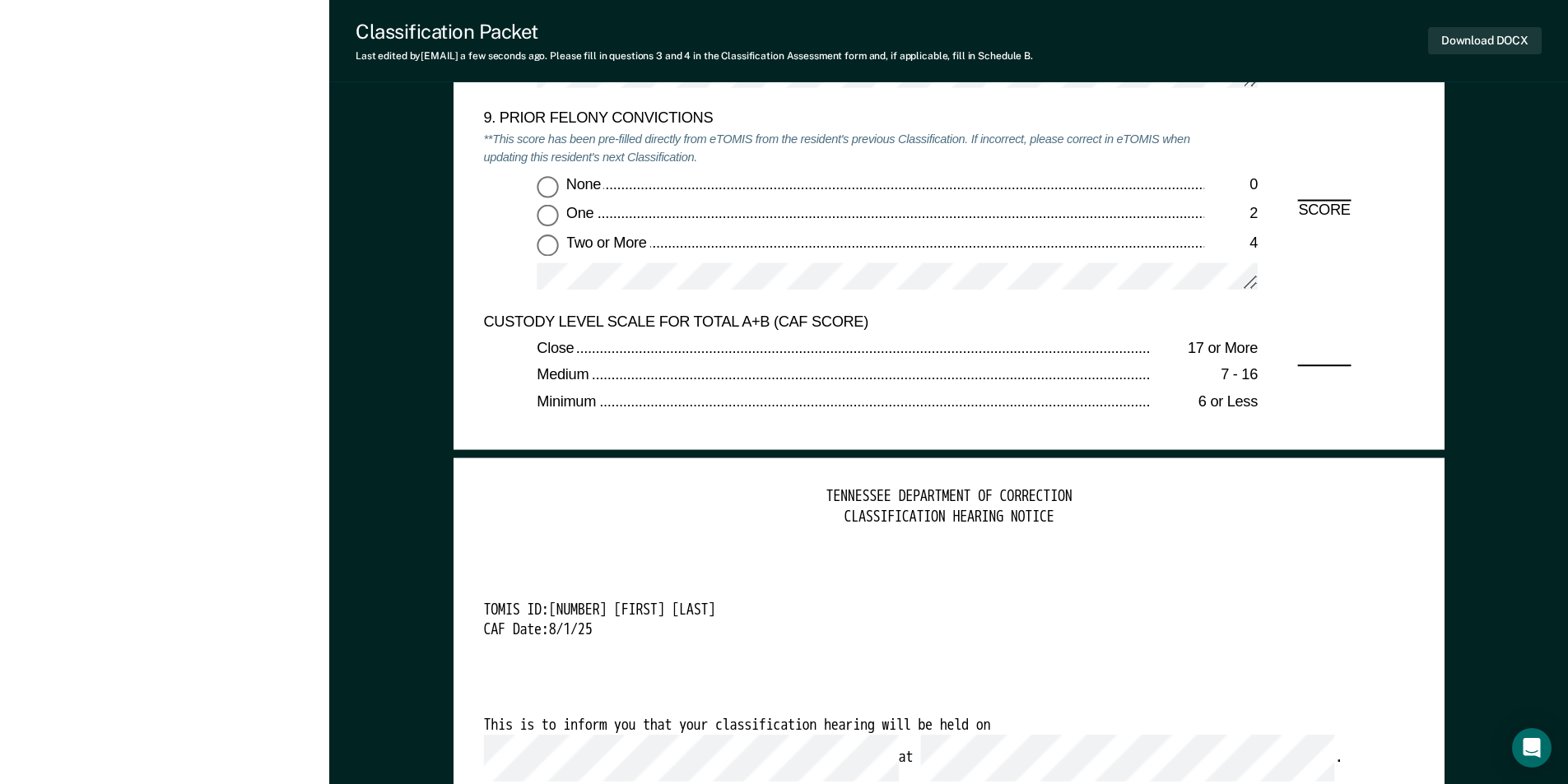 click on "Two or More 4" at bounding box center [547, 244] 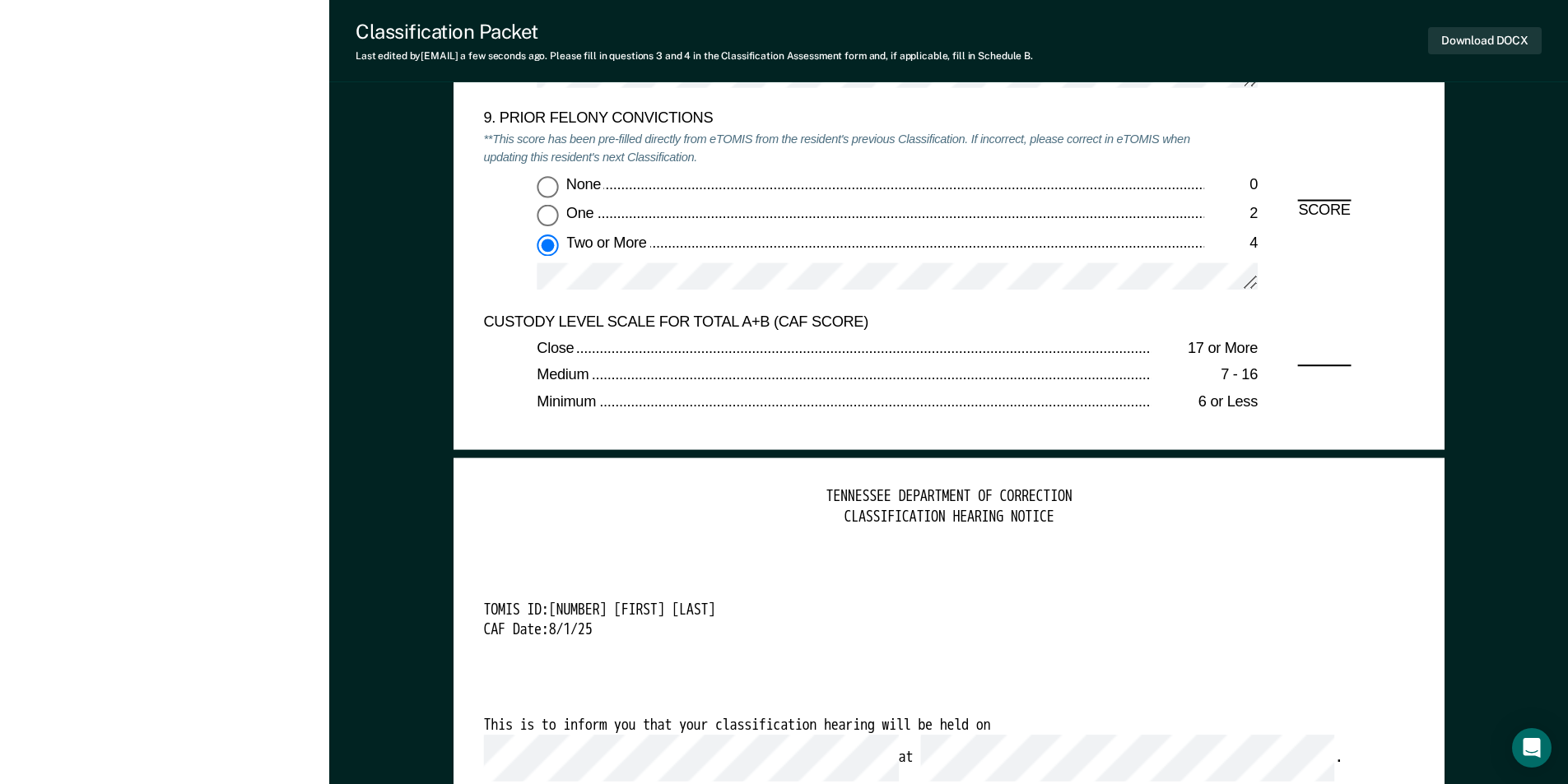 type on "x" 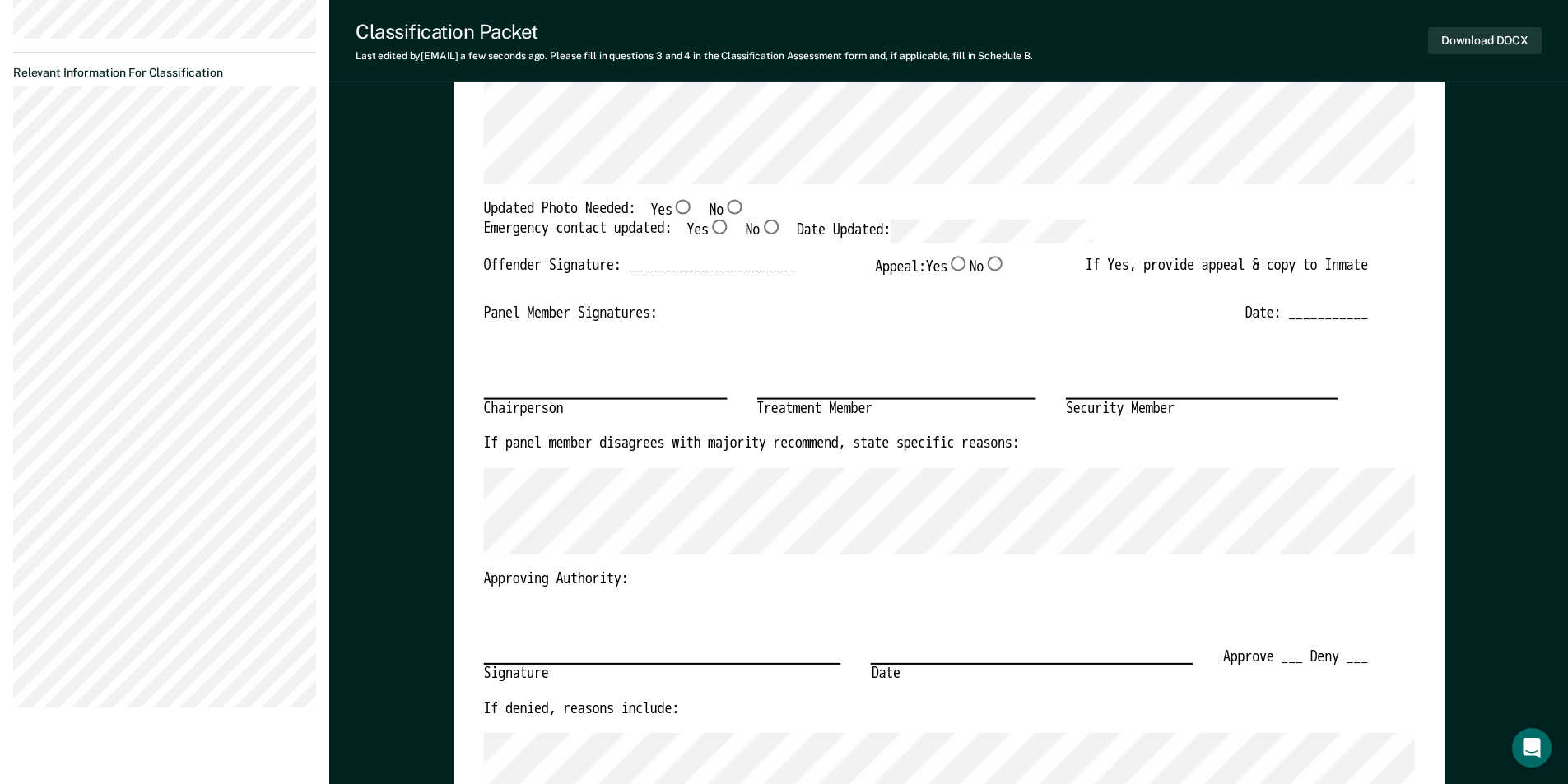 scroll, scrollTop: 411, scrollLeft: 0, axis: vertical 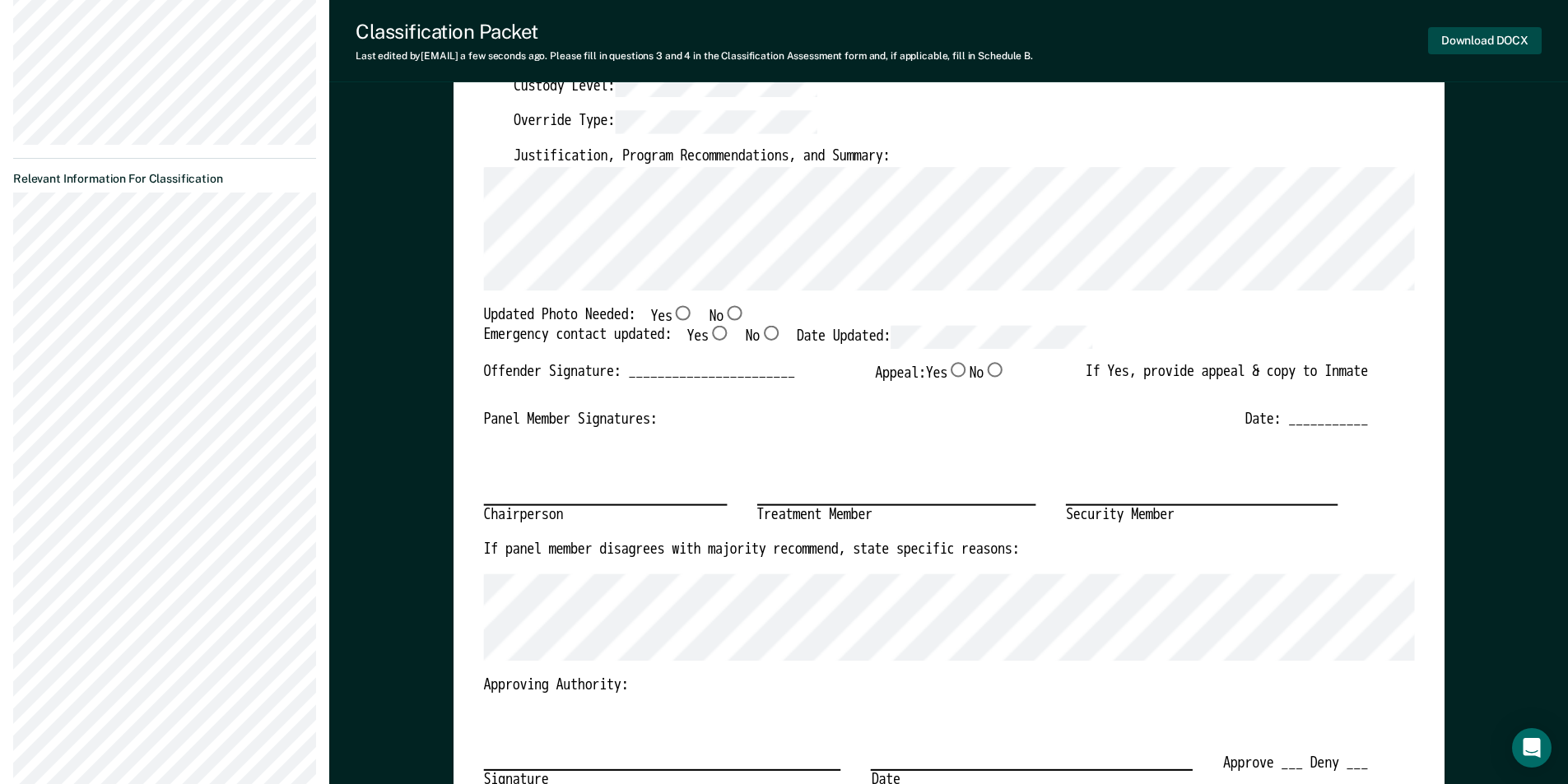 click on "Download DOCX" at bounding box center (1485, 40) 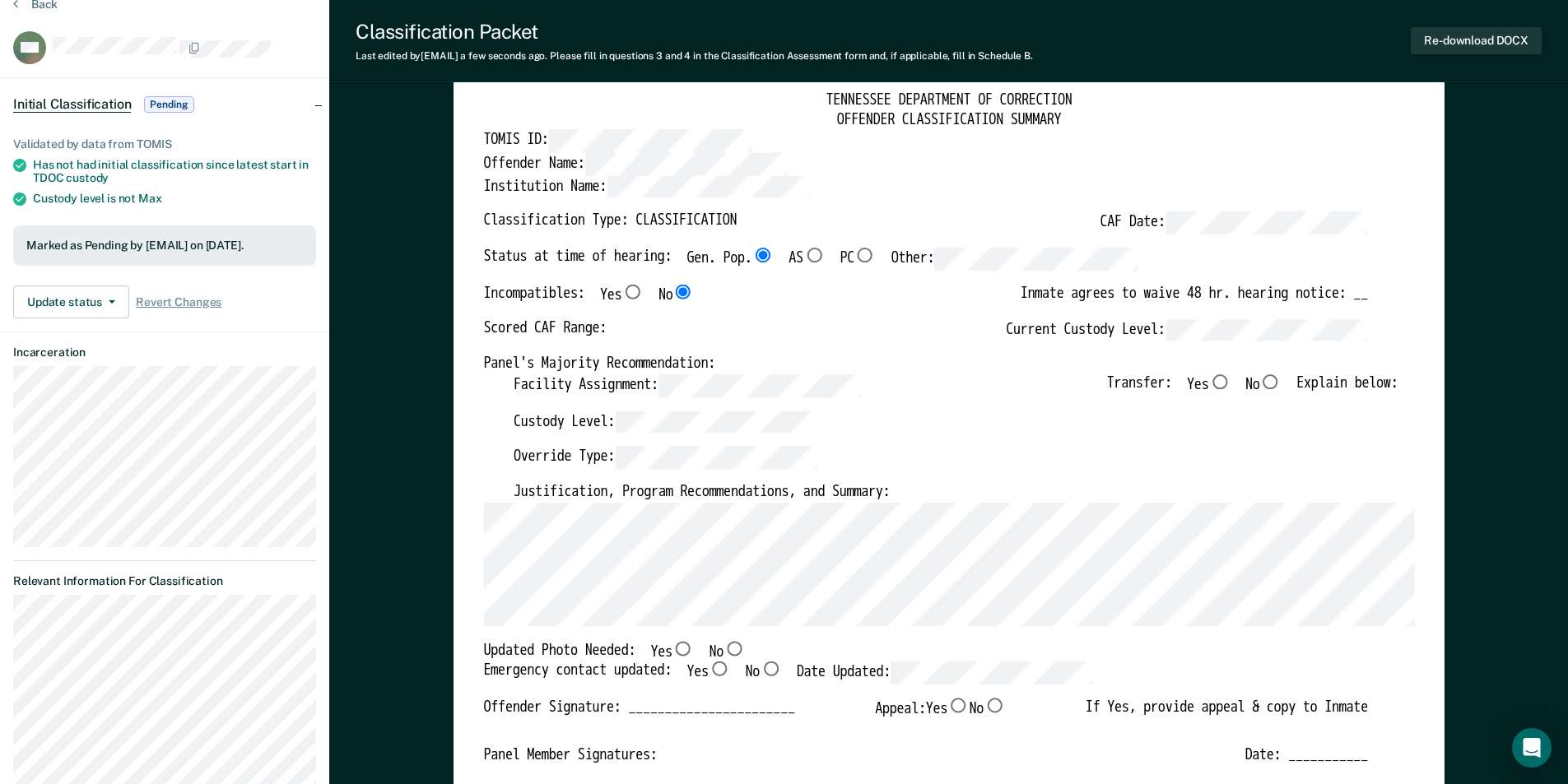 scroll, scrollTop: 0, scrollLeft: 0, axis: both 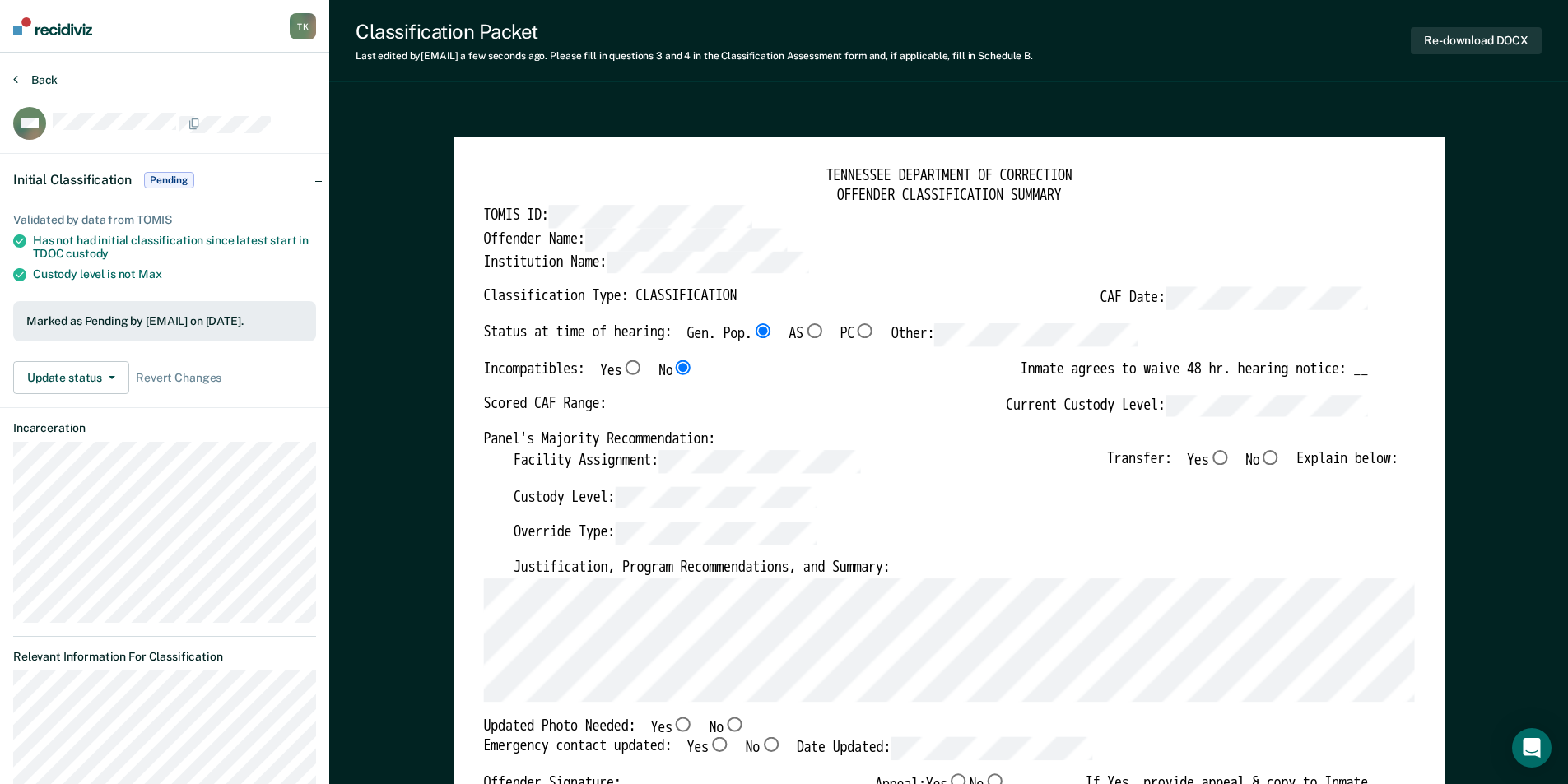 click on "Back" at bounding box center (35, 80) 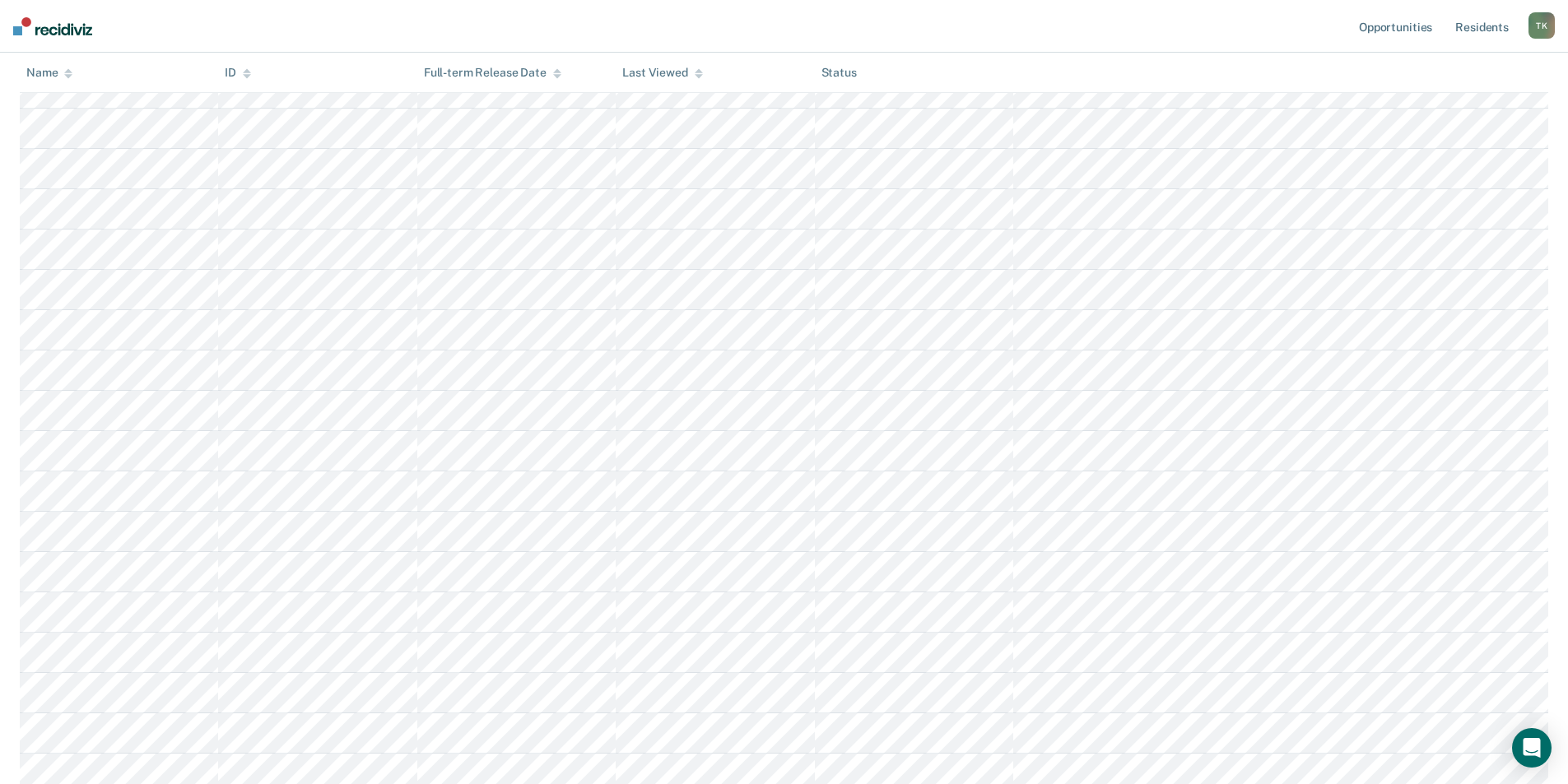 scroll, scrollTop: 0, scrollLeft: 0, axis: both 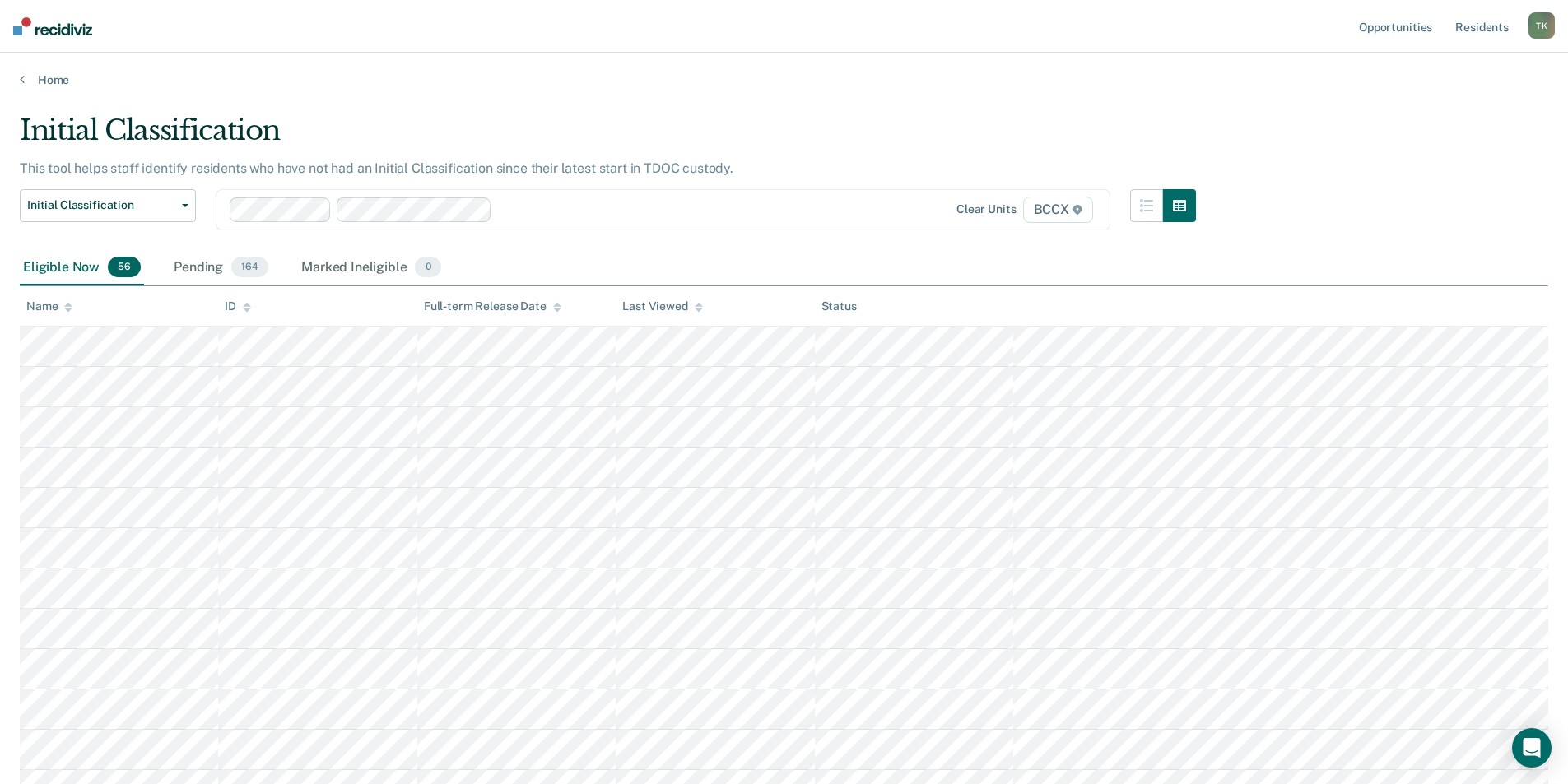 click on "Name" at bounding box center [49, 306] 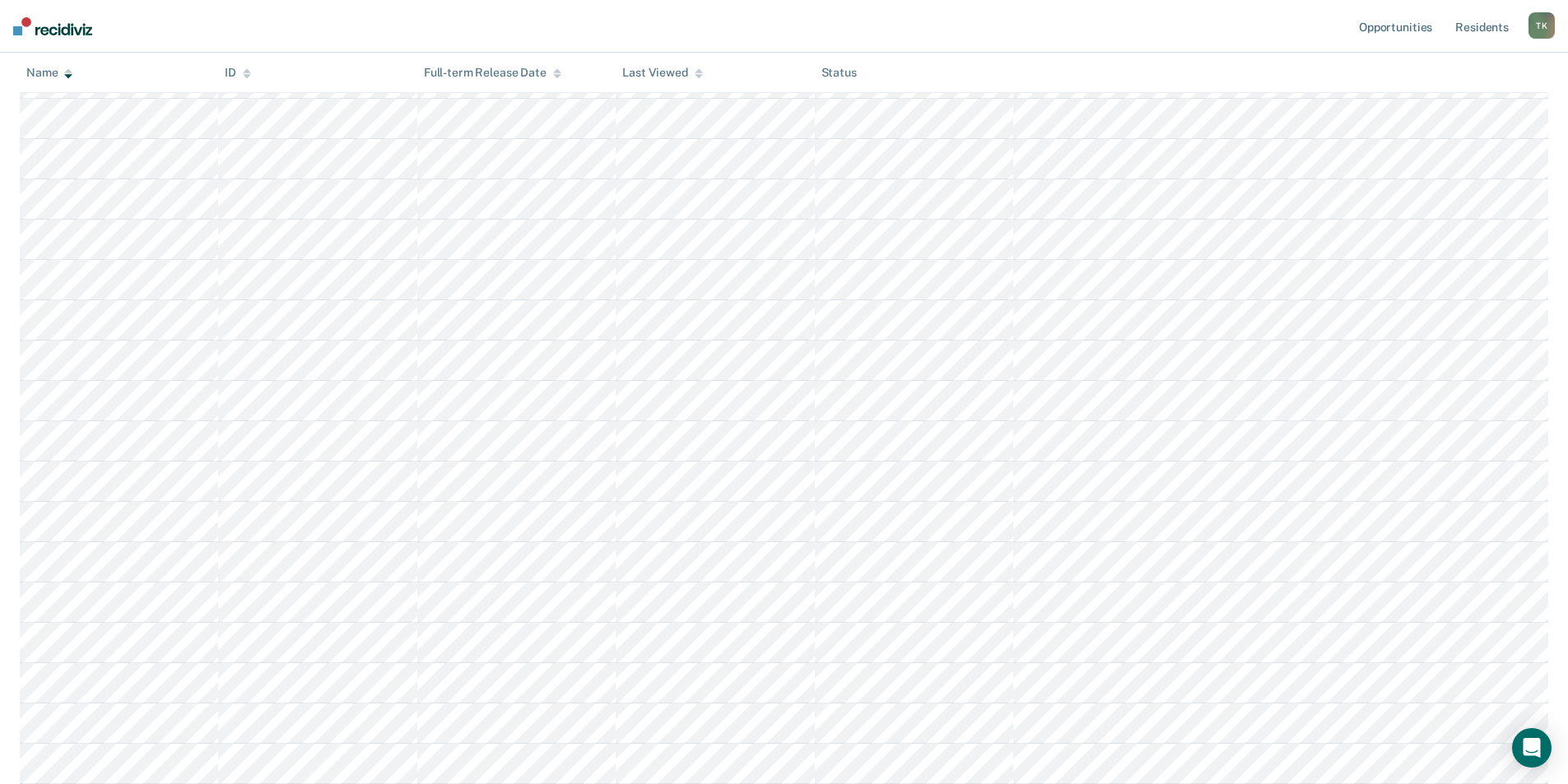 scroll, scrollTop: 1069, scrollLeft: 0, axis: vertical 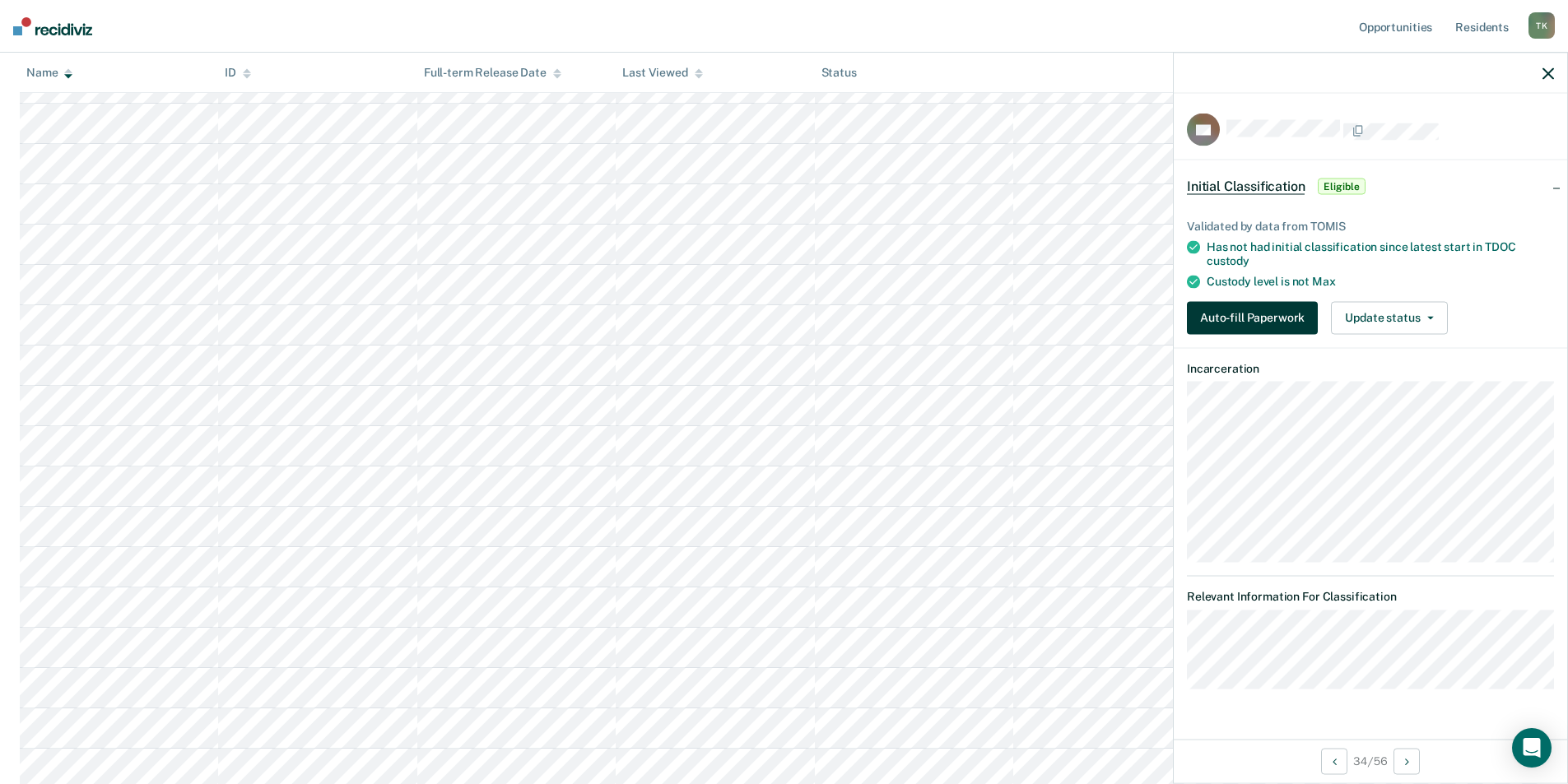 click on "Auto-fill Paperwork" at bounding box center [1252, 318] 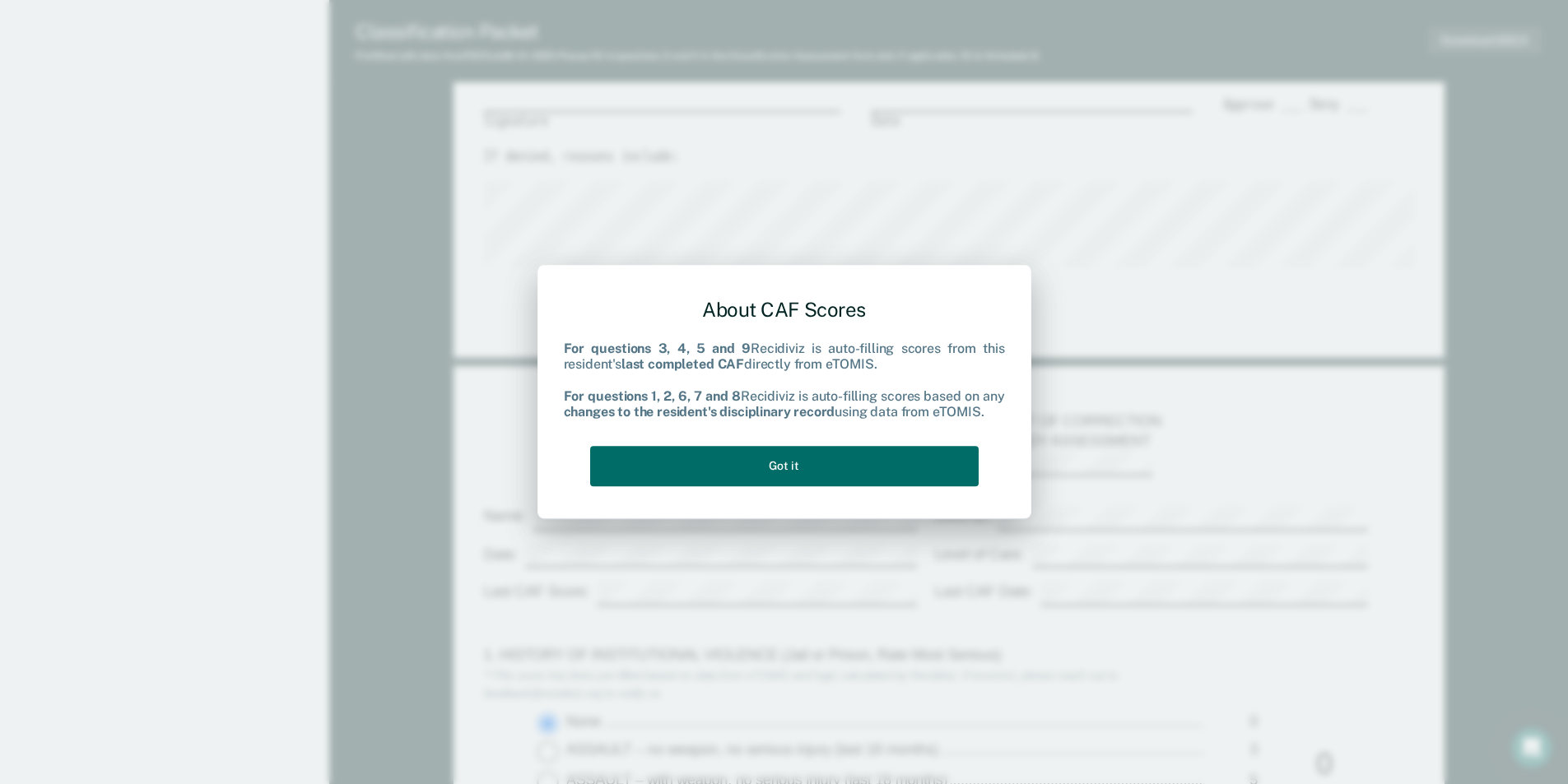 scroll, scrollTop: 0, scrollLeft: 0, axis: both 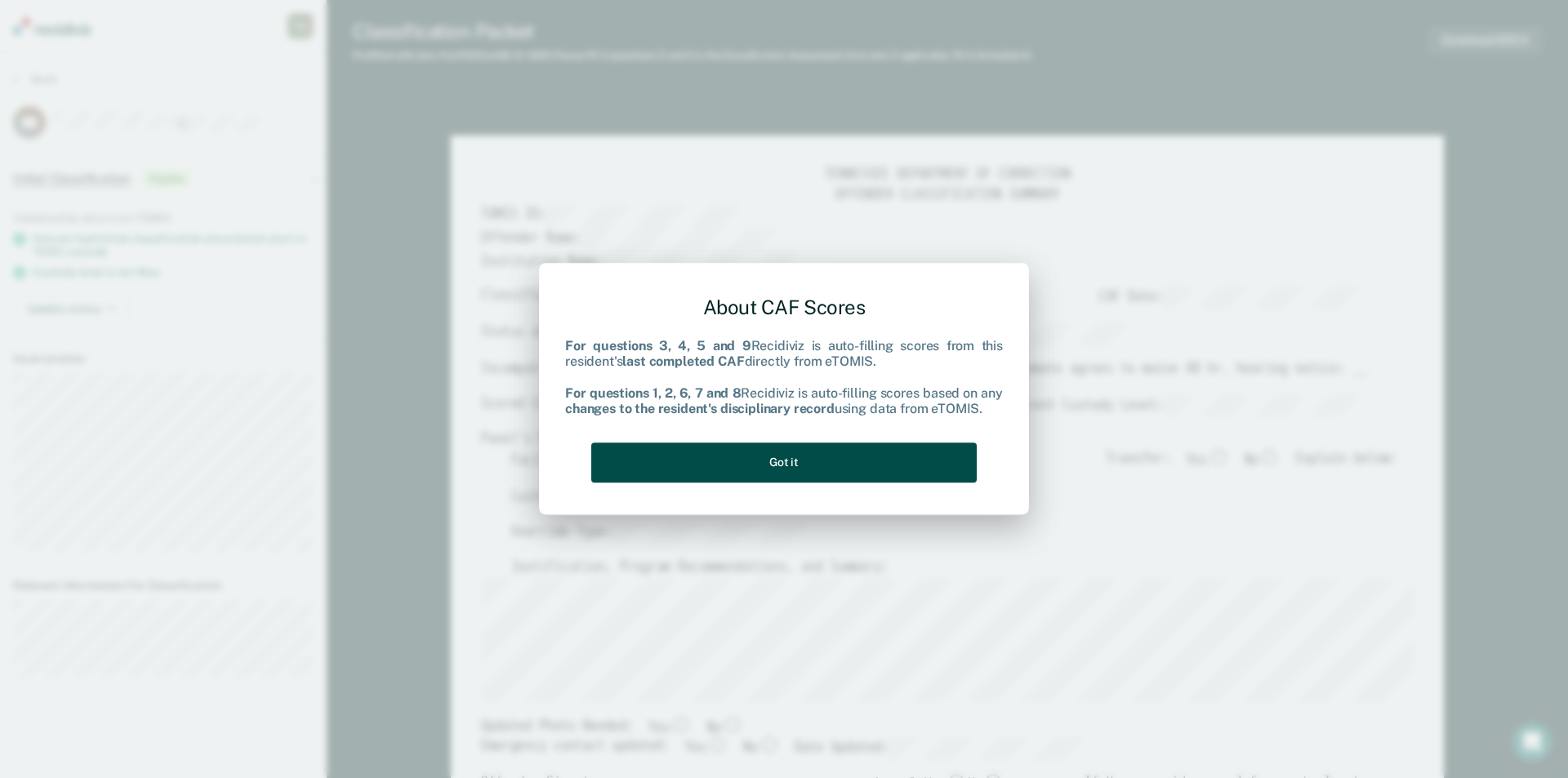 click on "Got it" at bounding box center (784, 462) 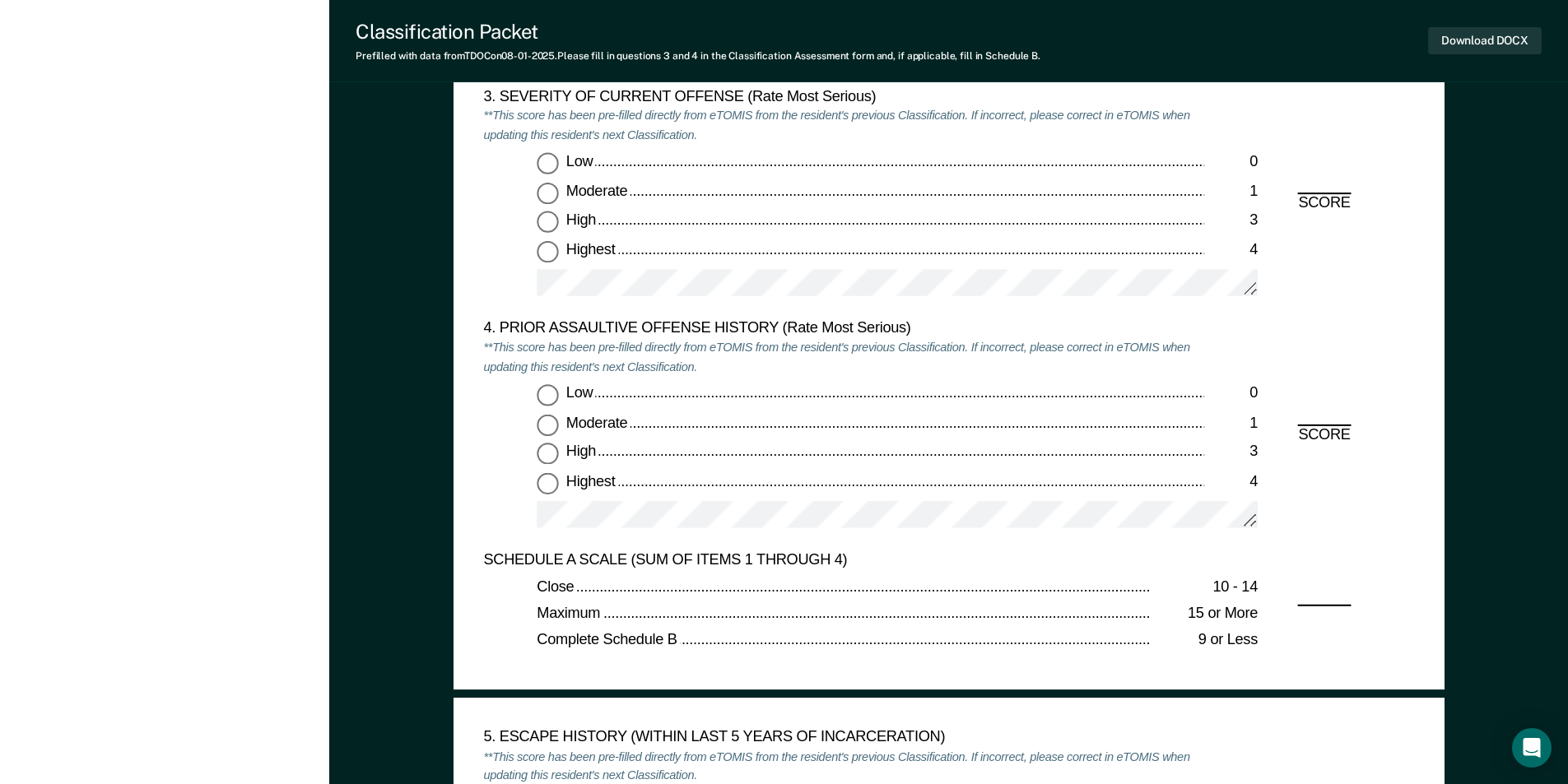scroll, scrollTop: 1974, scrollLeft: 0, axis: vertical 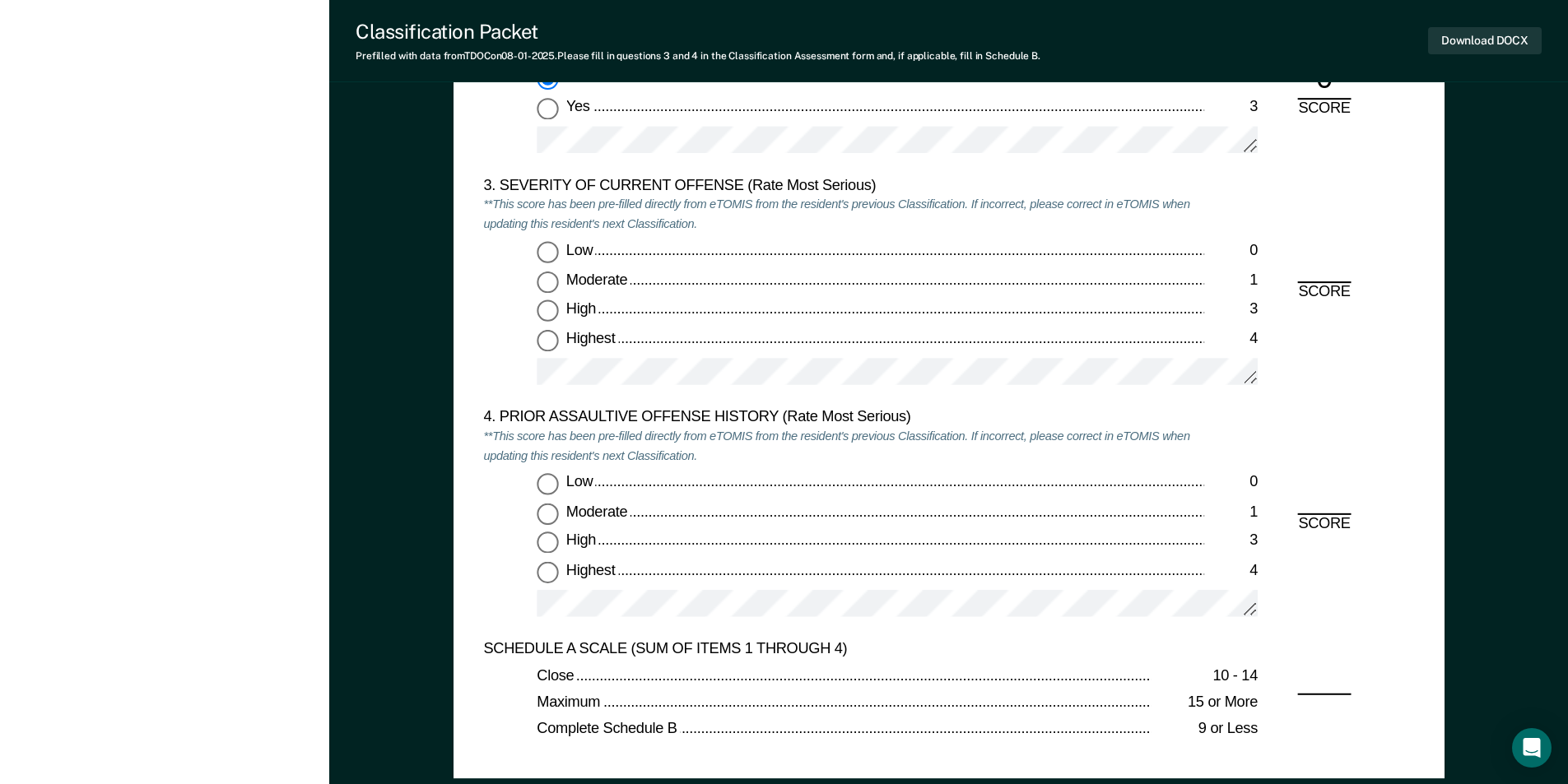 click on "Moderate 1" at bounding box center [547, 282] 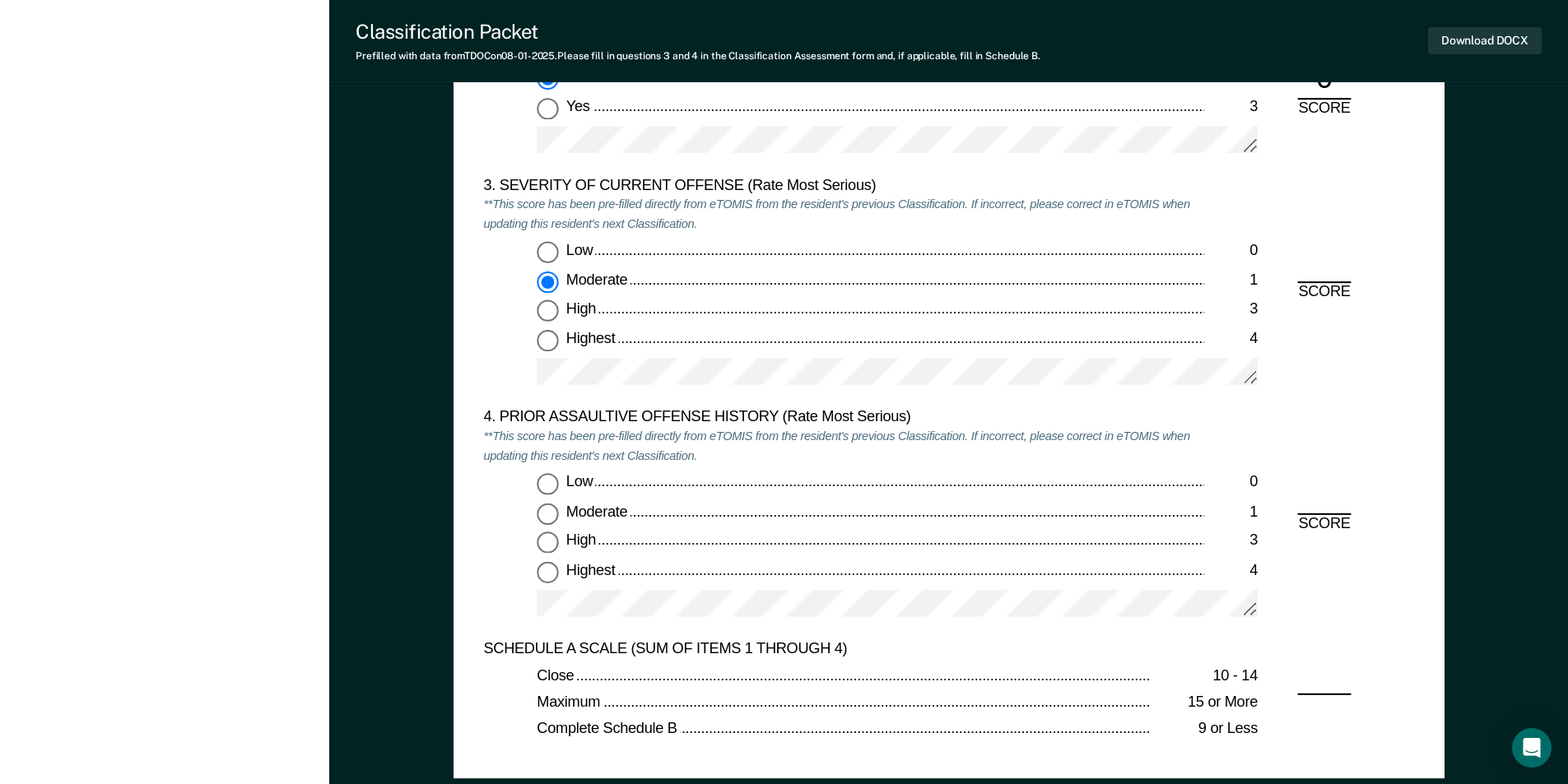 type on "x" 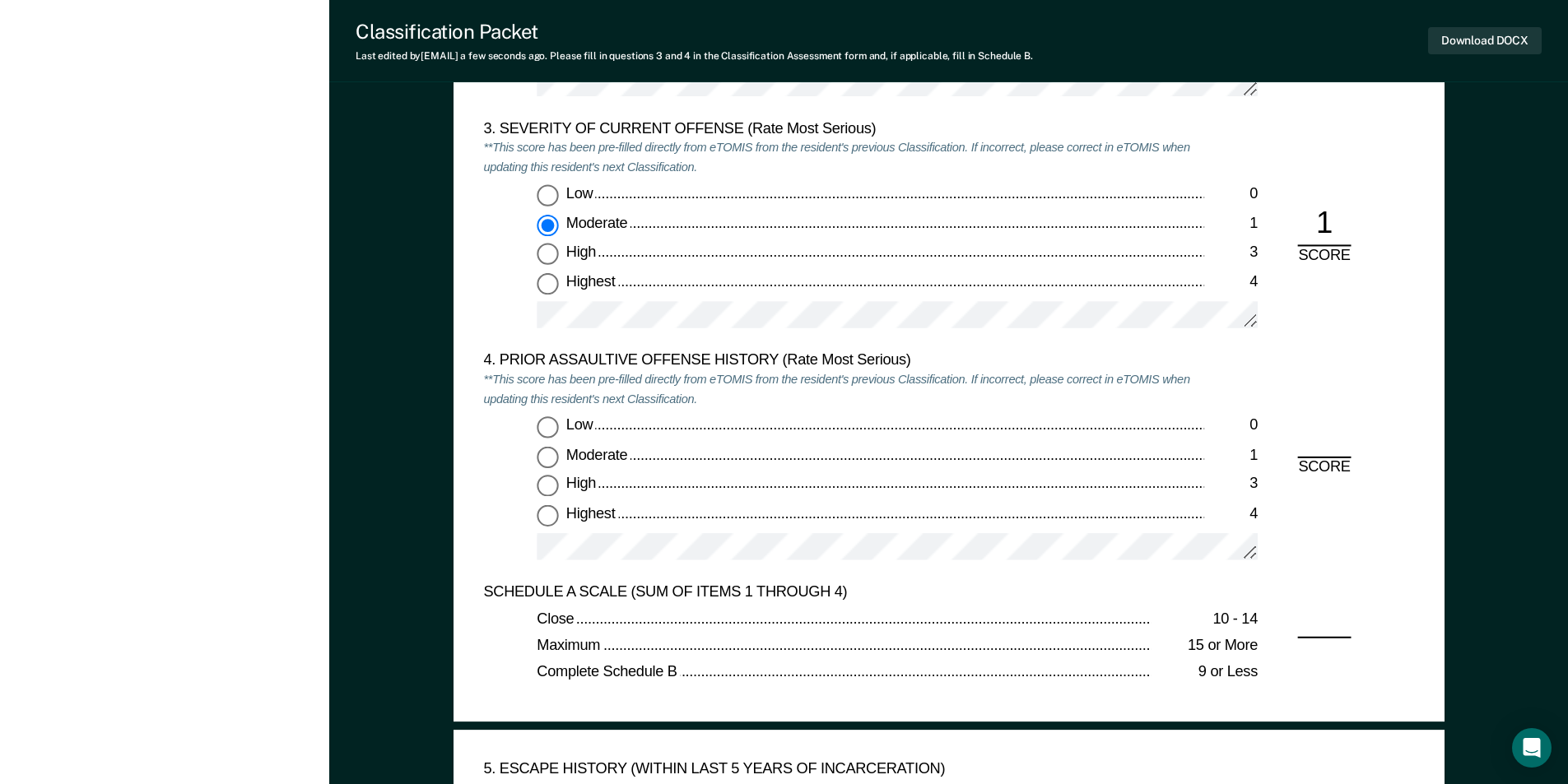 scroll, scrollTop: 2221, scrollLeft: 0, axis: vertical 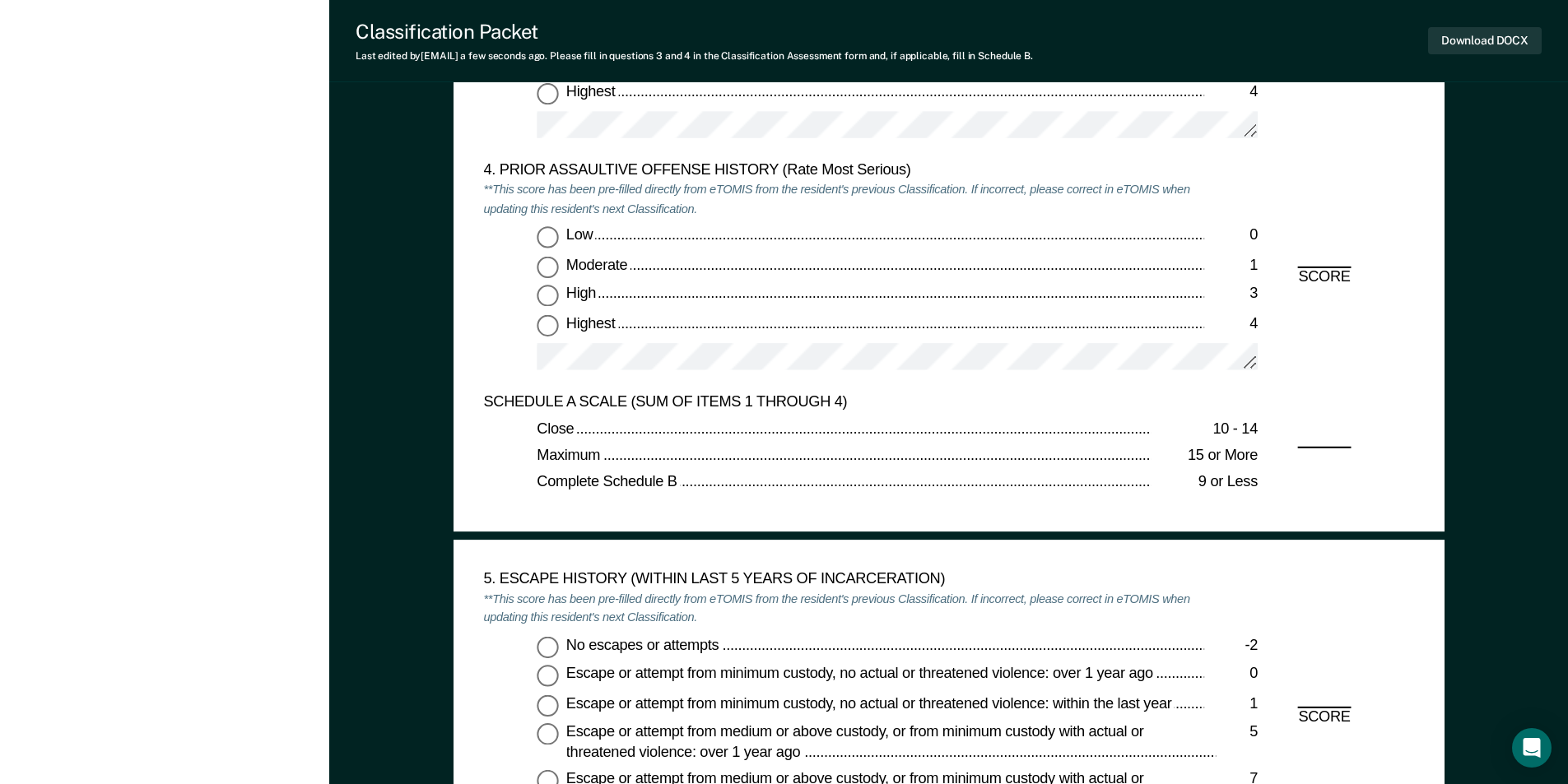 drag, startPoint x: 550, startPoint y: 648, endPoint x: 597, endPoint y: 621, distance: 54.203321 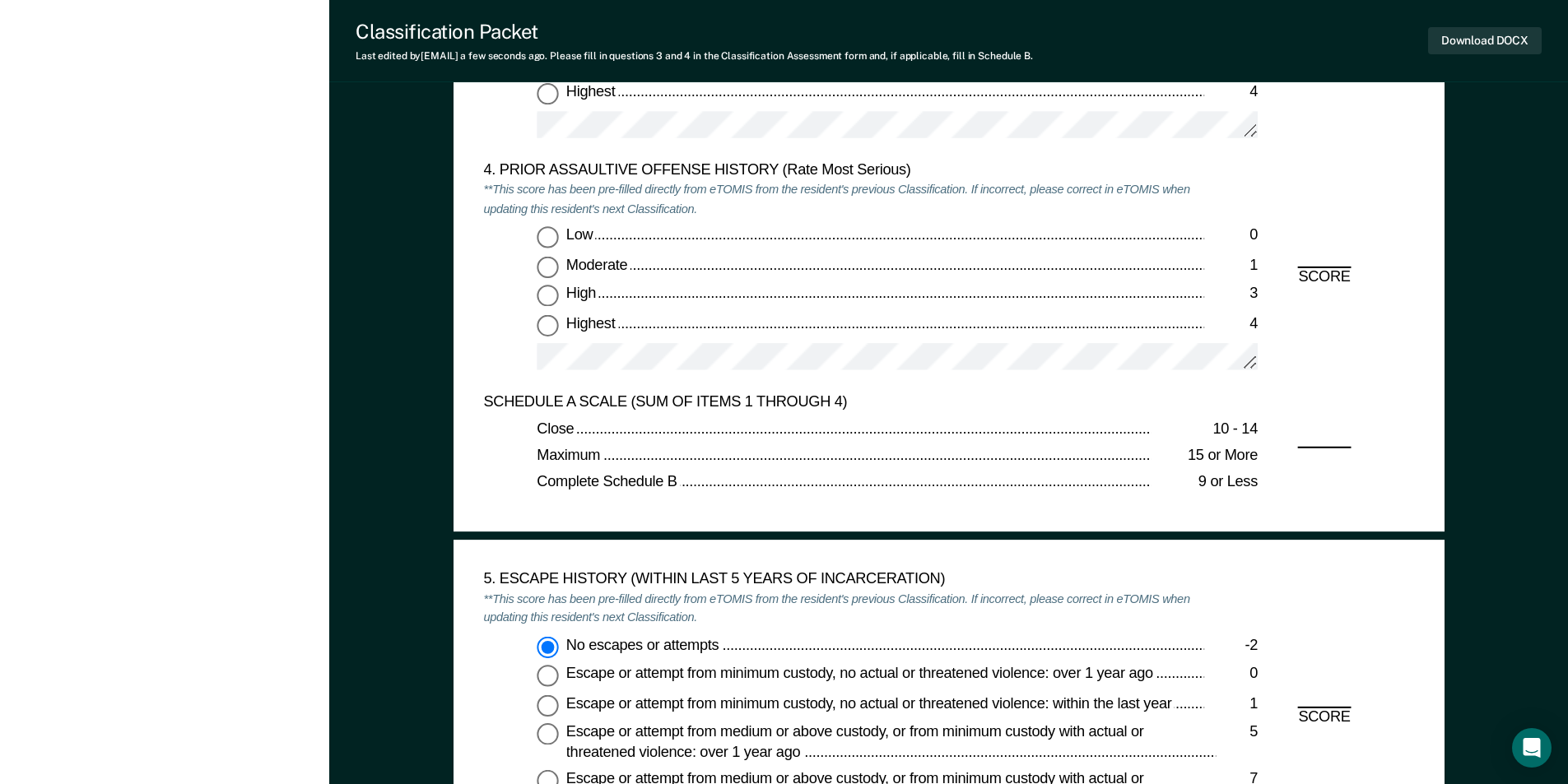 type on "x" 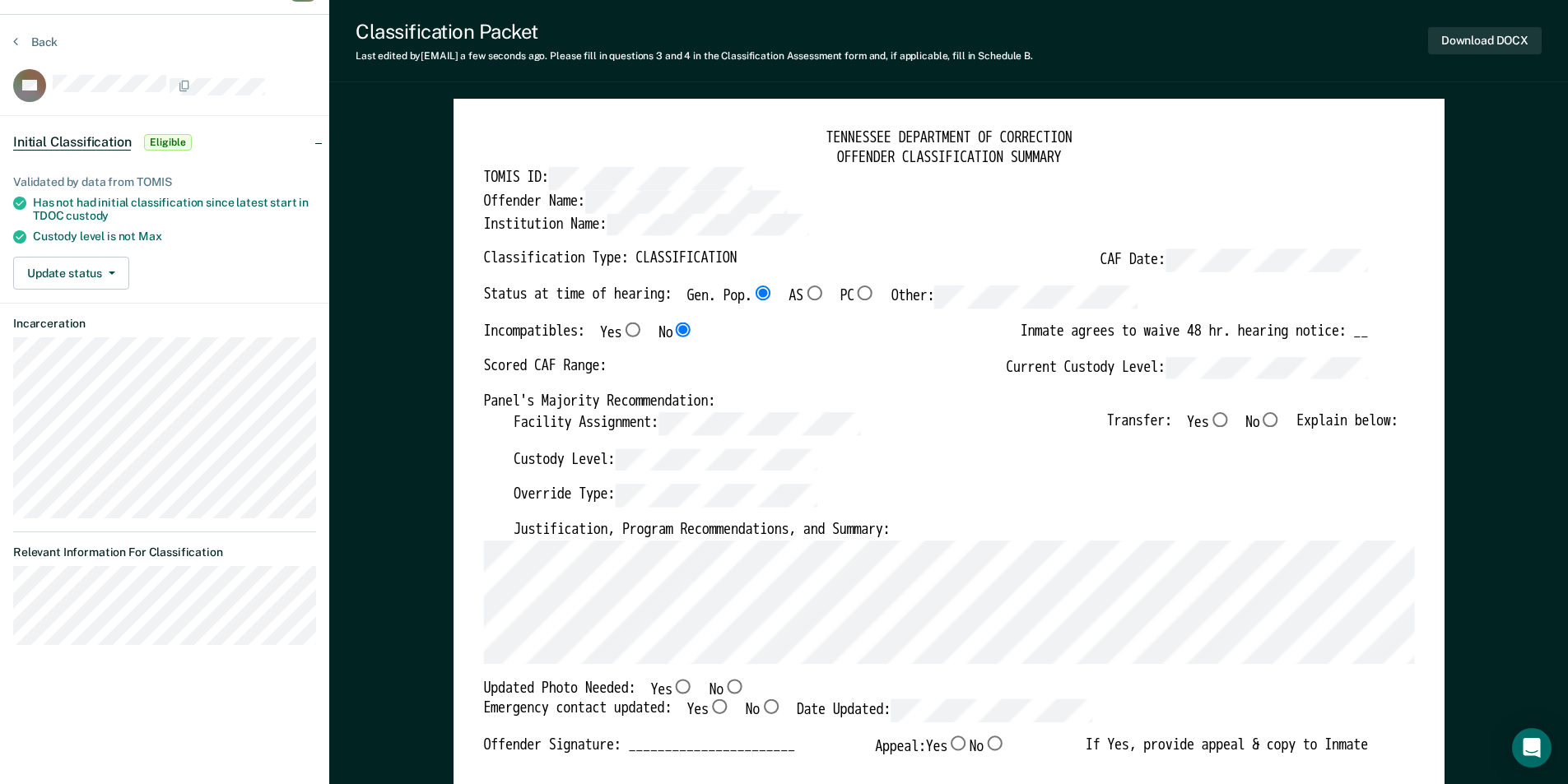 scroll, scrollTop: 0, scrollLeft: 0, axis: both 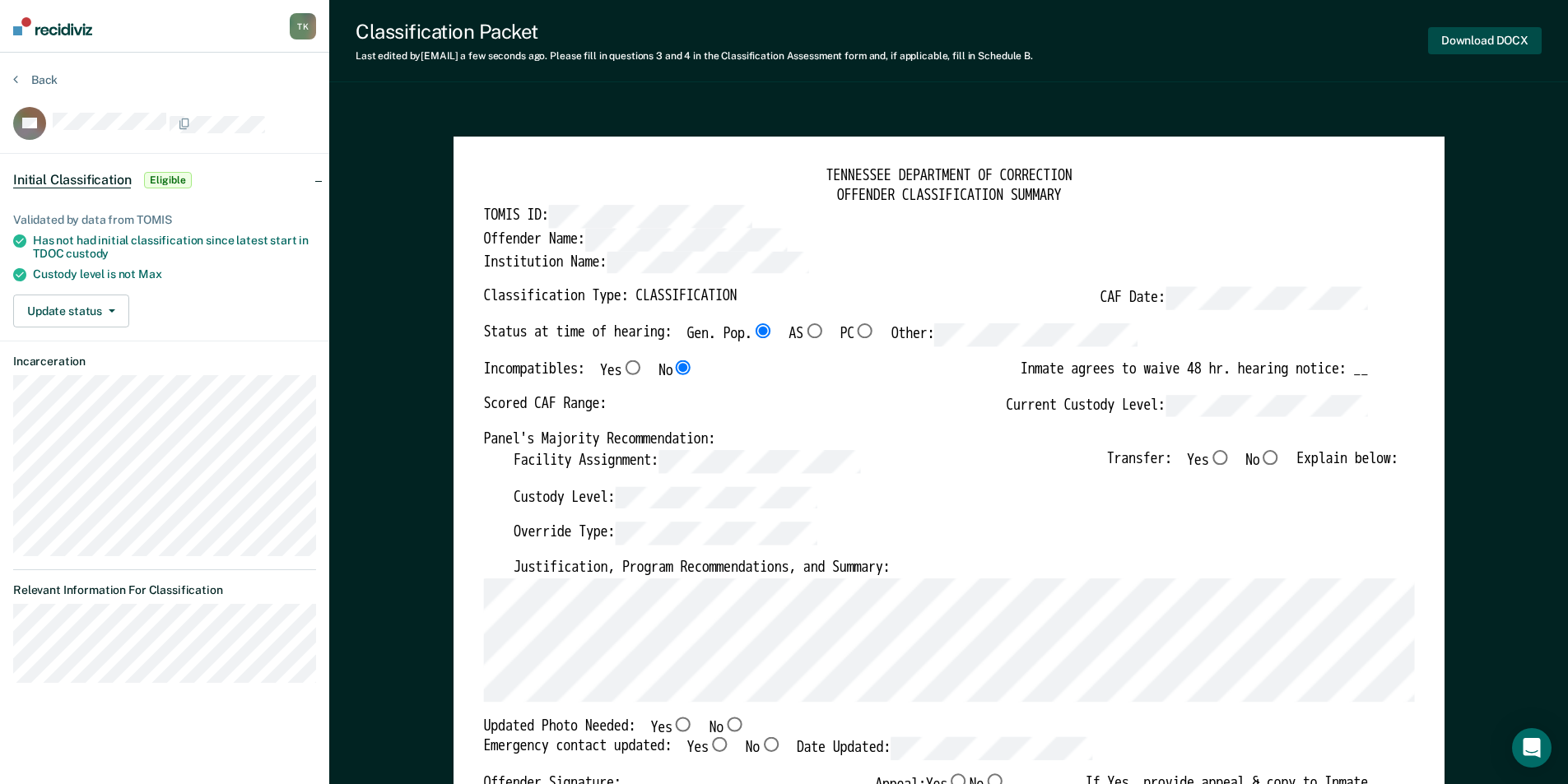 click on "Download DOCX" at bounding box center [1485, 40] 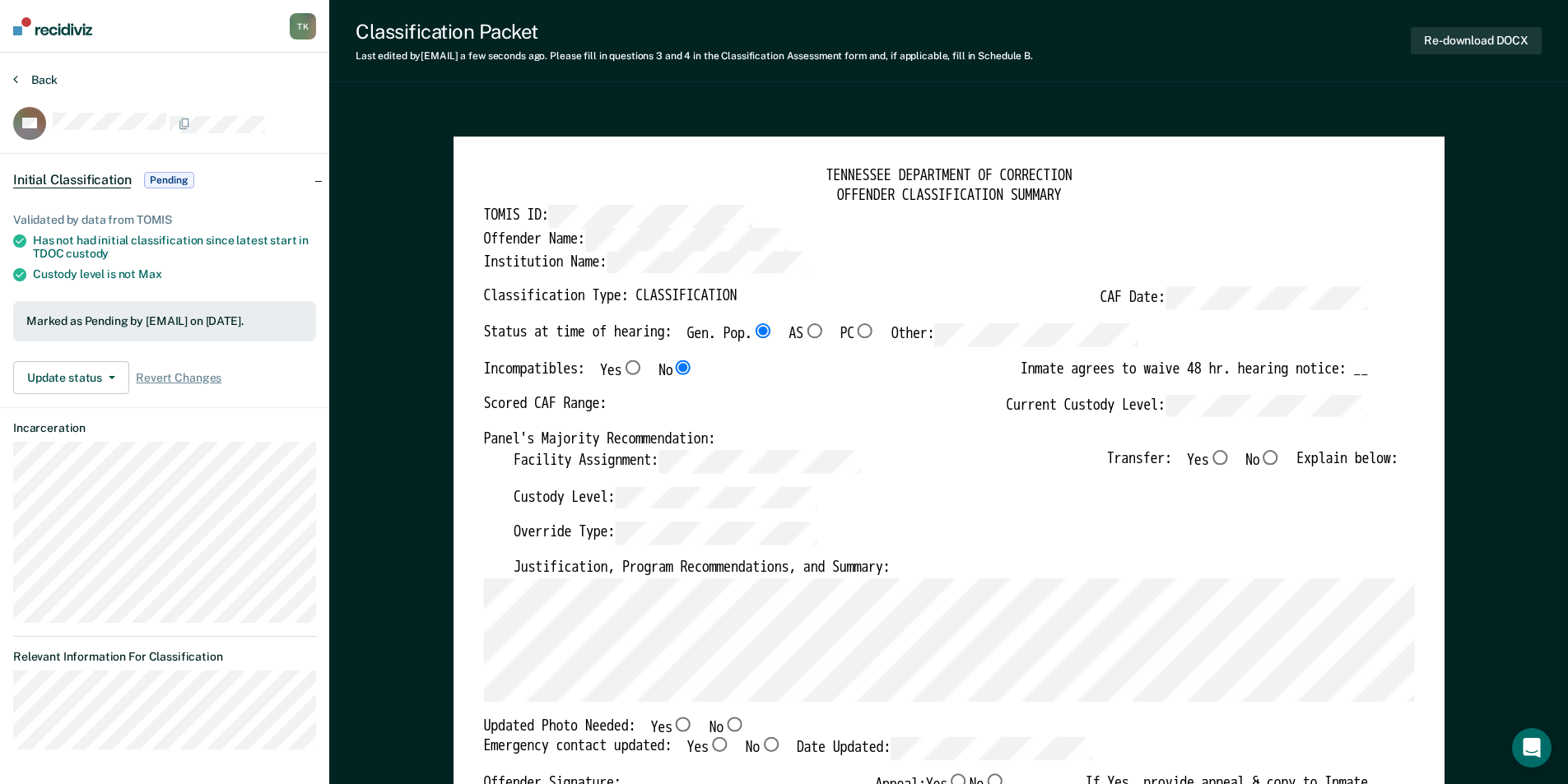 click on "Back" at bounding box center [35, 80] 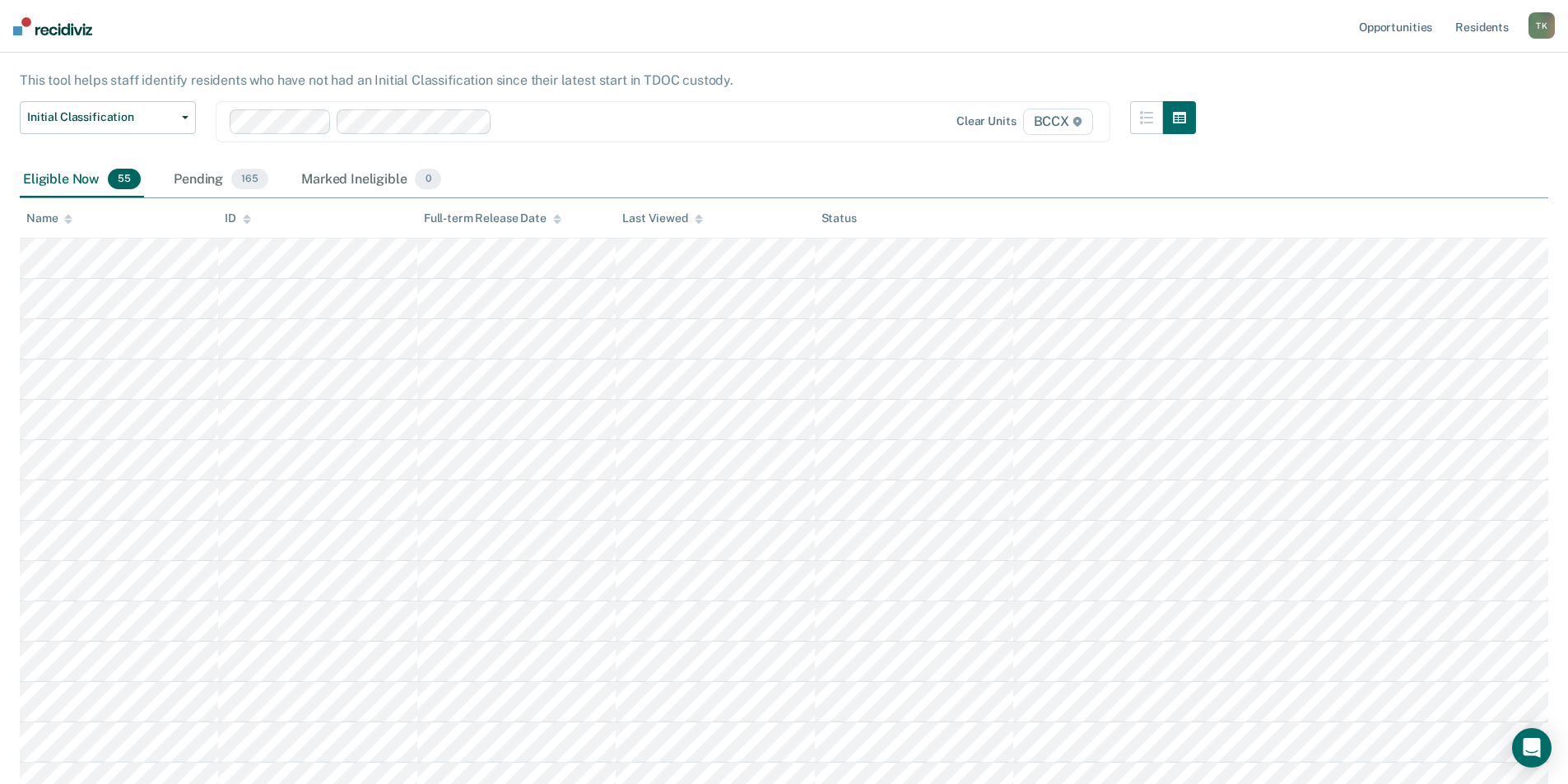 scroll, scrollTop: 0, scrollLeft: 0, axis: both 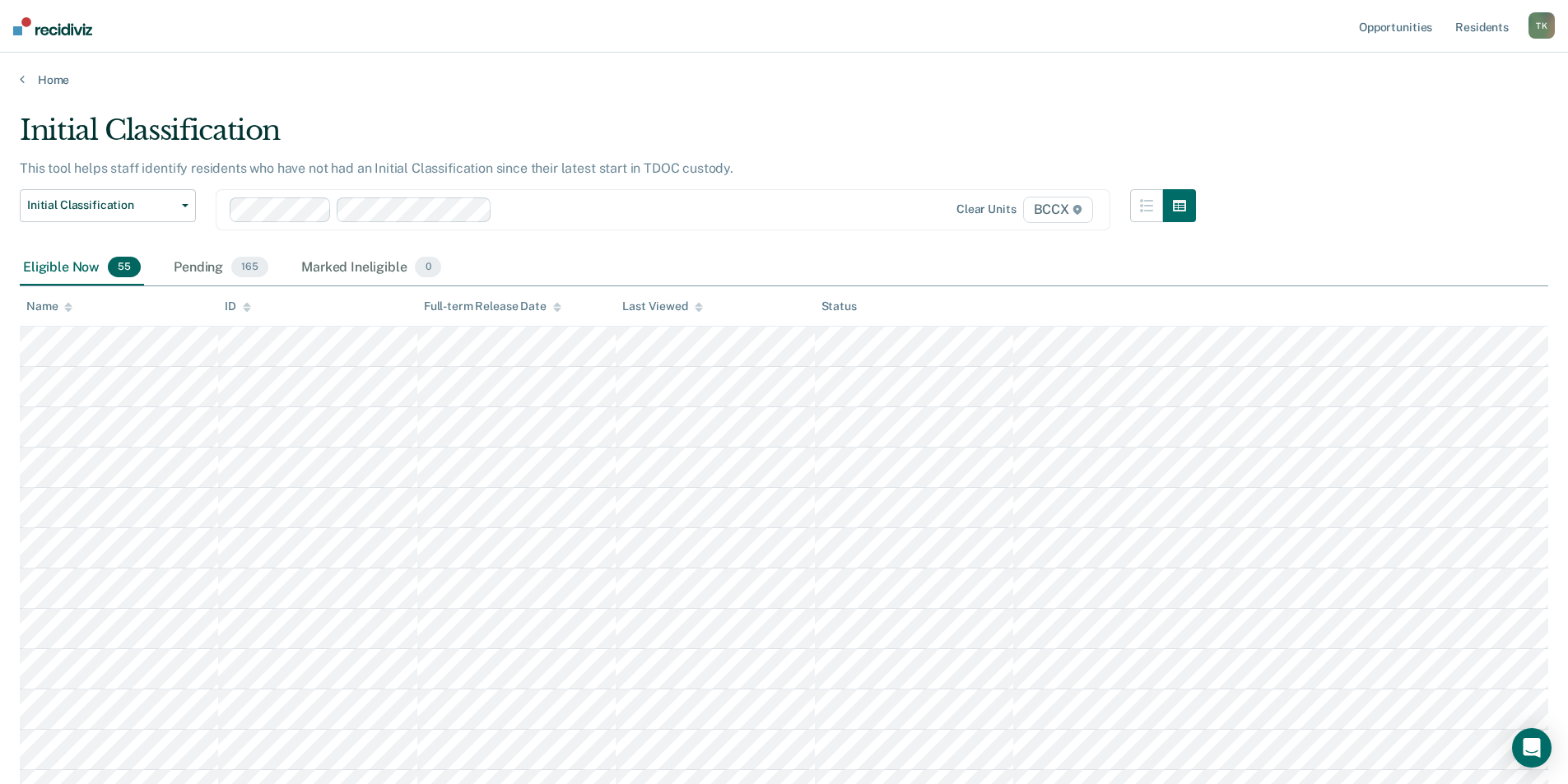 click on "Name" at bounding box center [49, 306] 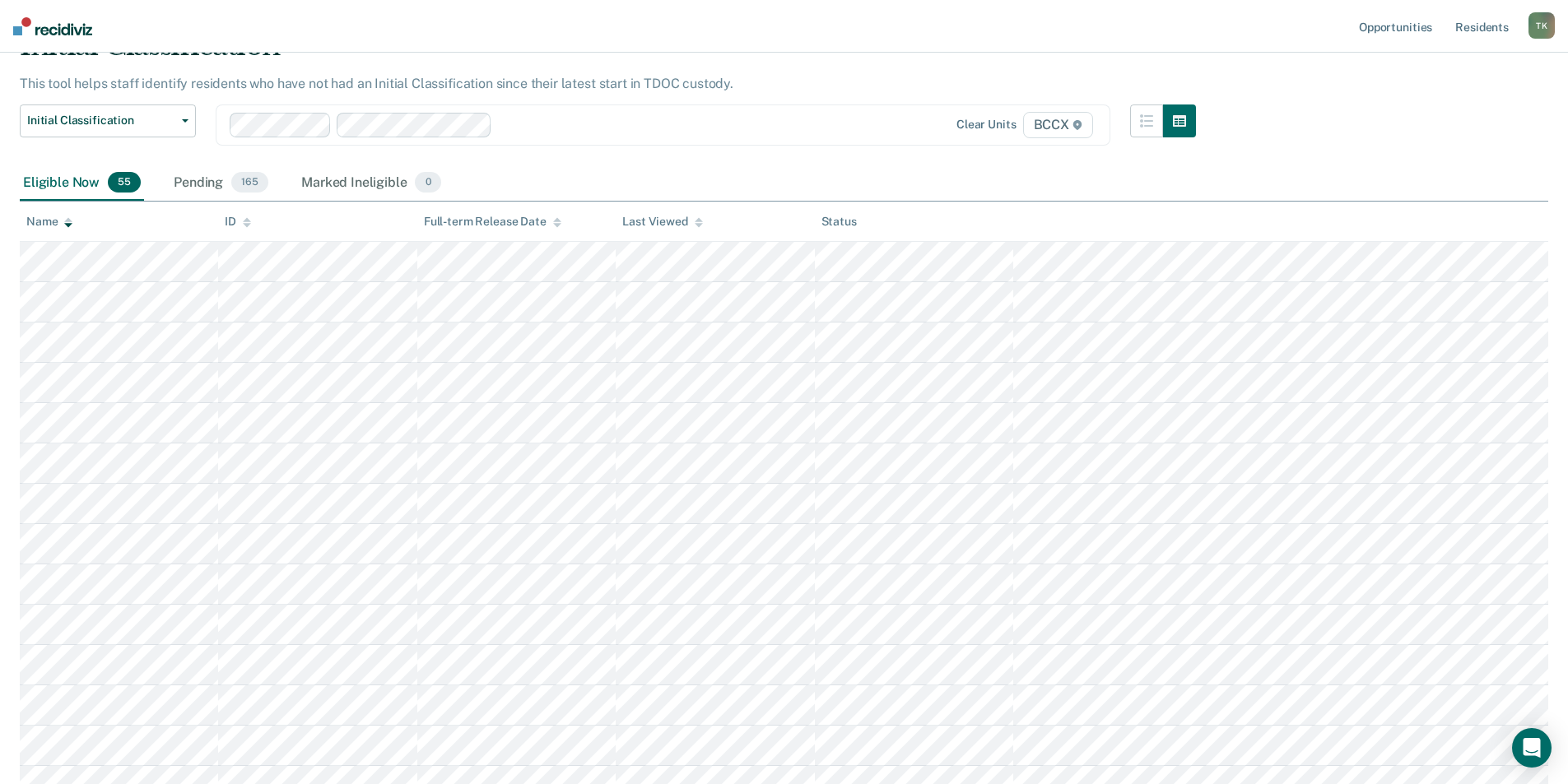 scroll, scrollTop: 165, scrollLeft: 0, axis: vertical 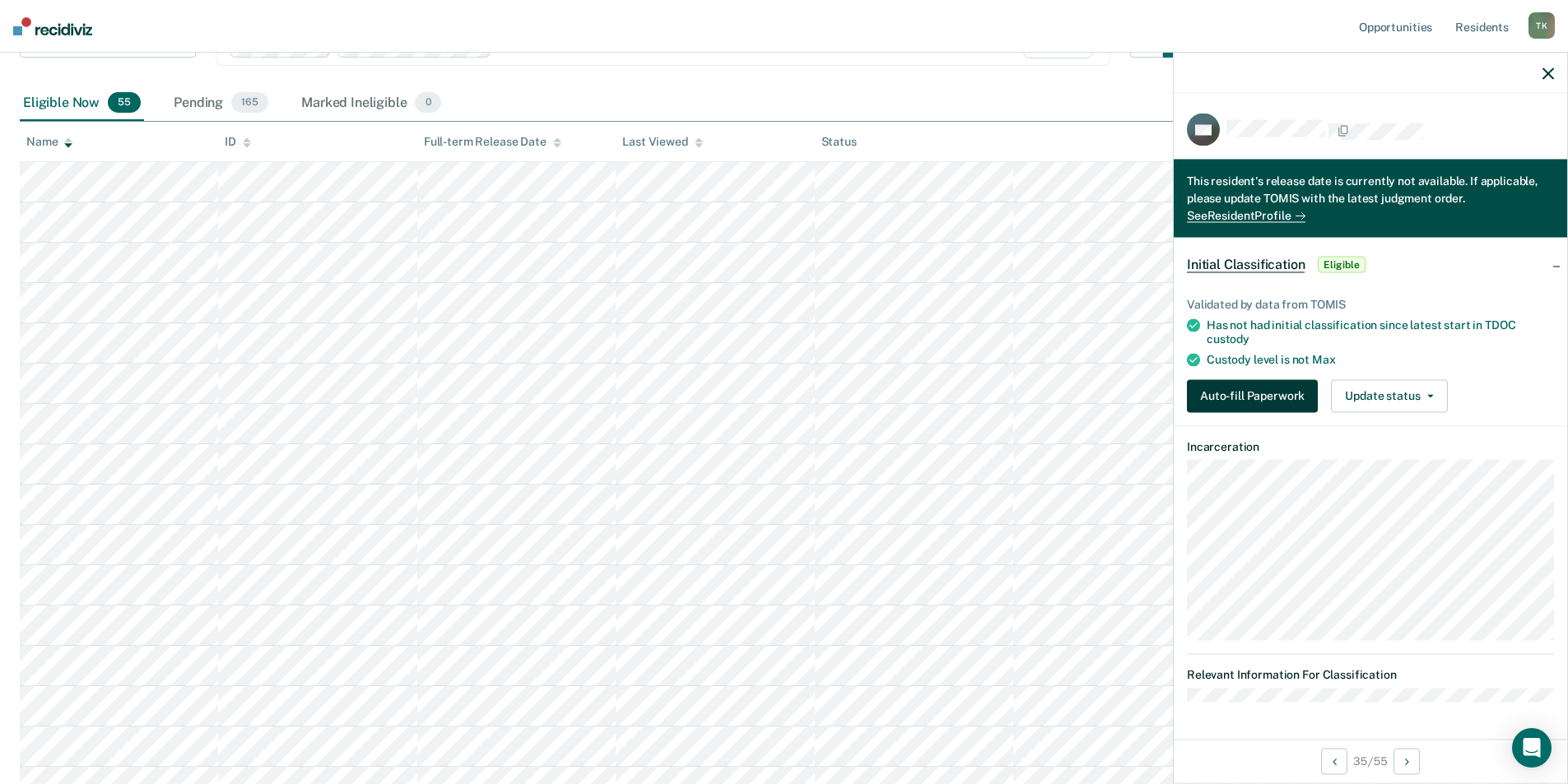 click on "Auto-fill Paperwork" at bounding box center [1252, 396] 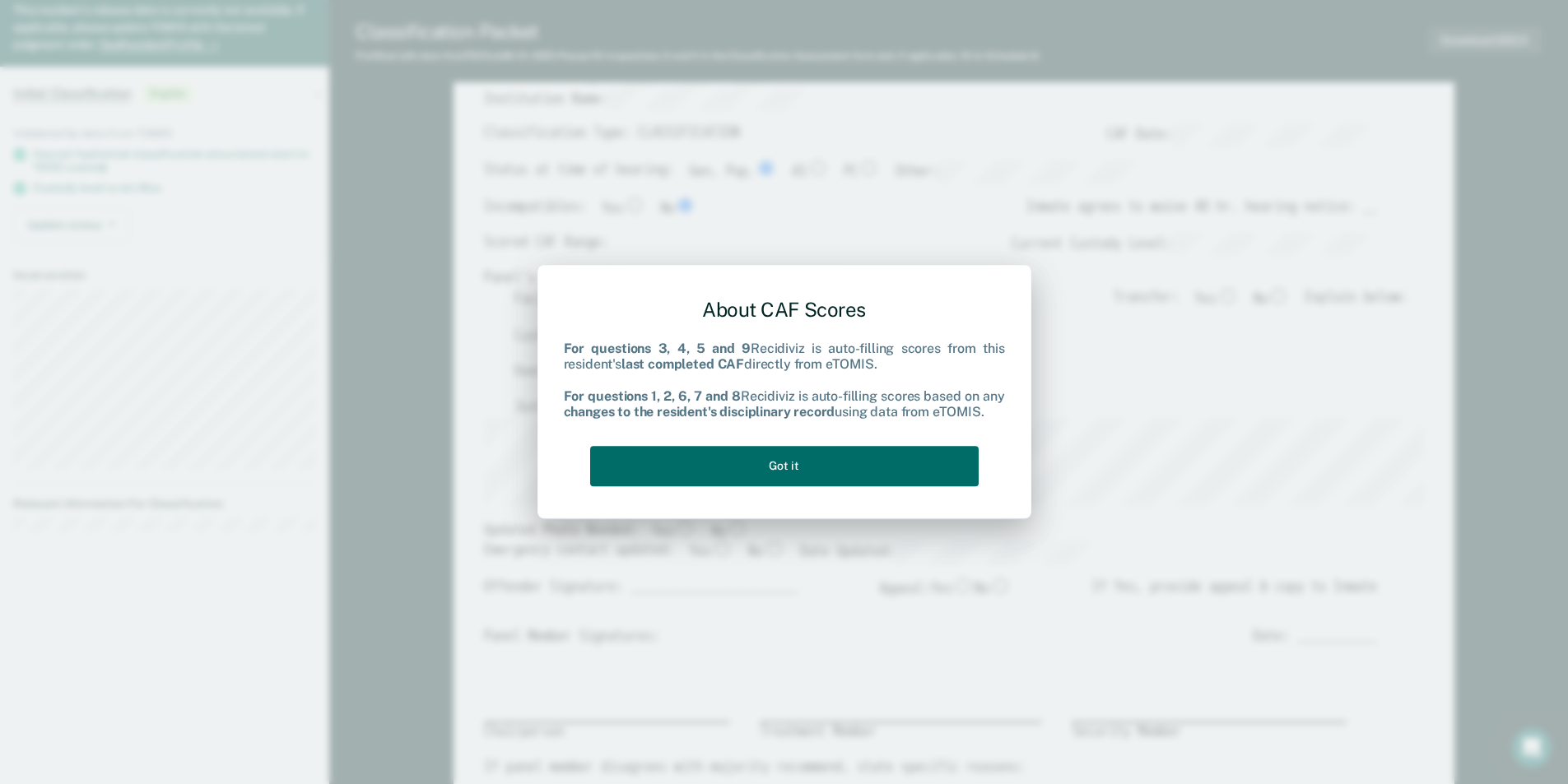 scroll, scrollTop: 0, scrollLeft: 0, axis: both 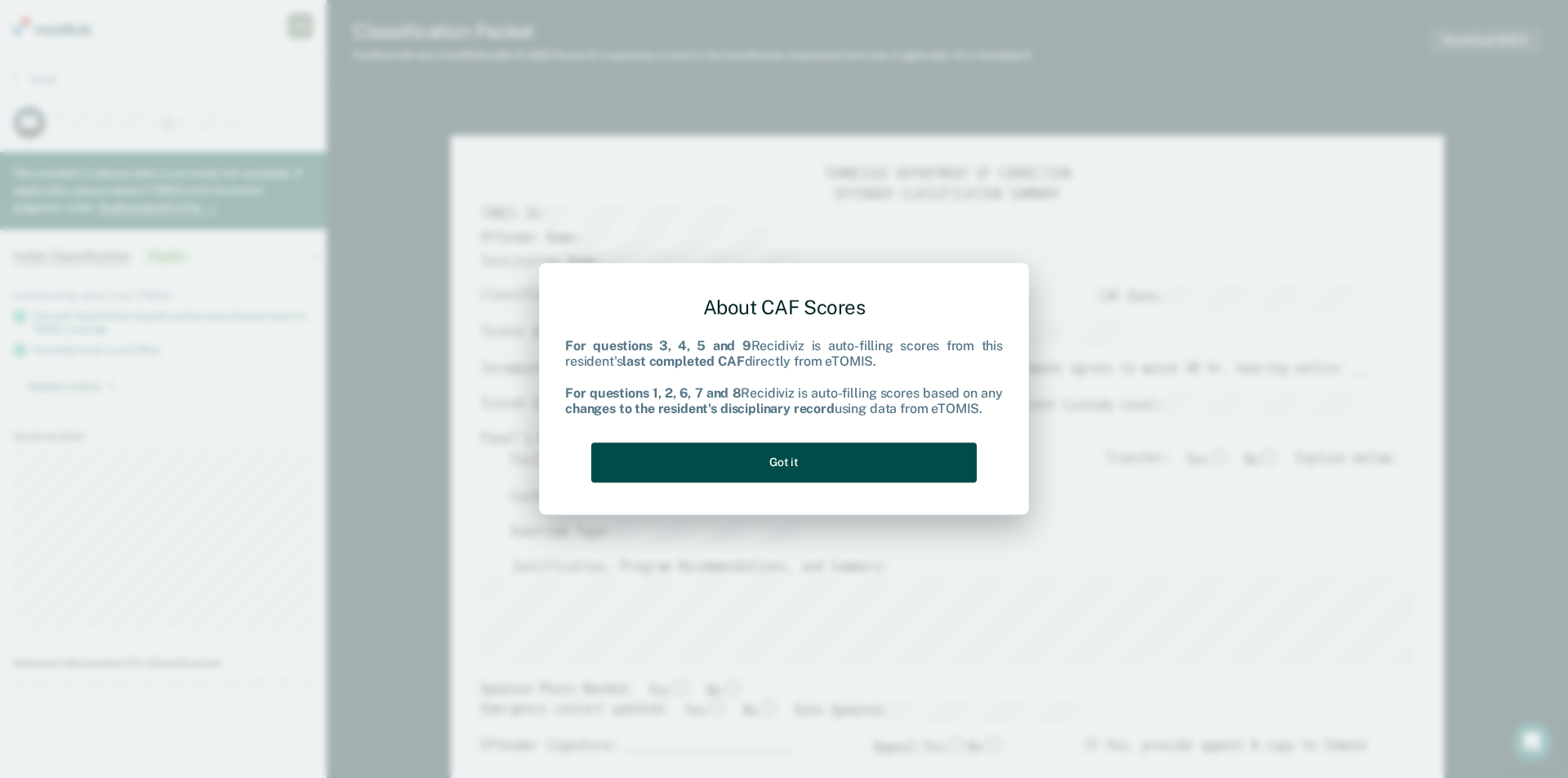 drag, startPoint x: 737, startPoint y: 460, endPoint x: 728, endPoint y: 463, distance: 9.486833 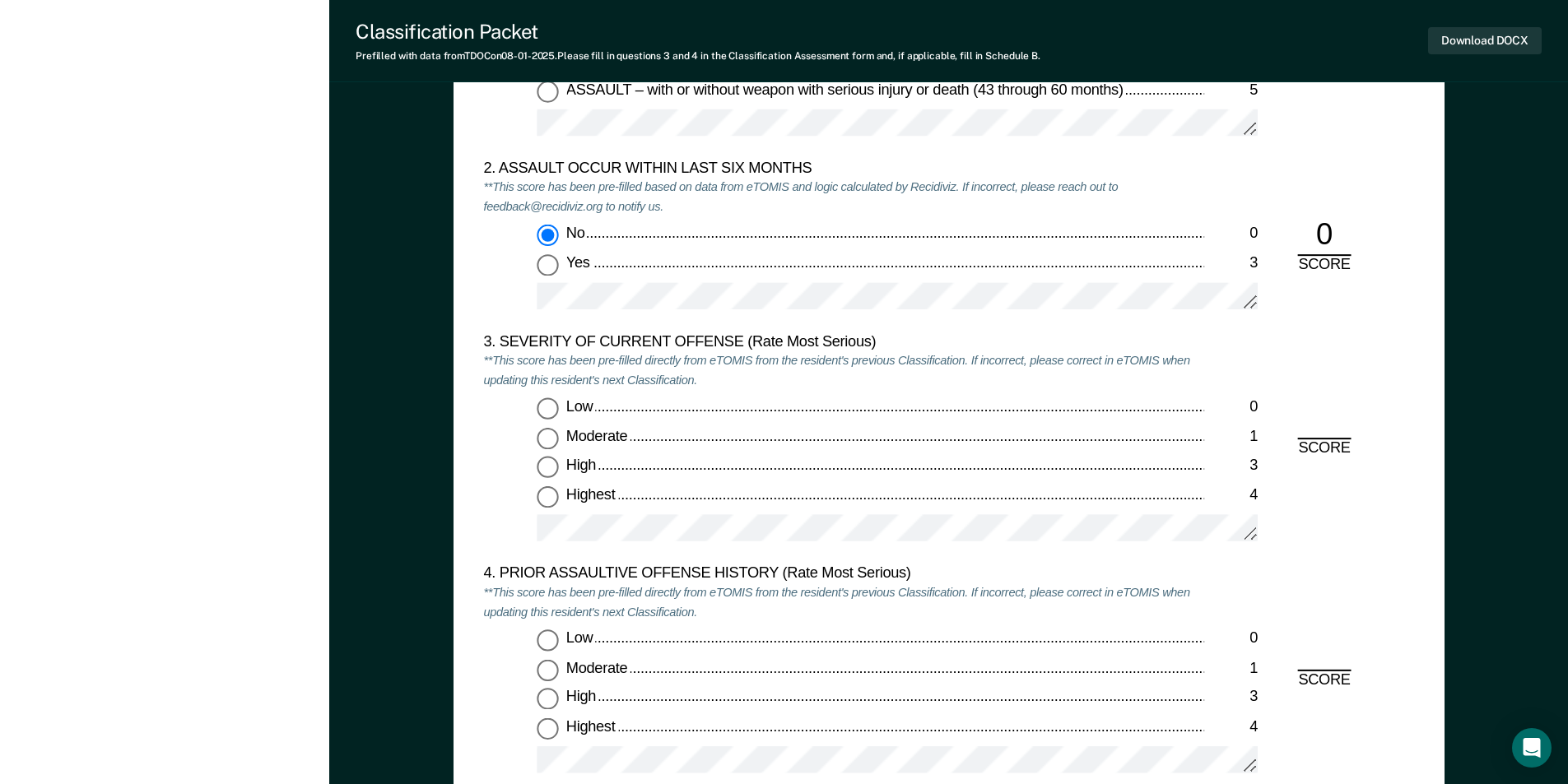 scroll, scrollTop: 1892, scrollLeft: 0, axis: vertical 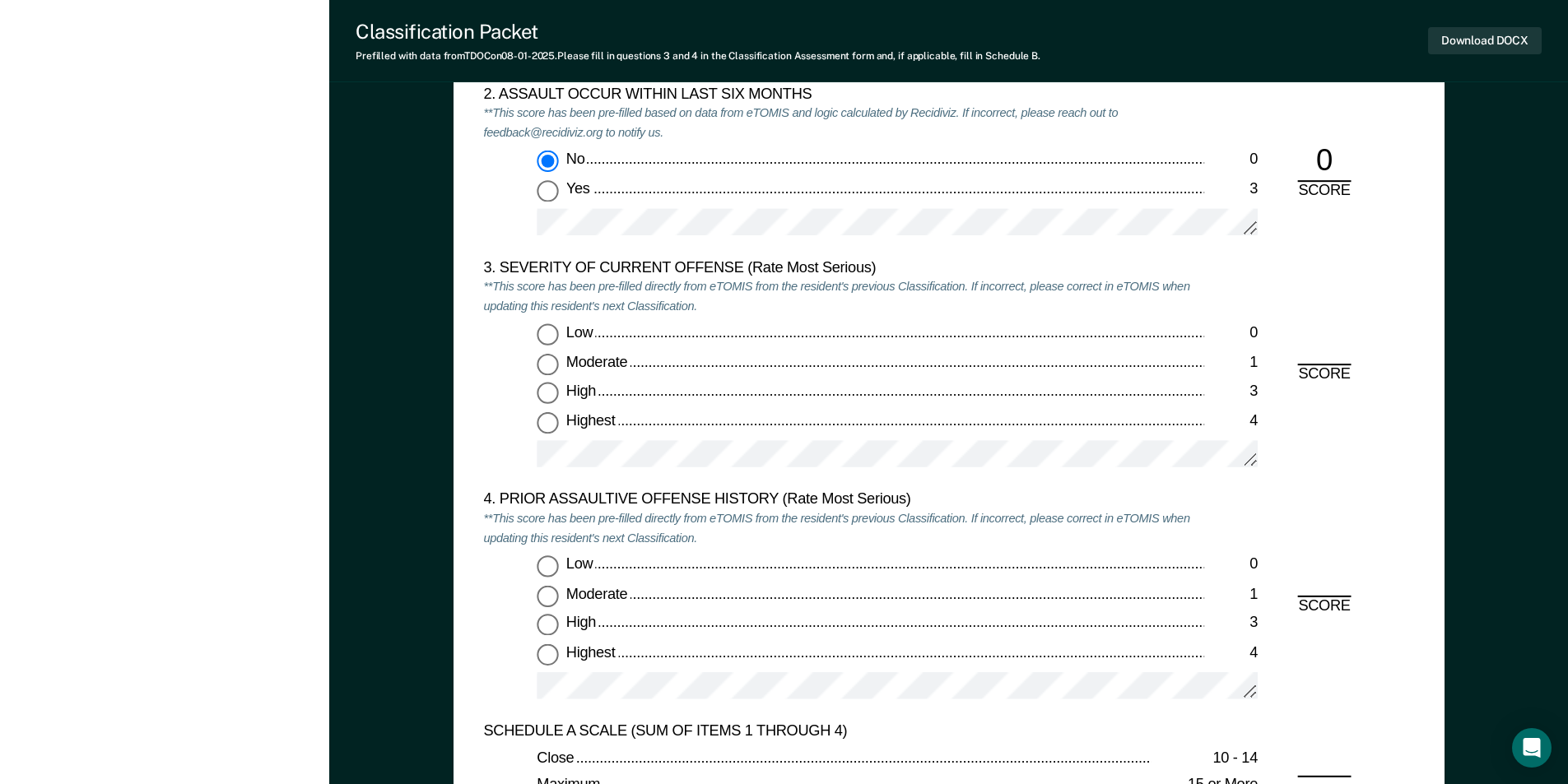 click on "Highest 4" at bounding box center (547, 423) 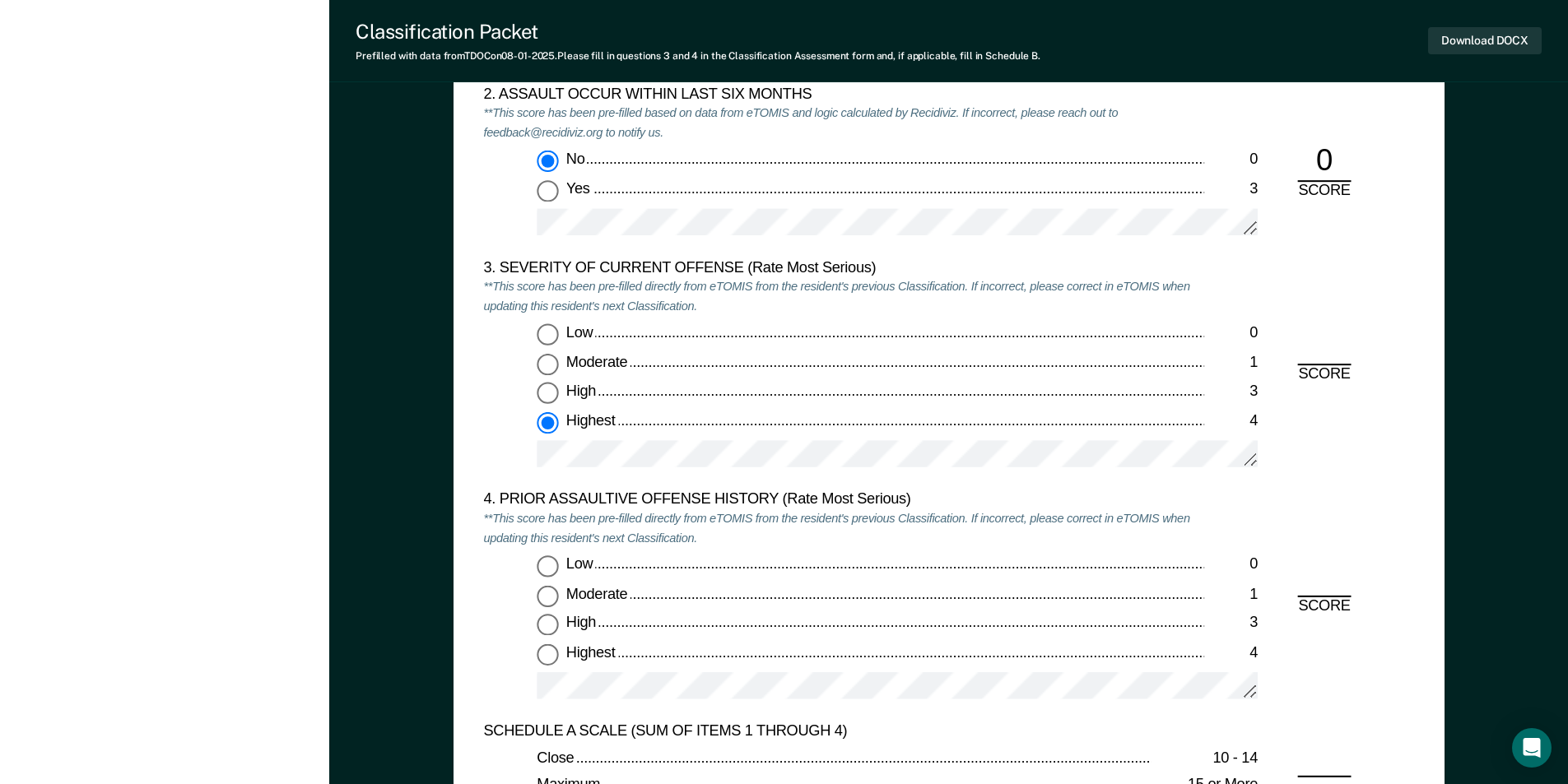type on "x" 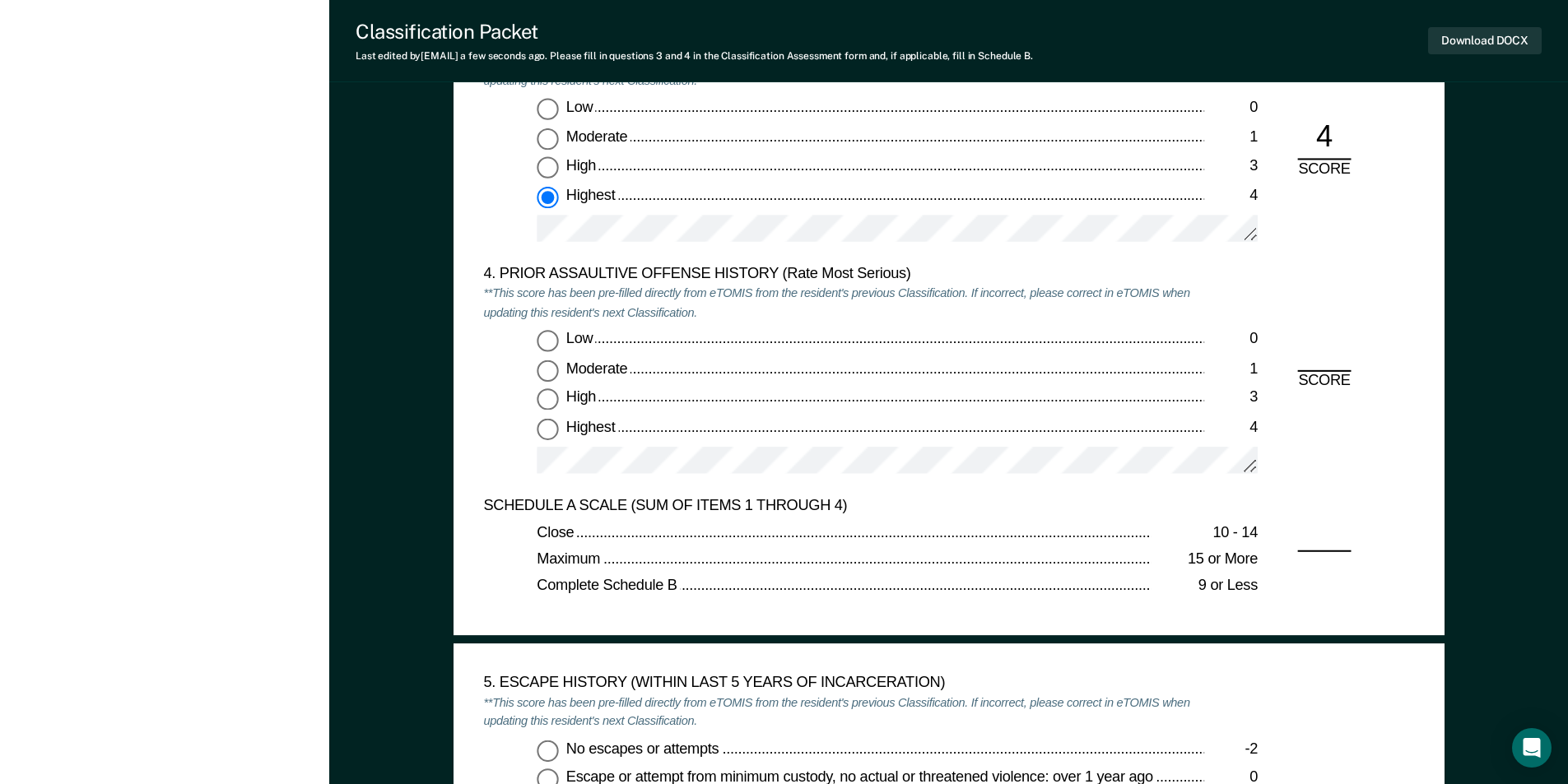 scroll, scrollTop: 2303, scrollLeft: 0, axis: vertical 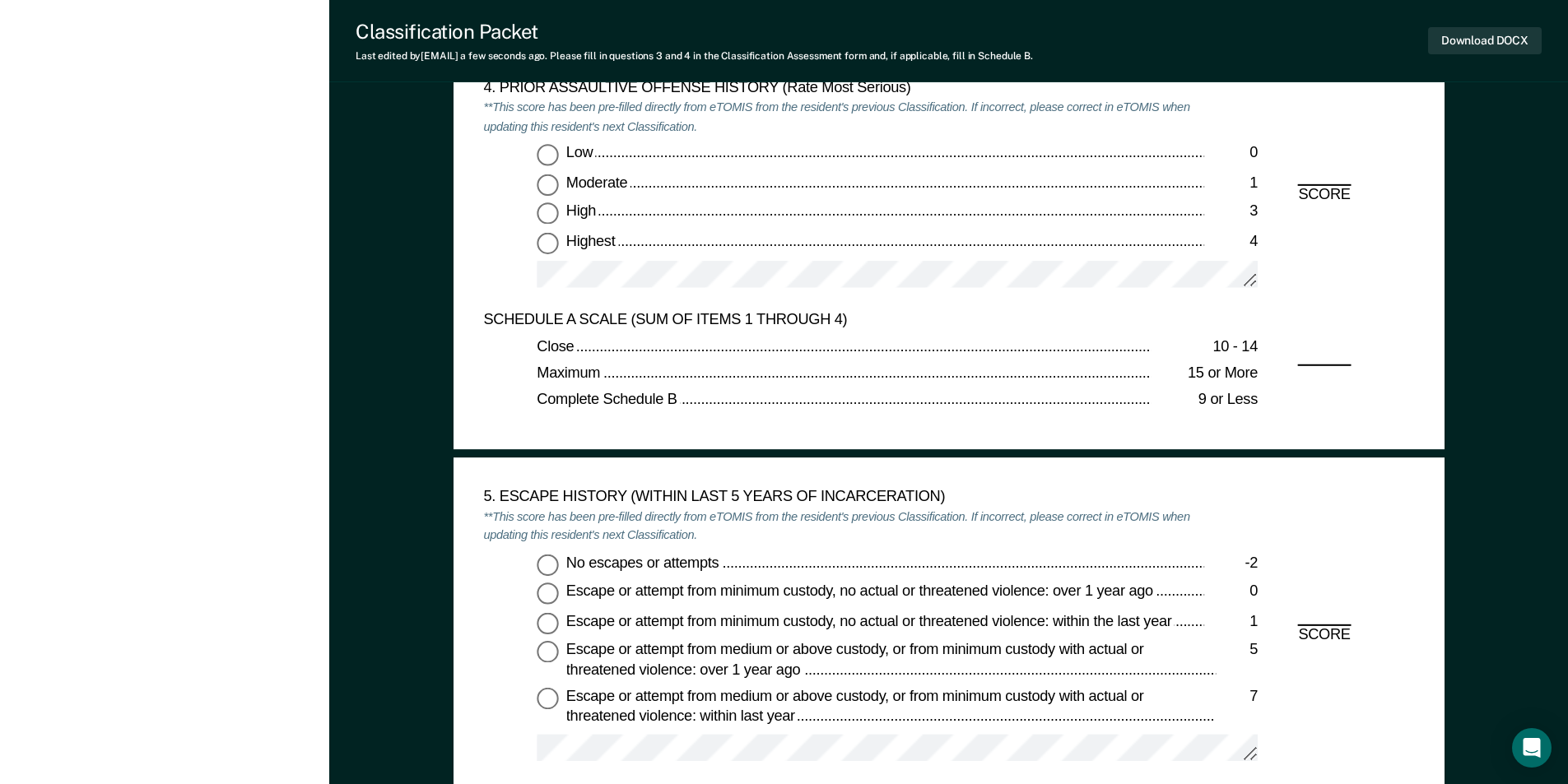 click on "No escapes or attempts -2" at bounding box center [547, 564] 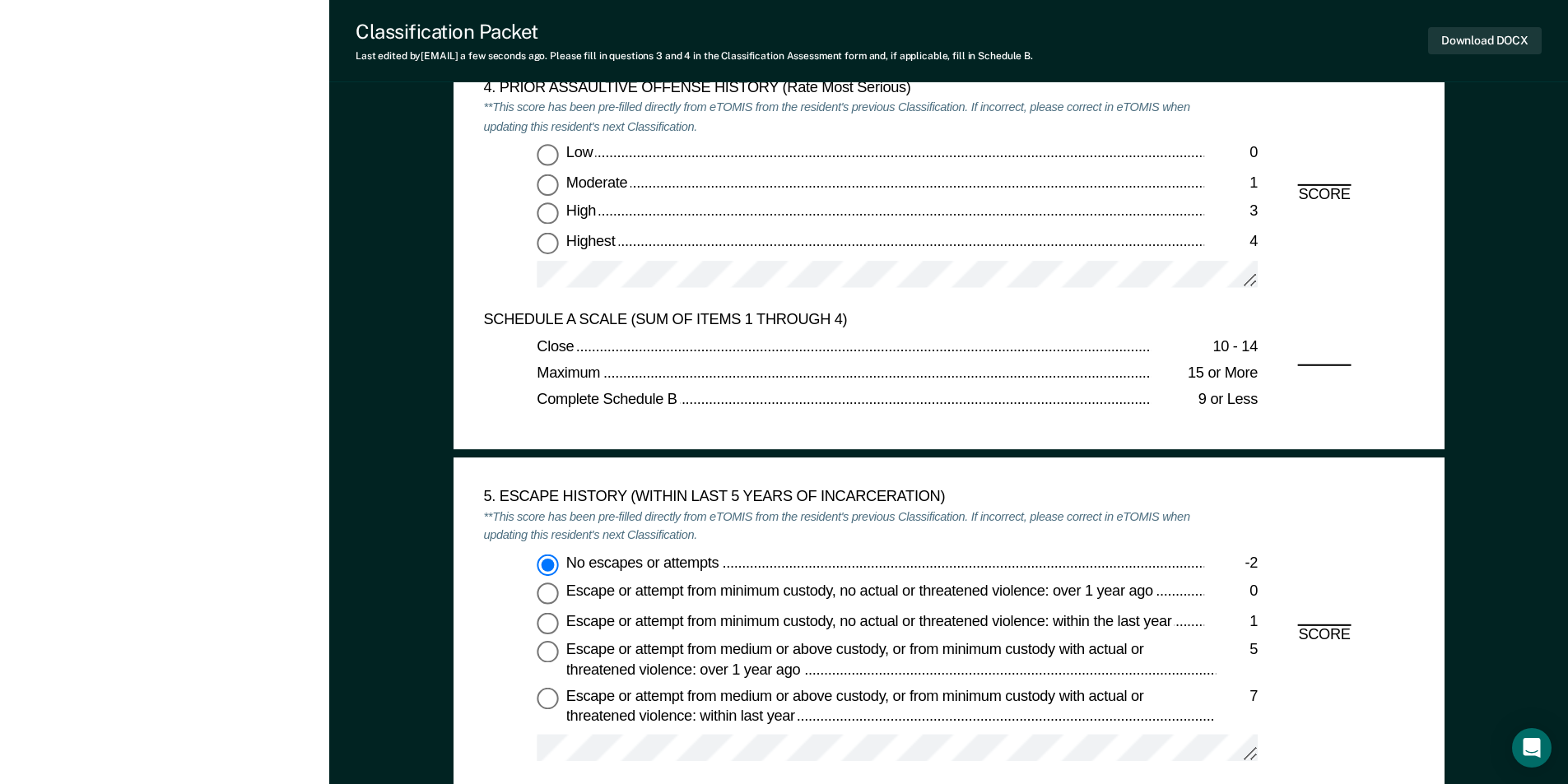 type on "x" 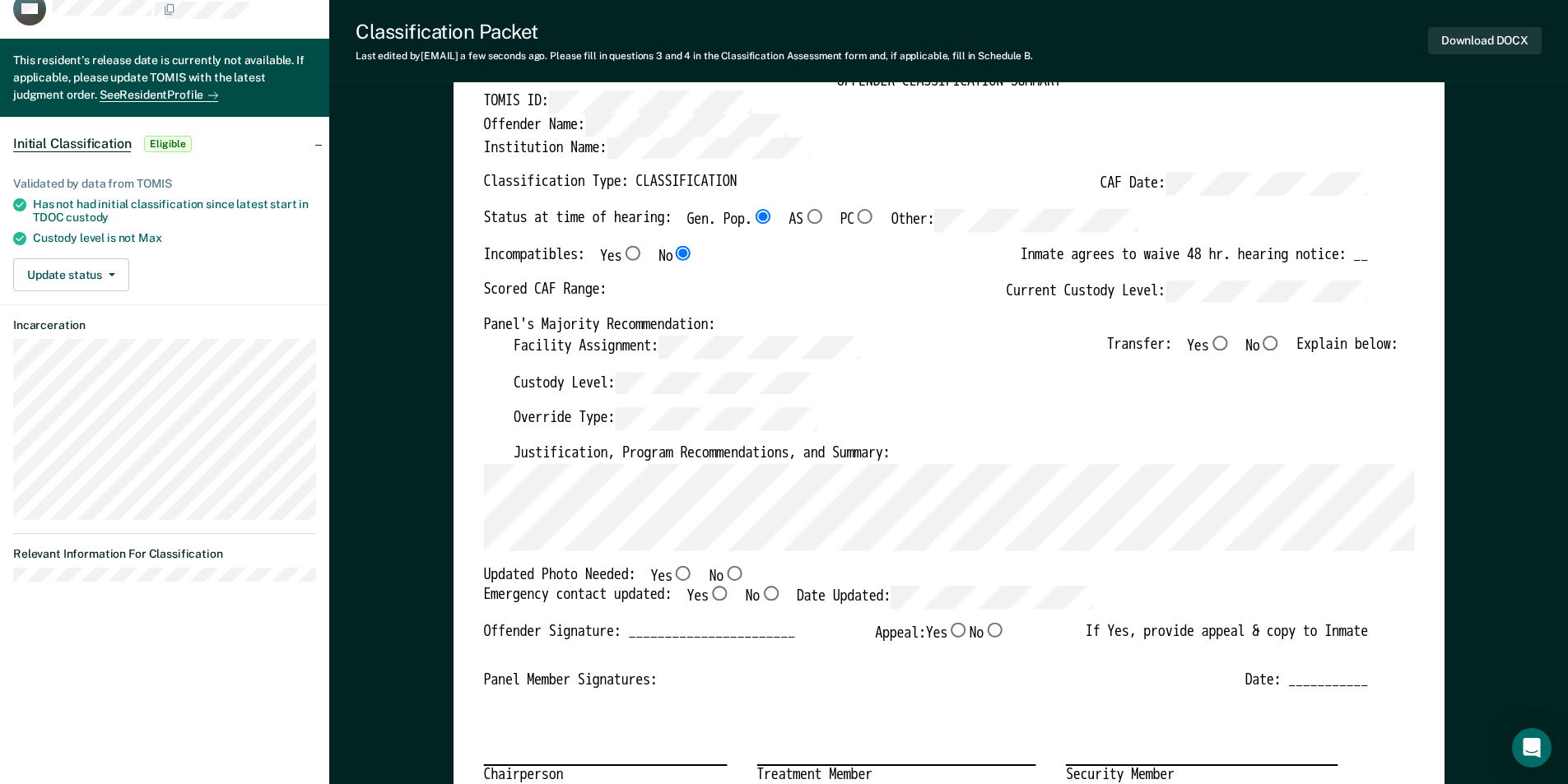 scroll, scrollTop: 0, scrollLeft: 0, axis: both 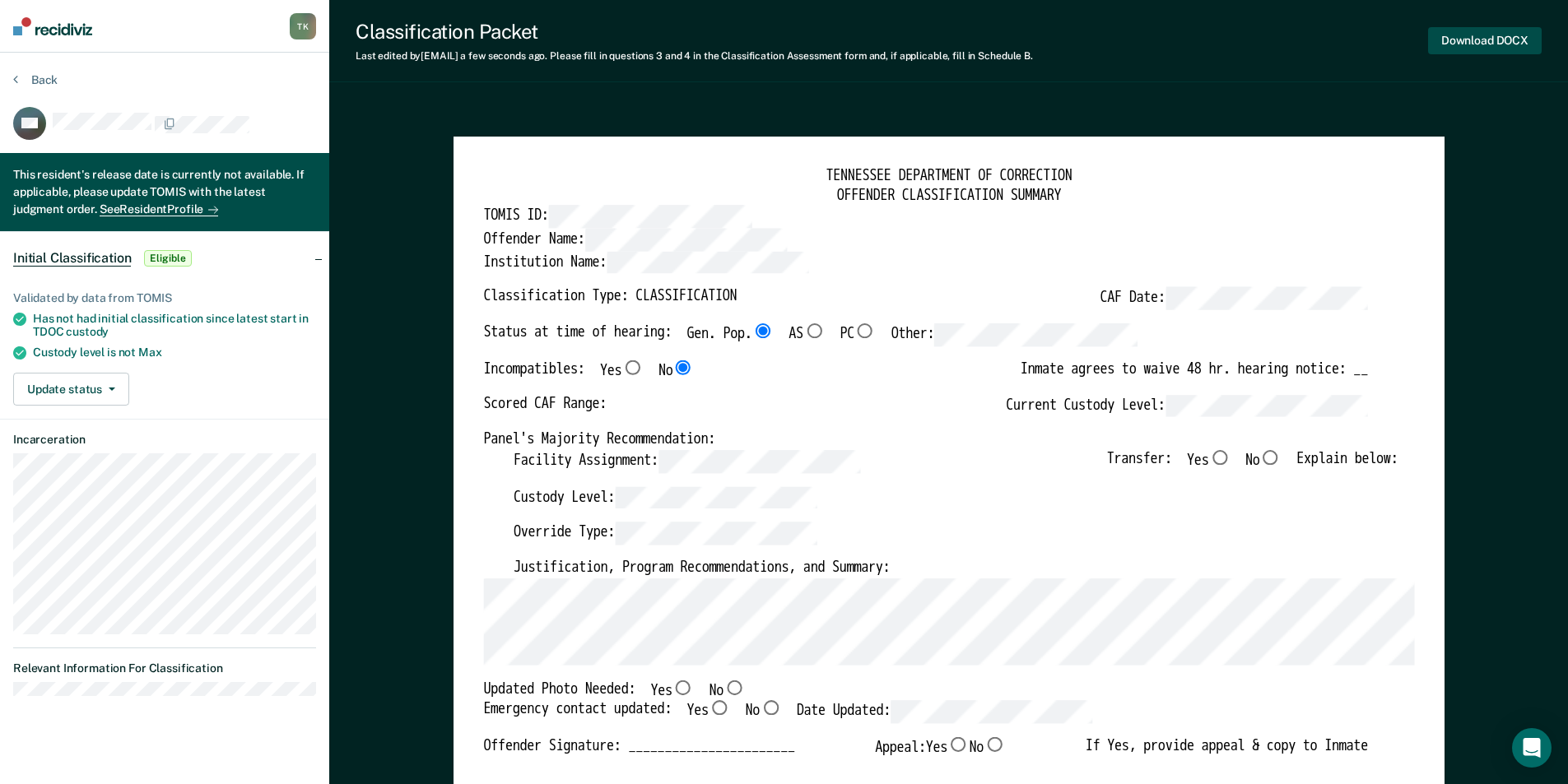 click on "Download DOCX" at bounding box center (1485, 40) 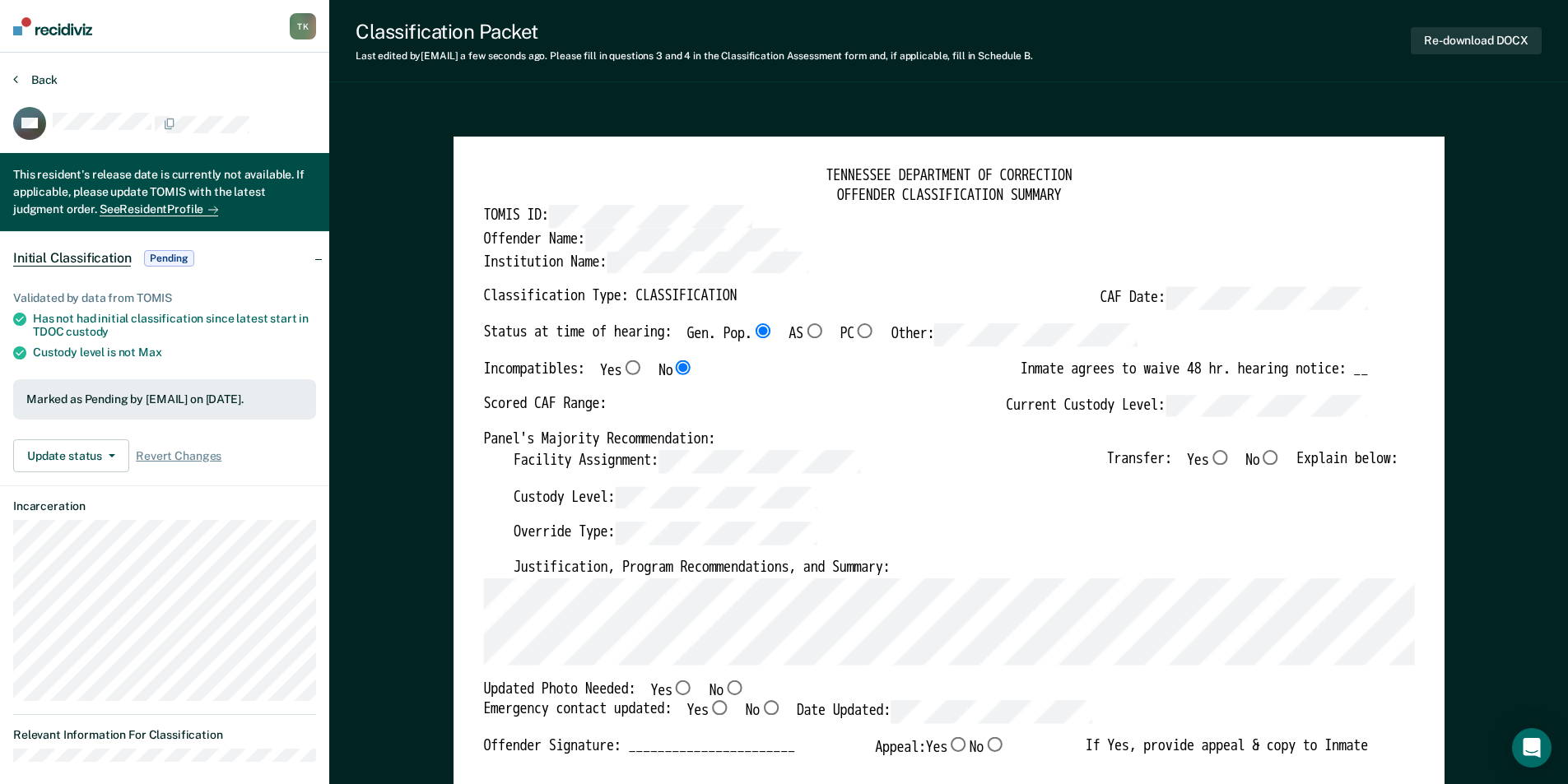 click on "Back" at bounding box center (35, 80) 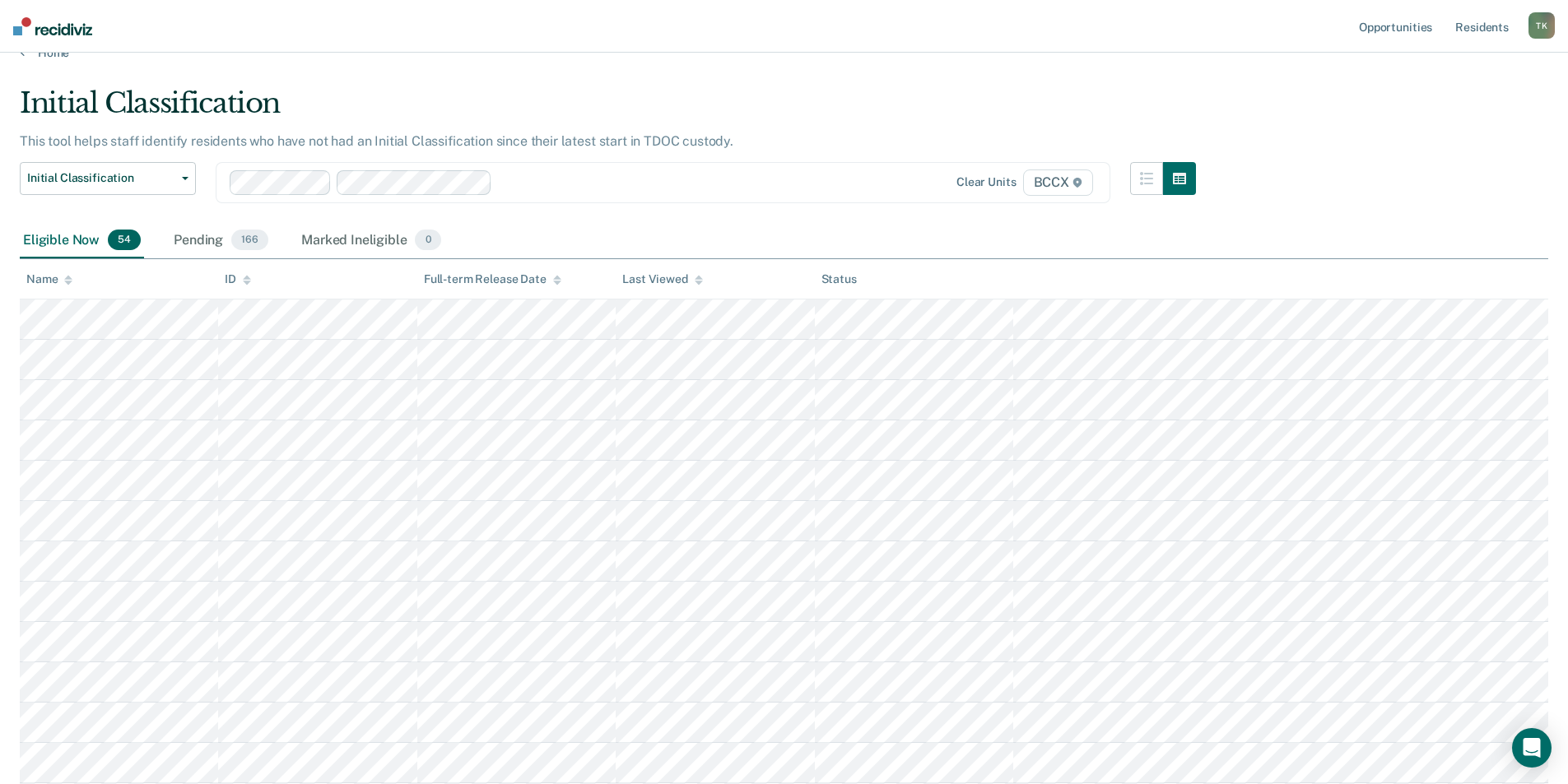 scroll, scrollTop: 0, scrollLeft: 0, axis: both 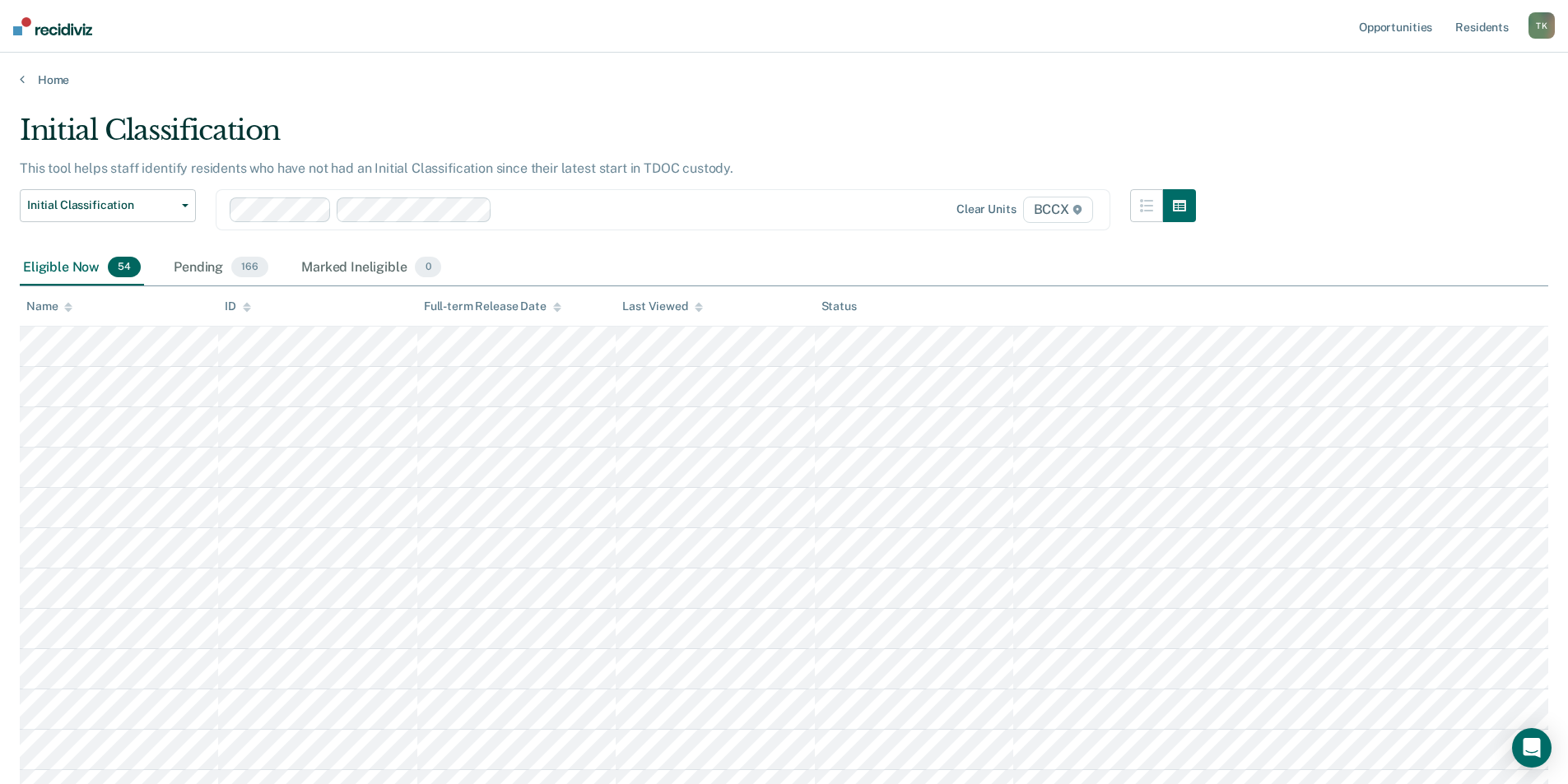 click on "Name" at bounding box center (49, 306) 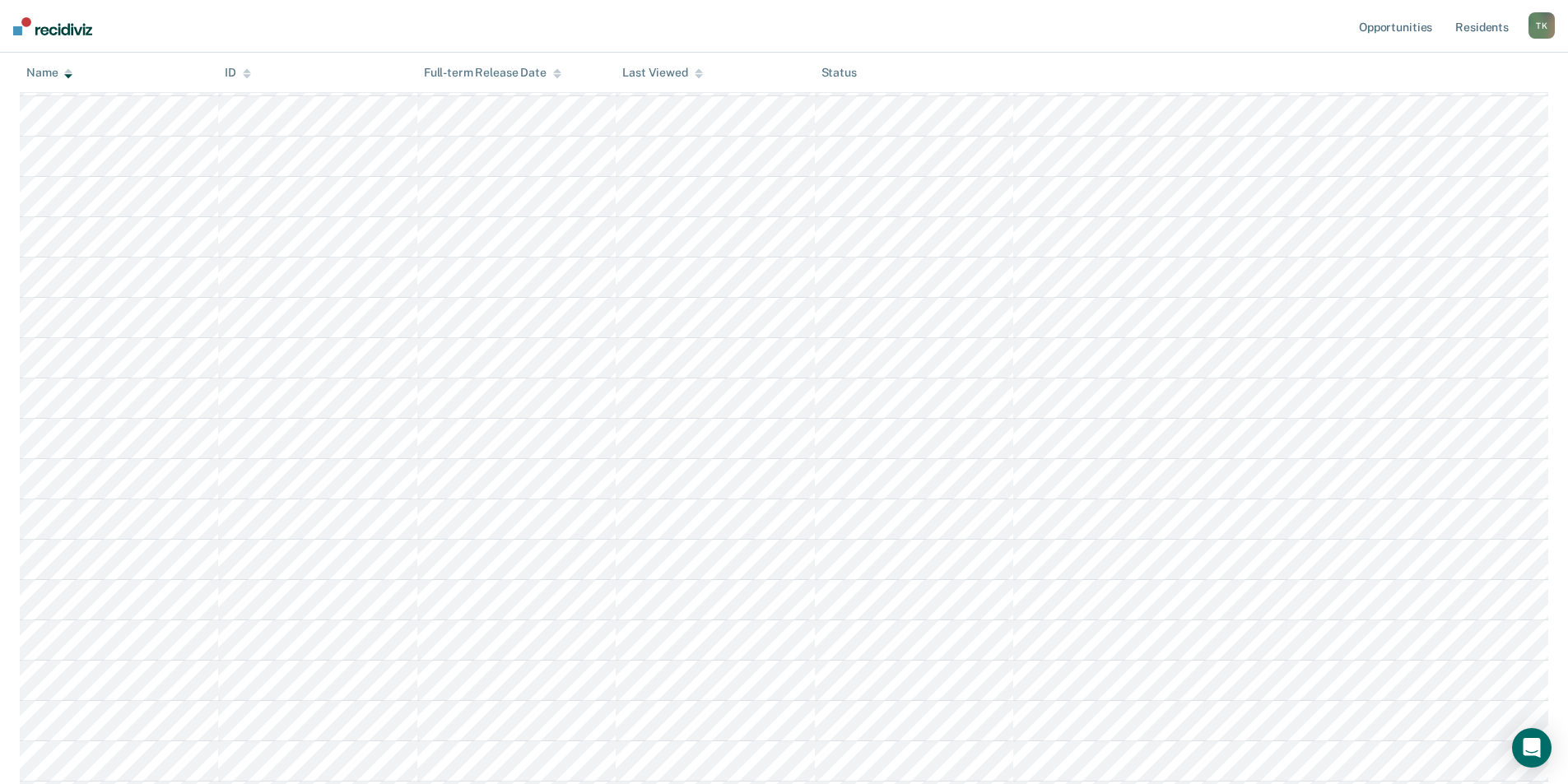 scroll, scrollTop: 987, scrollLeft: 0, axis: vertical 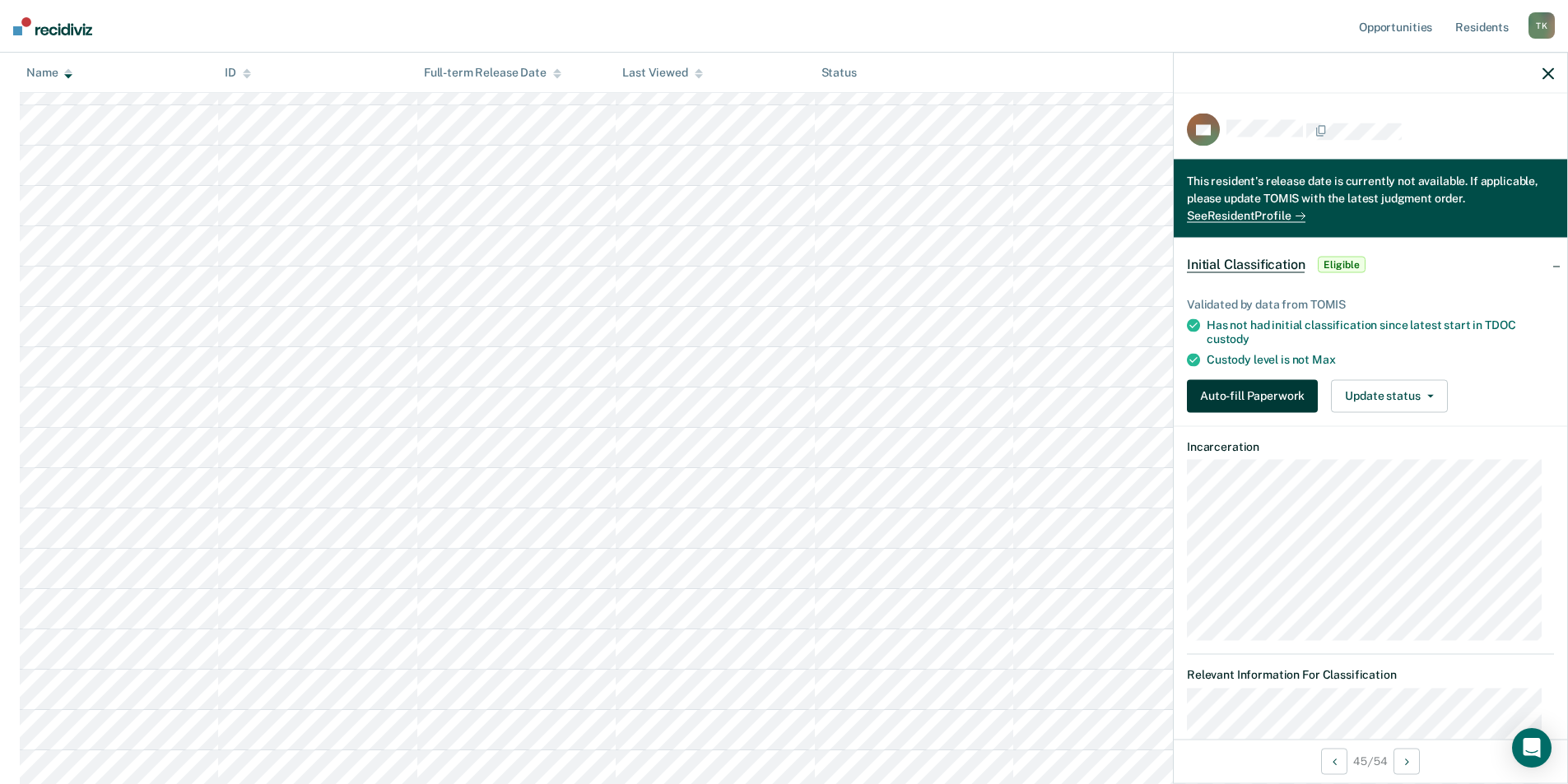click on "Auto-fill Paperwork" at bounding box center [1252, 396] 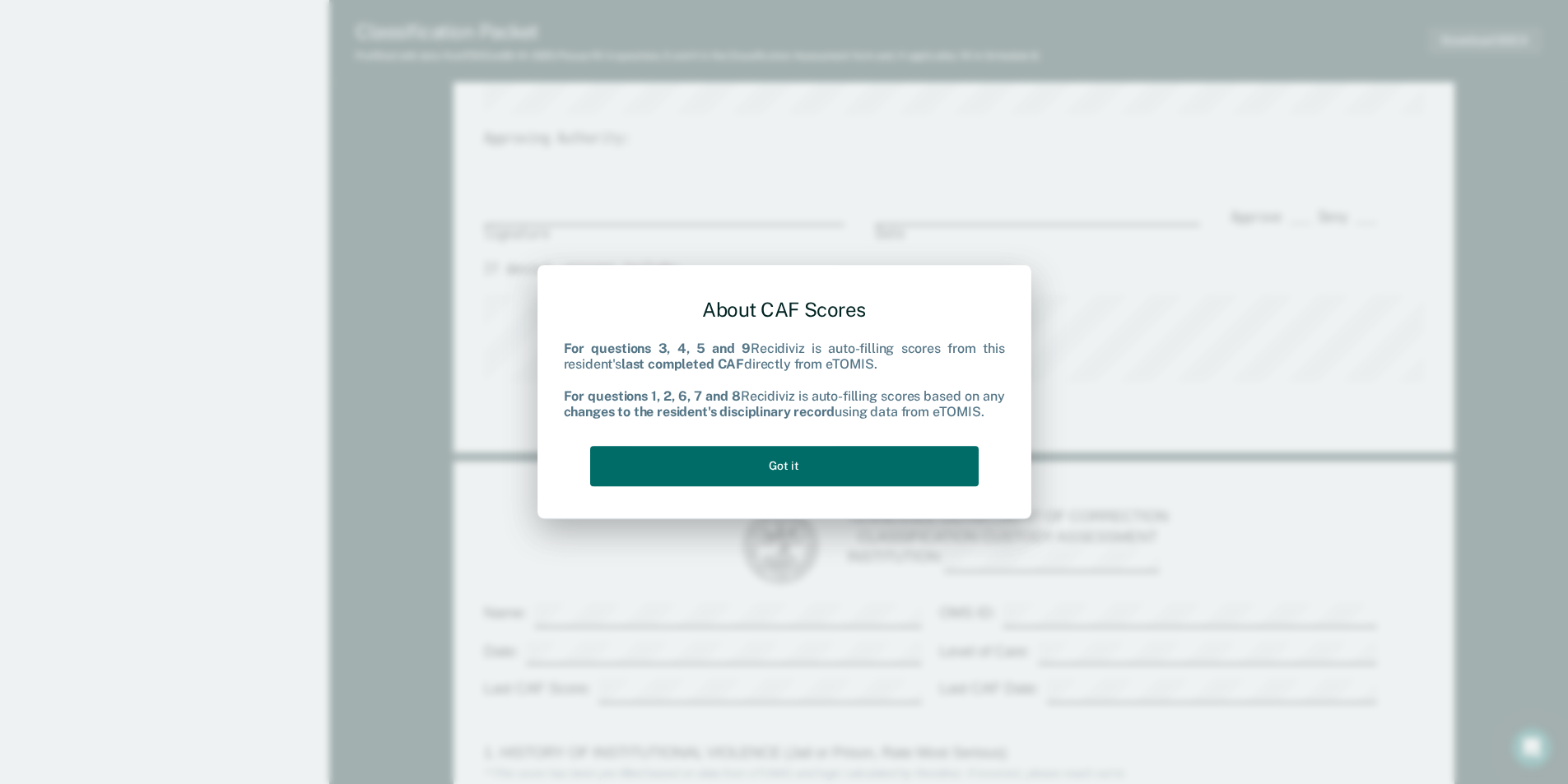scroll, scrollTop: 0, scrollLeft: 0, axis: both 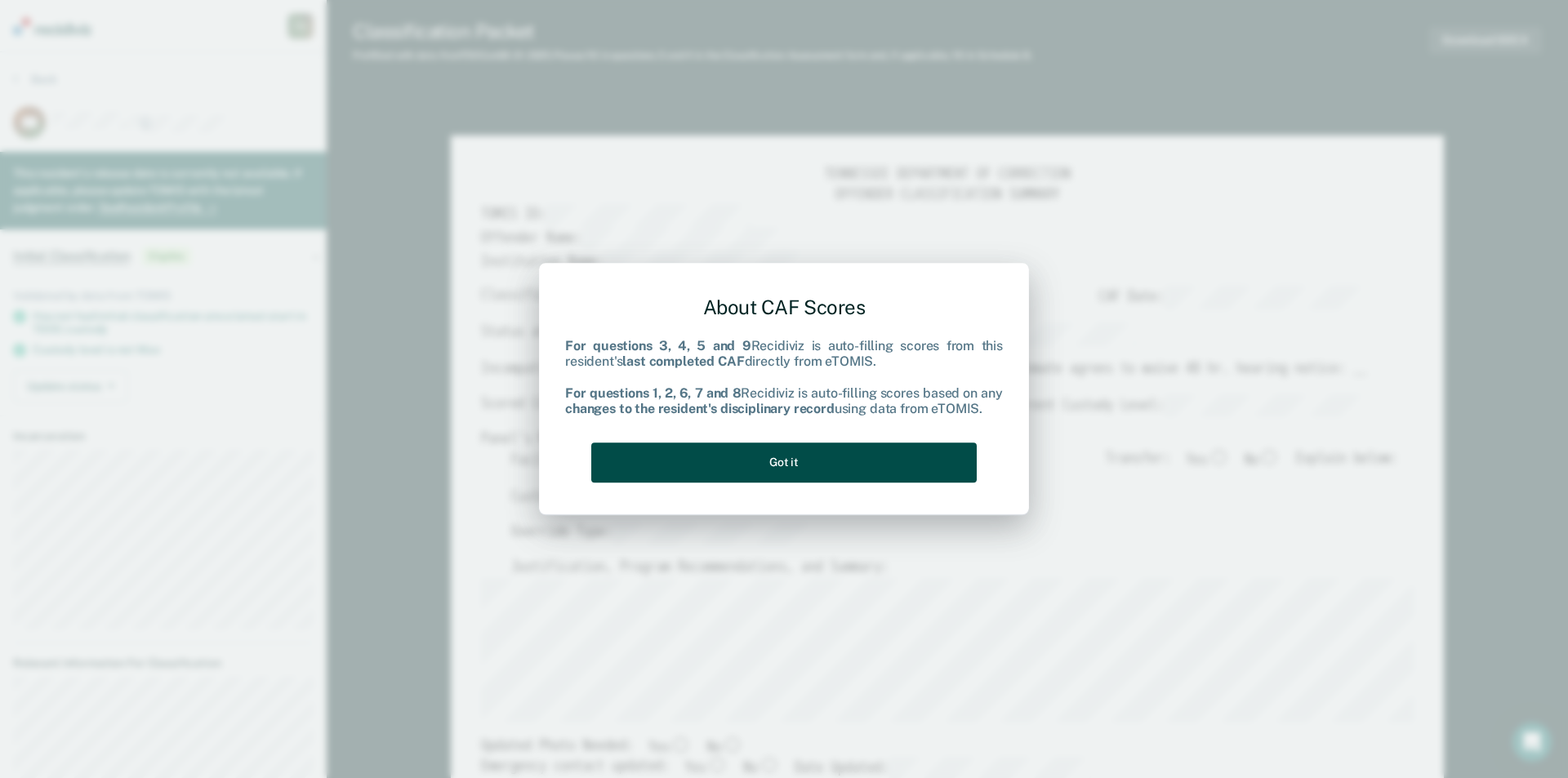 click on "Got it" at bounding box center [784, 462] 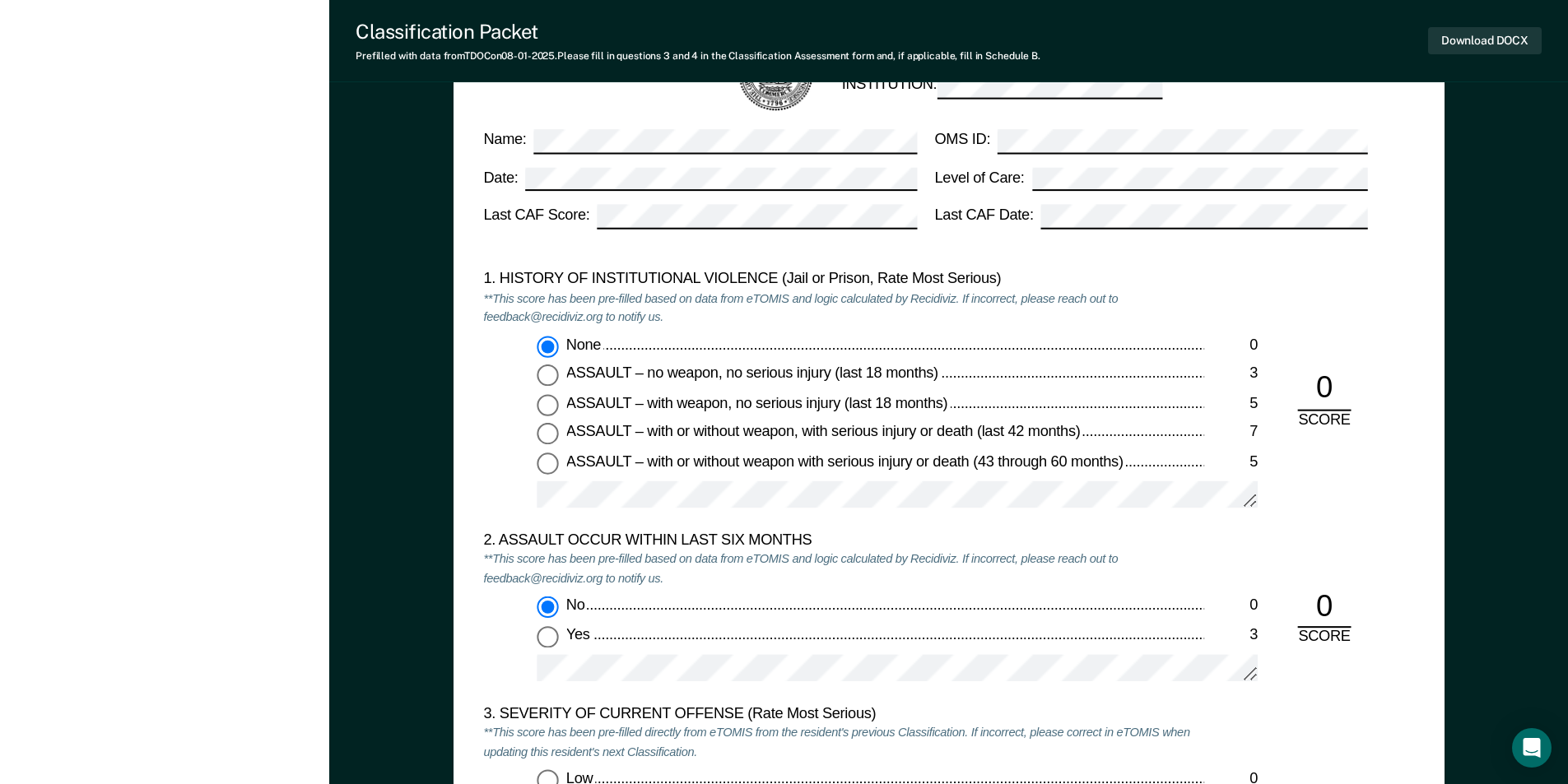 scroll, scrollTop: 1728, scrollLeft: 0, axis: vertical 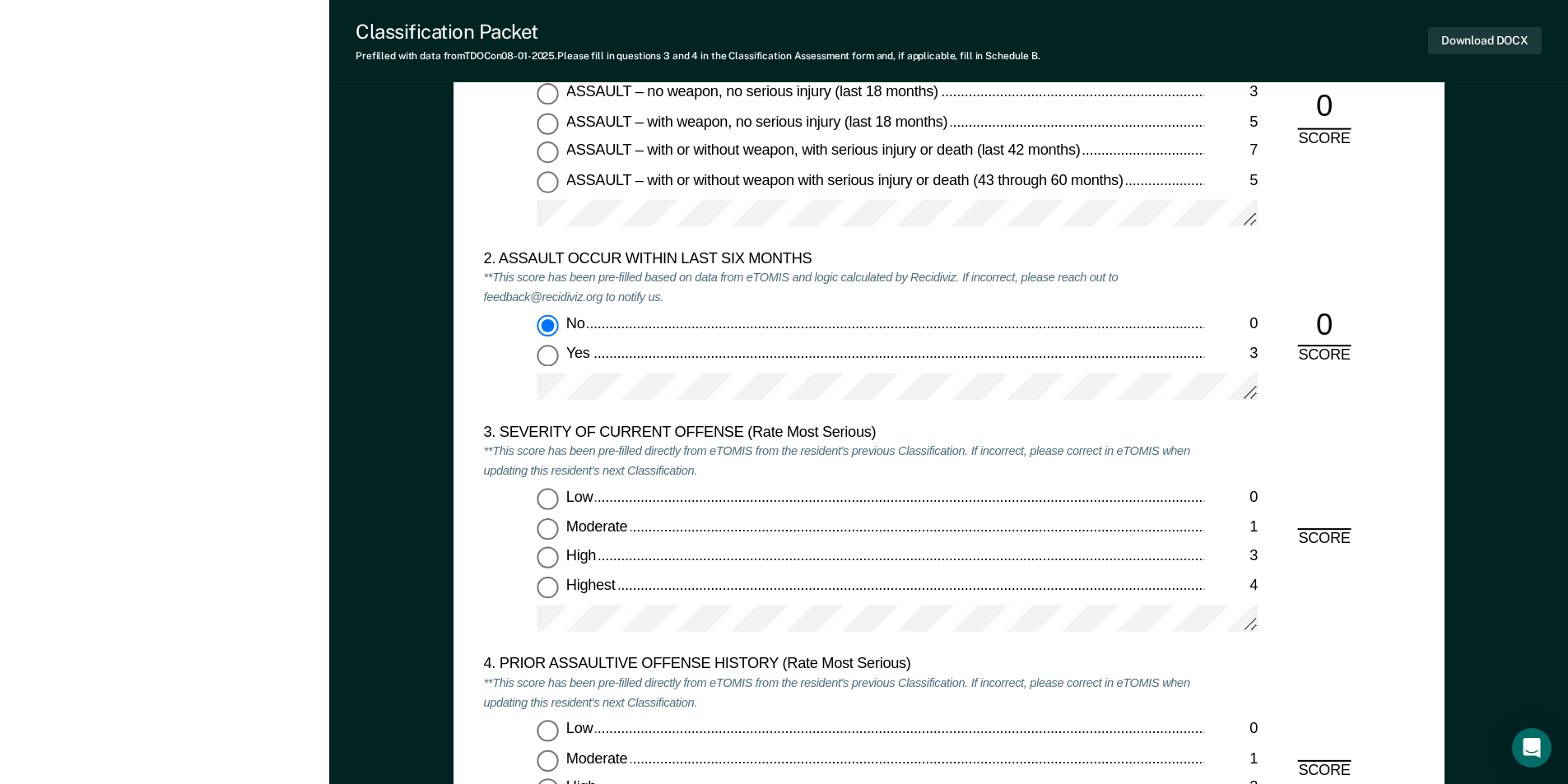 click on "High 3" at bounding box center (547, 558) 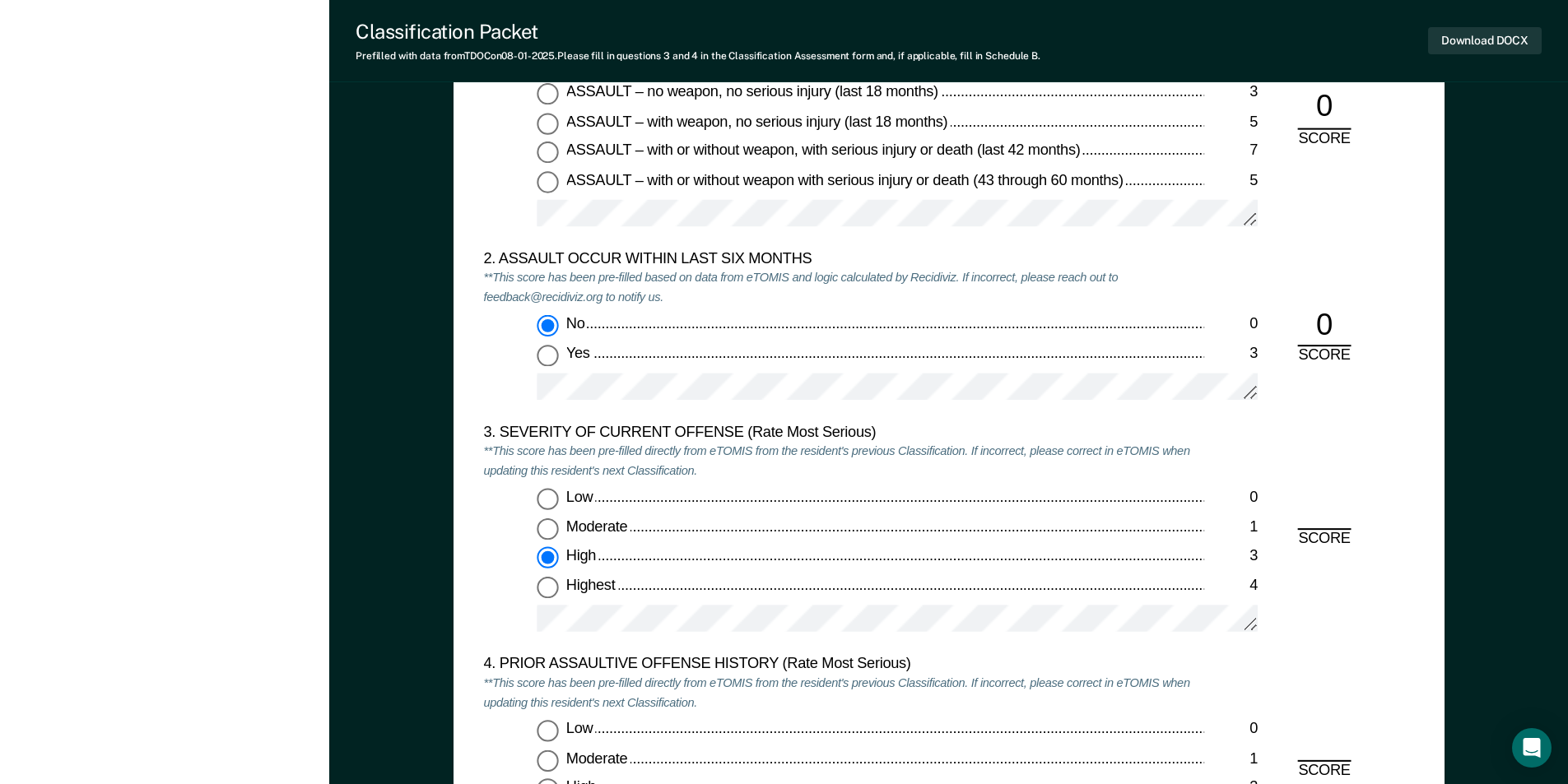 type on "x" 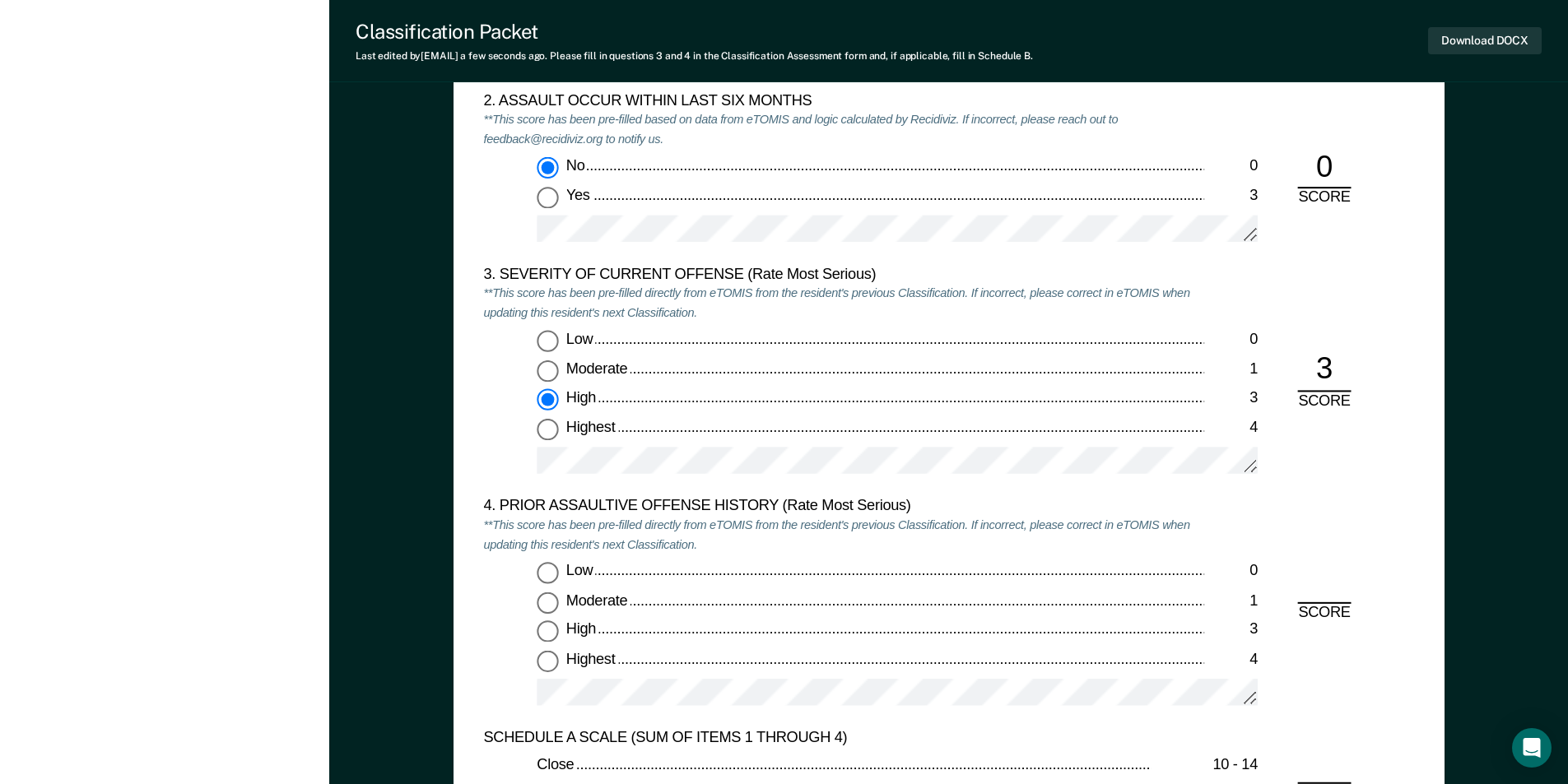 scroll, scrollTop: 1892, scrollLeft: 0, axis: vertical 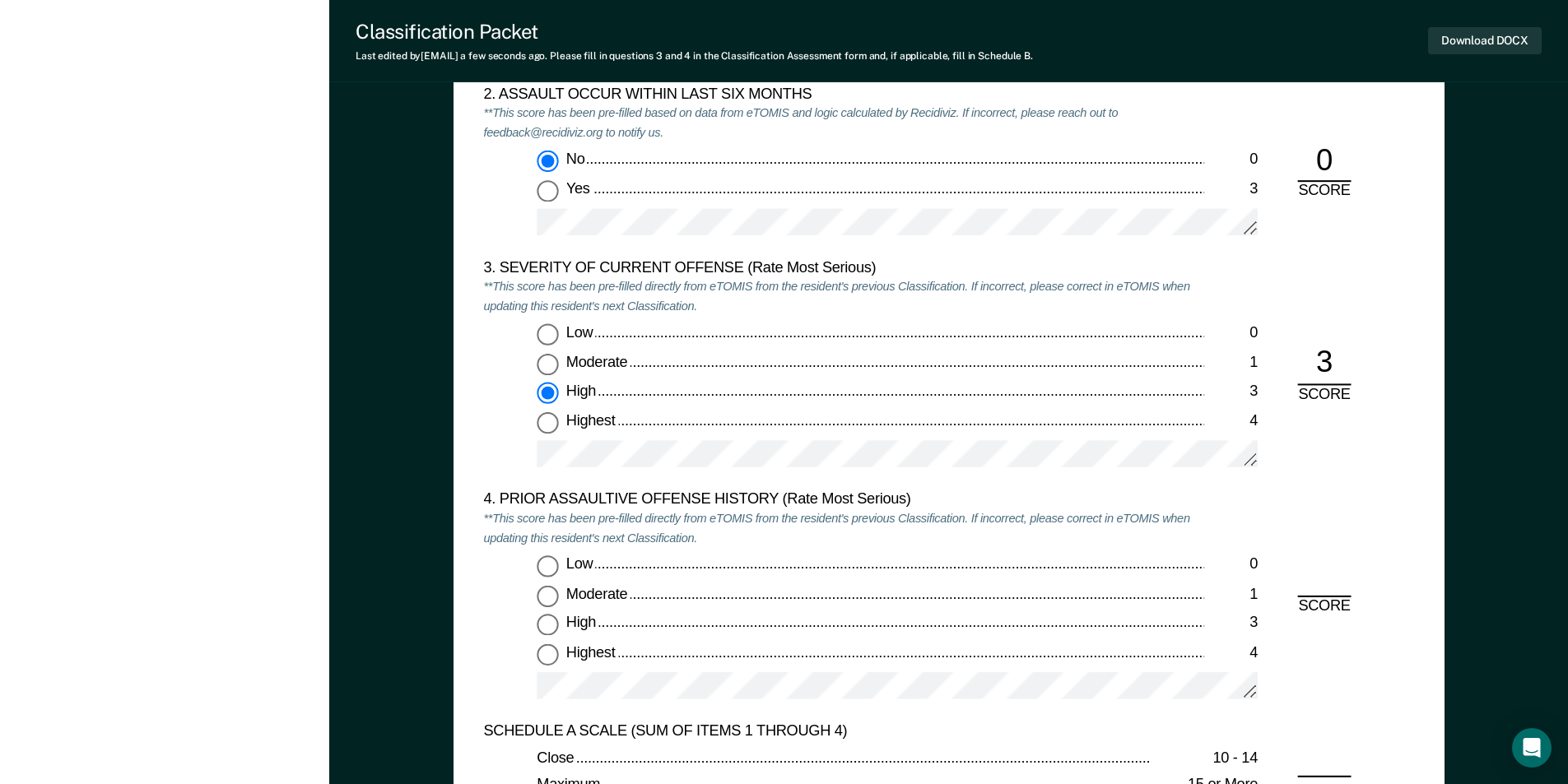 click on "Highest 4" at bounding box center [547, 654] 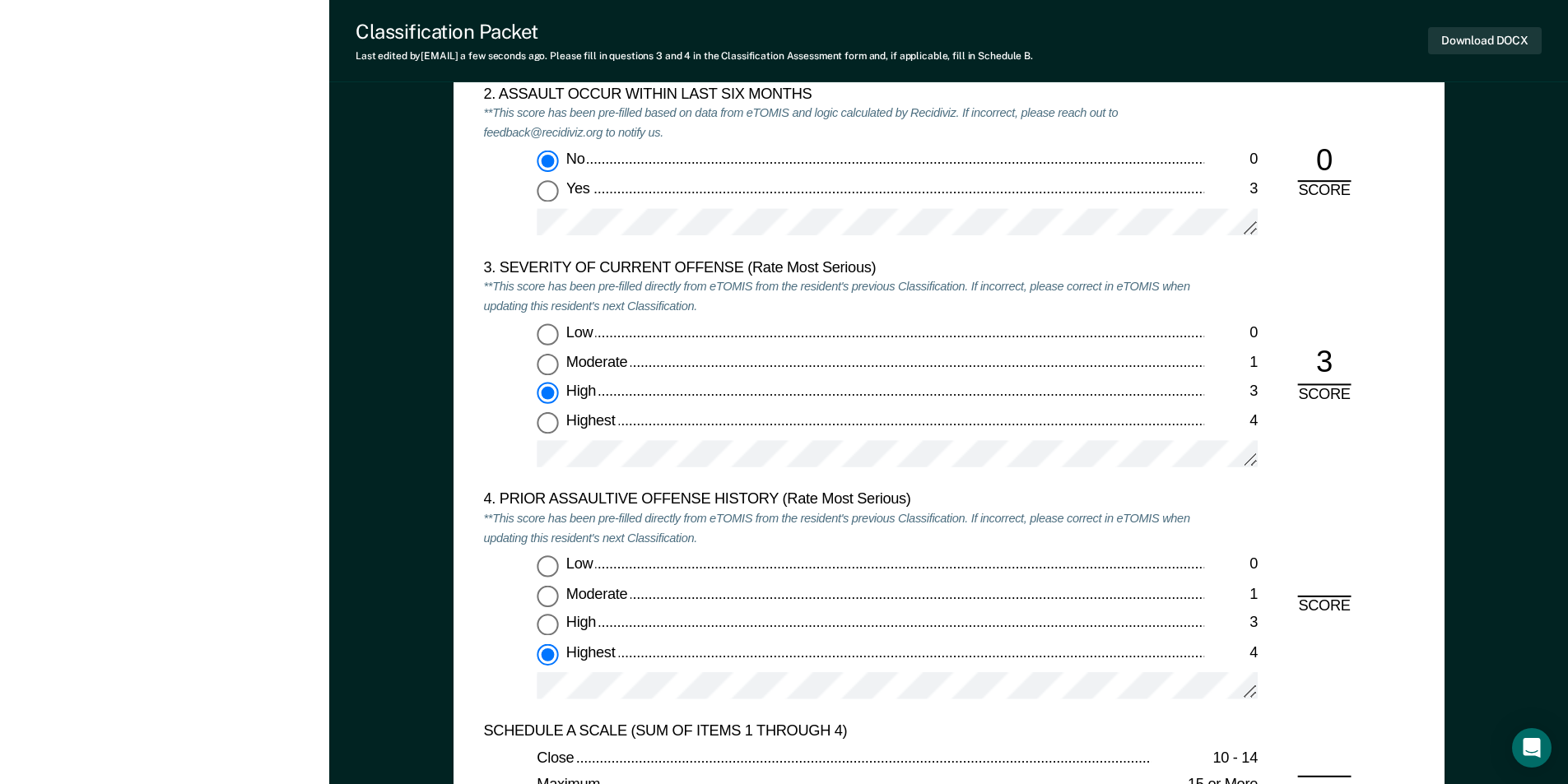 type on "x" 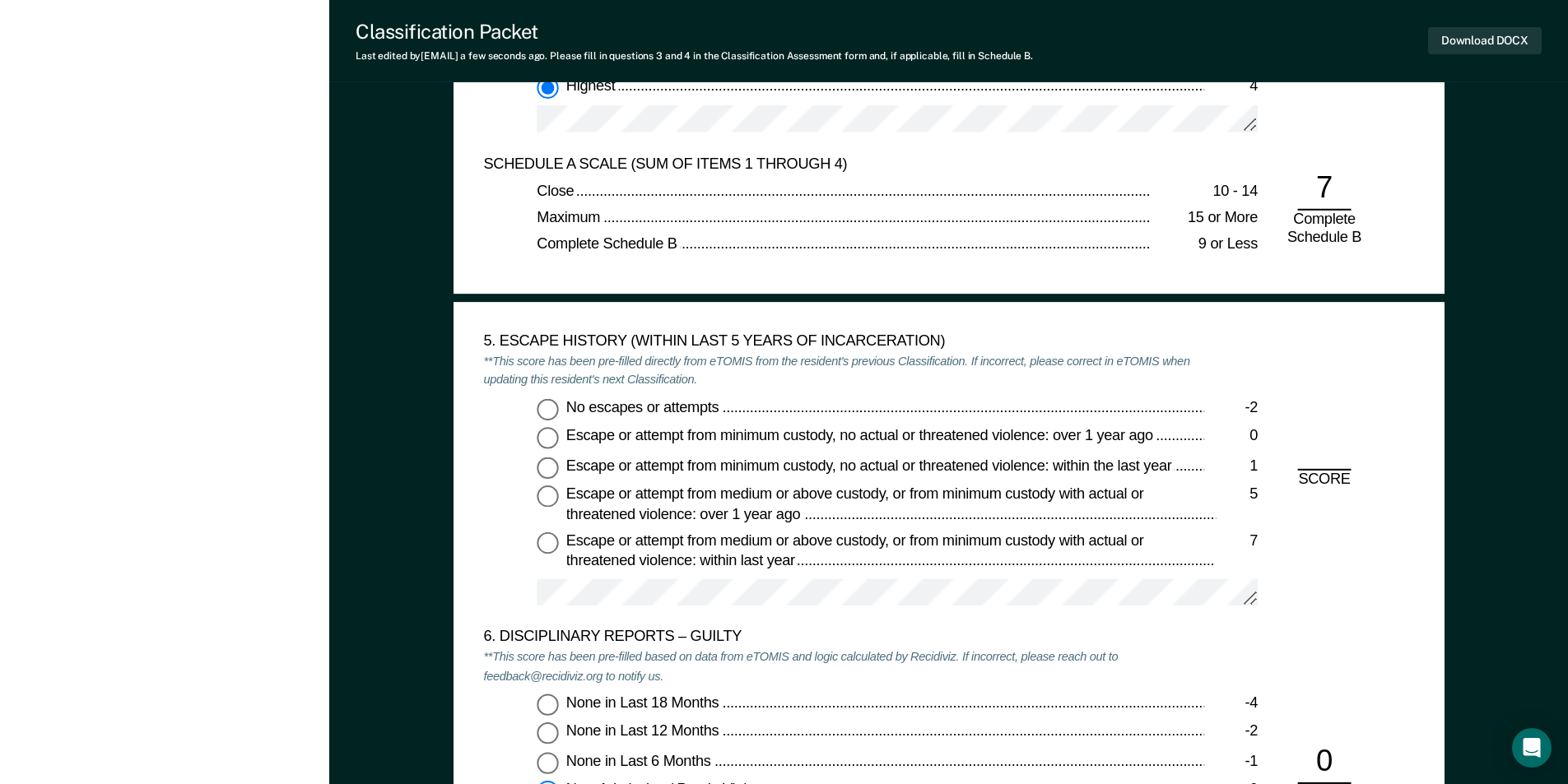 scroll, scrollTop: 2550, scrollLeft: 0, axis: vertical 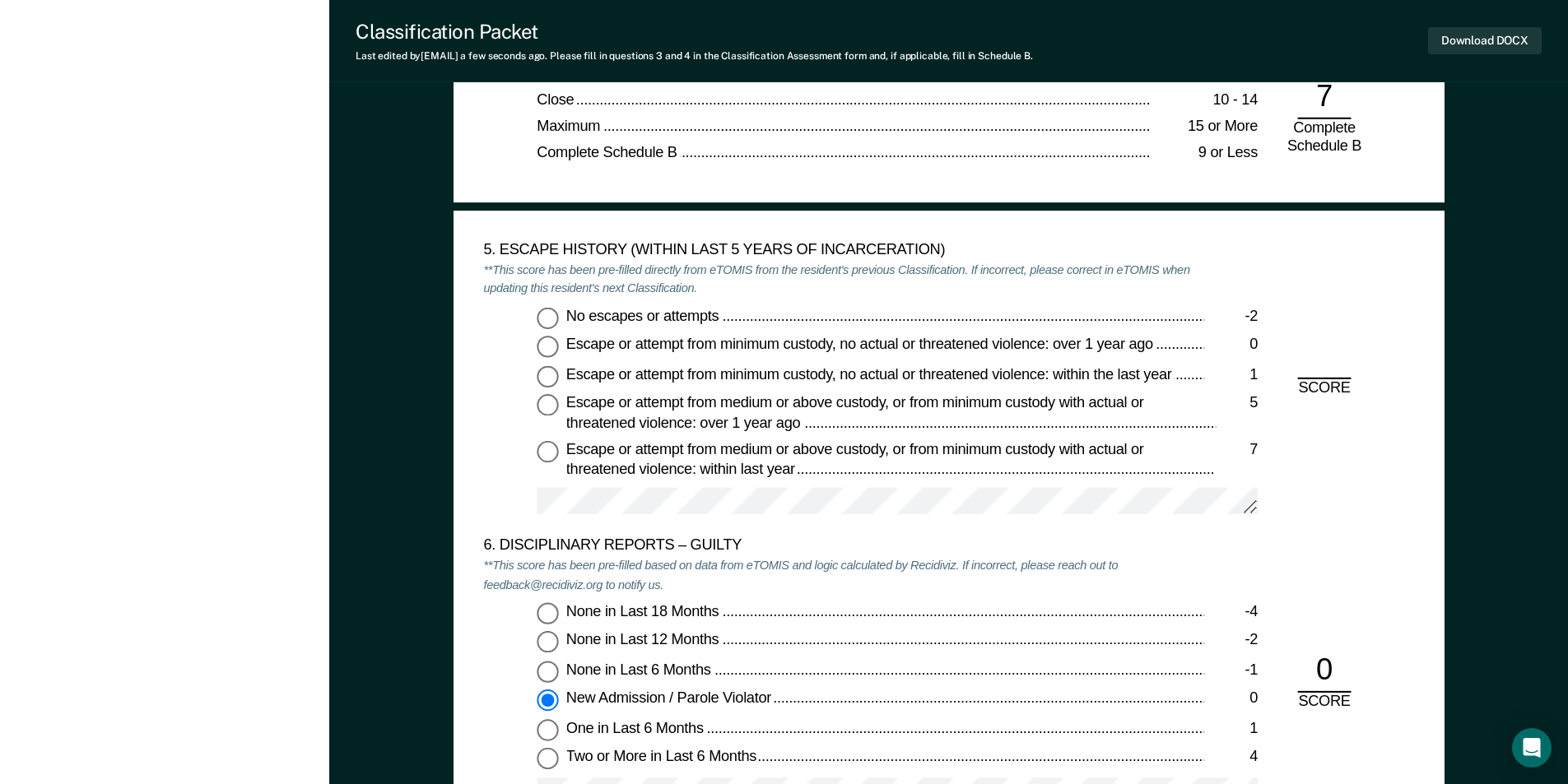 click on "No escapes or attempts -2" at bounding box center [547, 318] 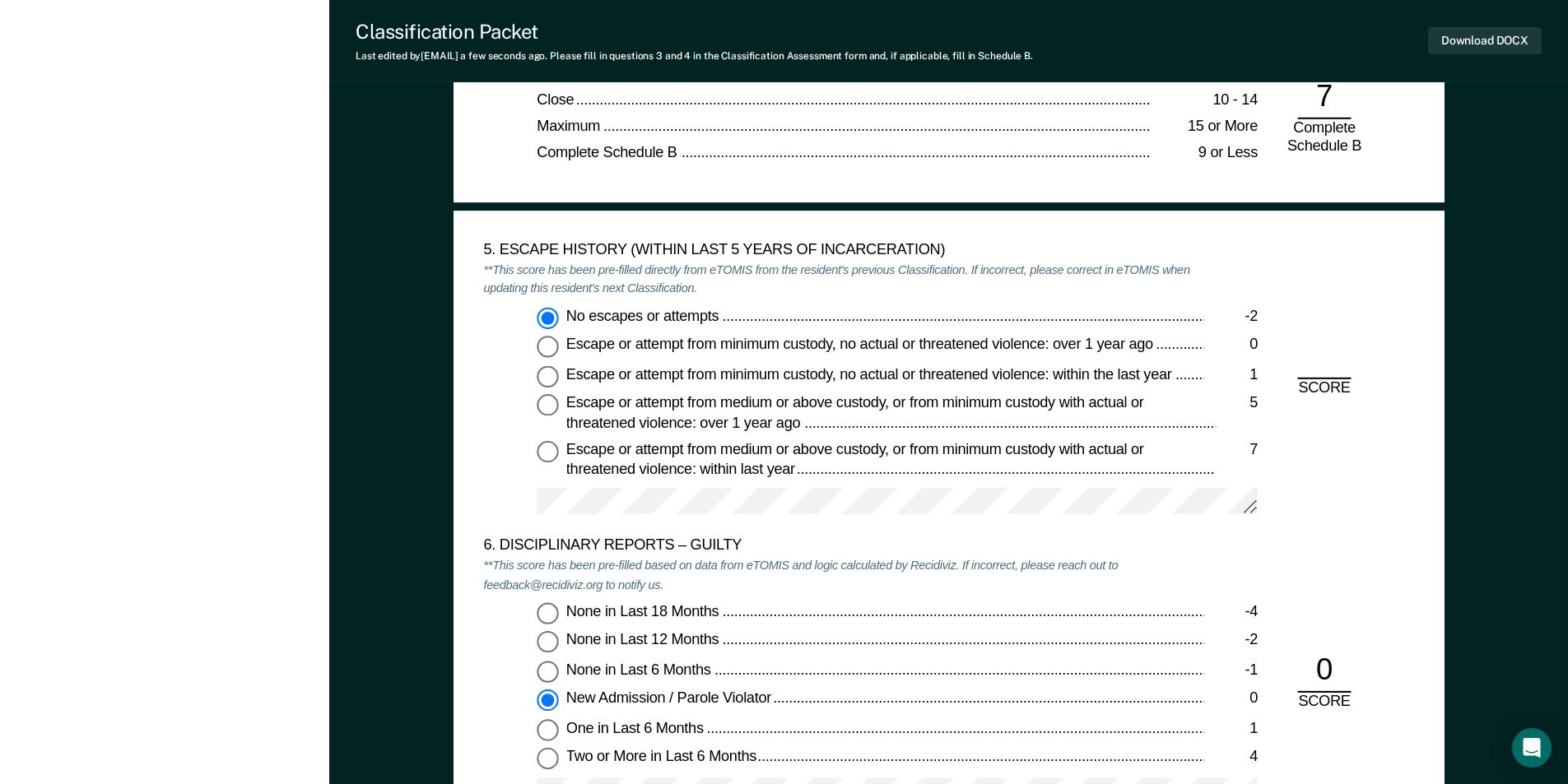 type on "x" 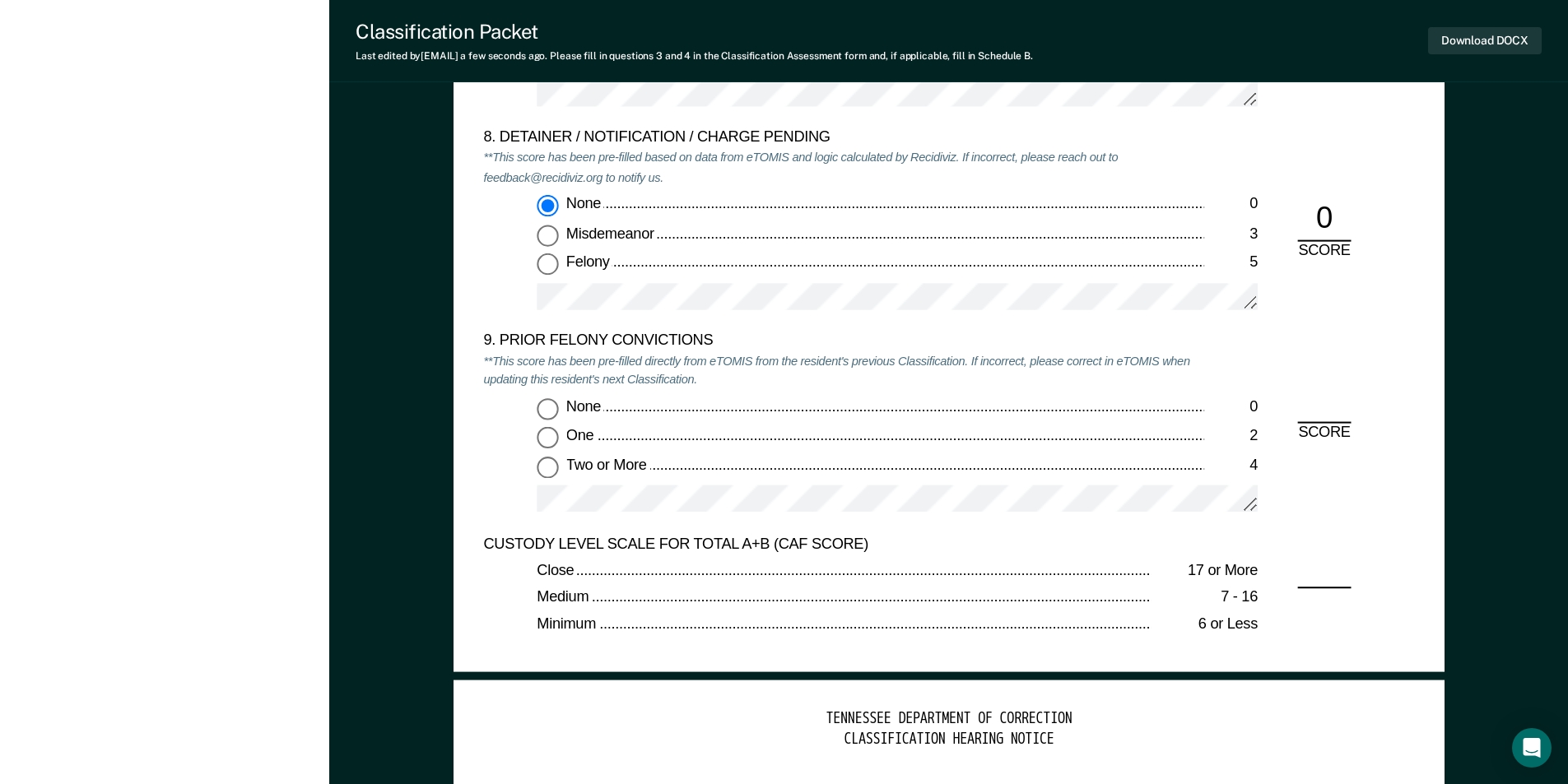 scroll, scrollTop: 3537, scrollLeft: 0, axis: vertical 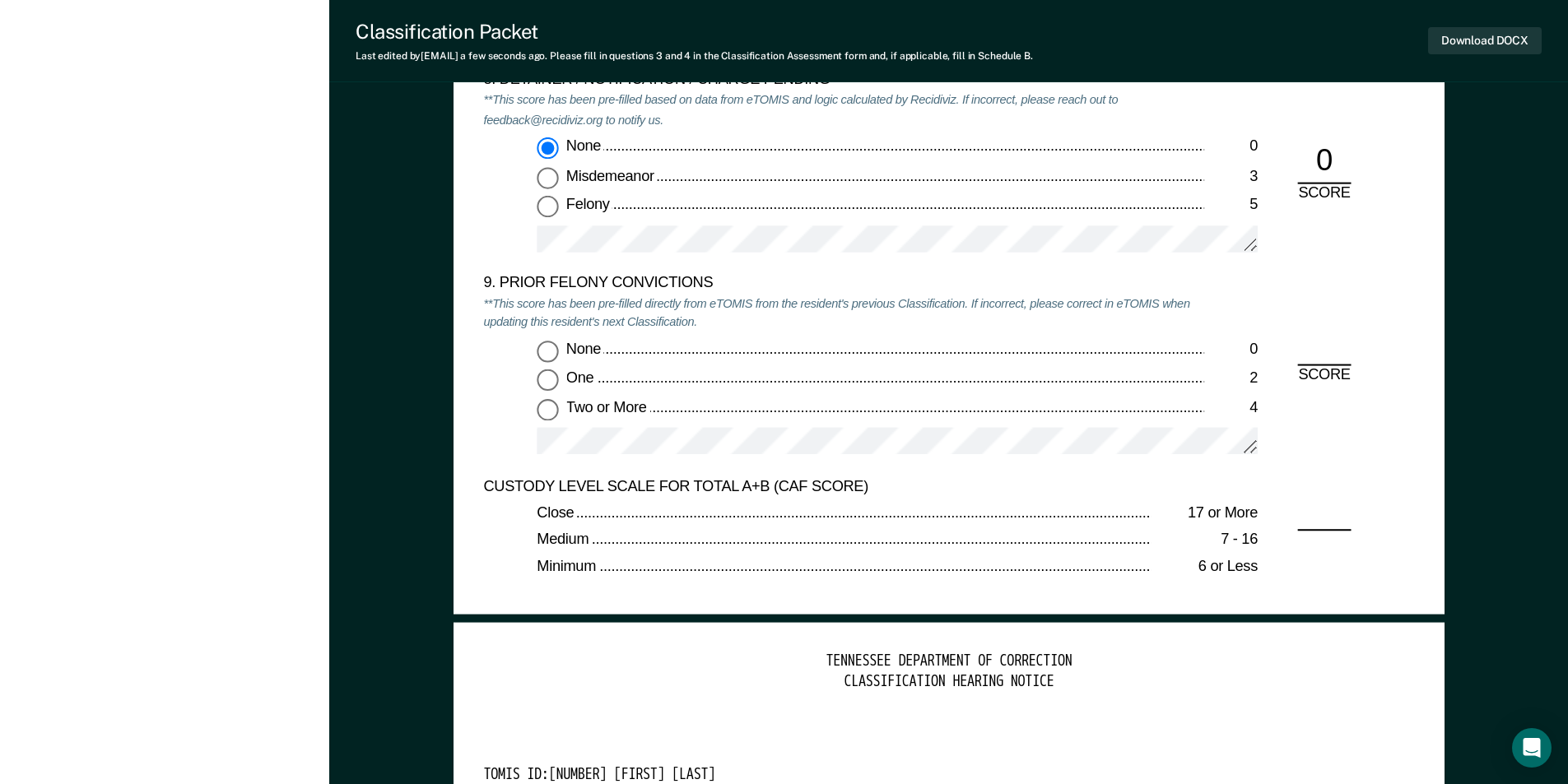 click on "Felony 5" at bounding box center [547, 206] 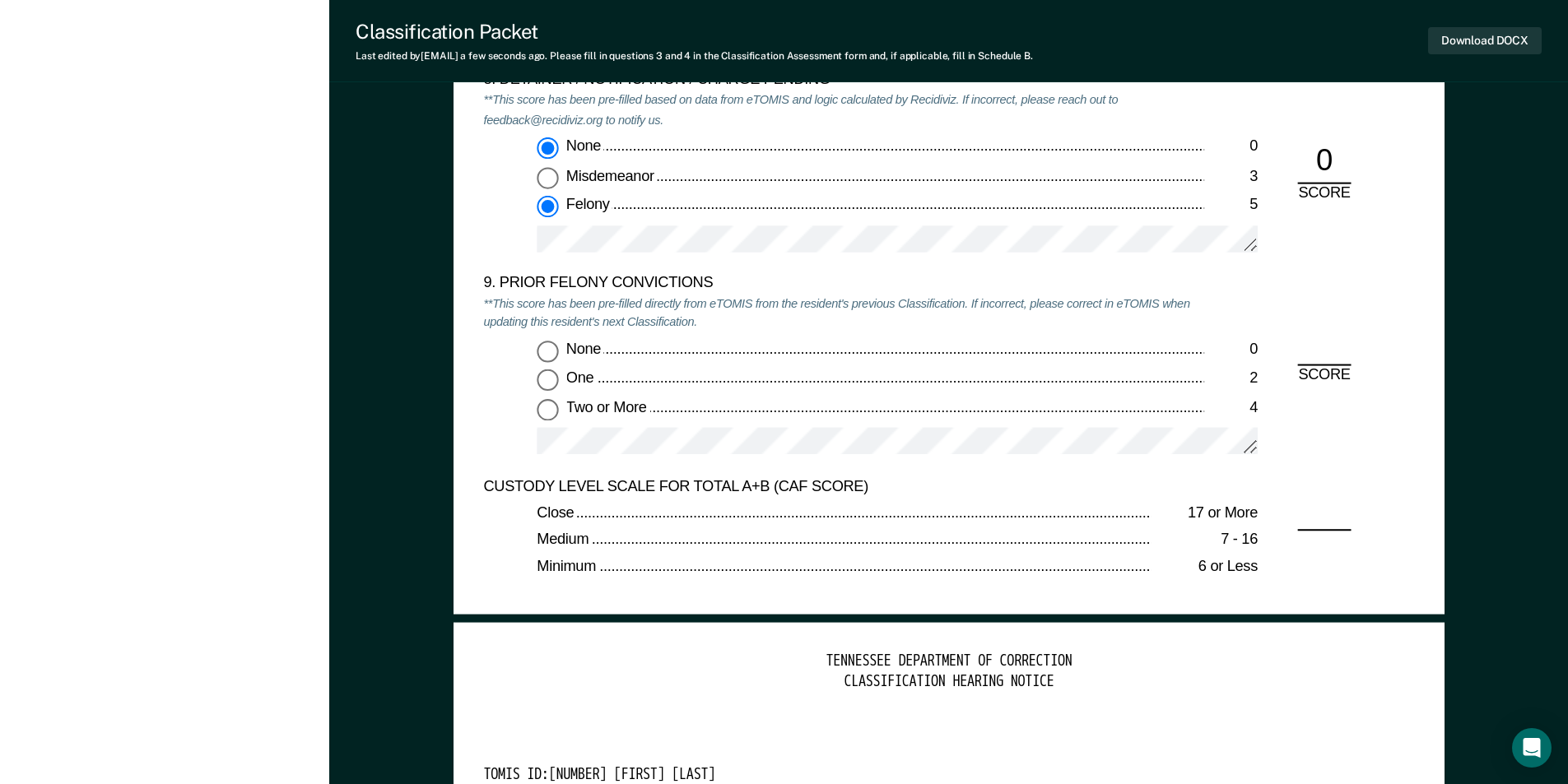 type on "x" 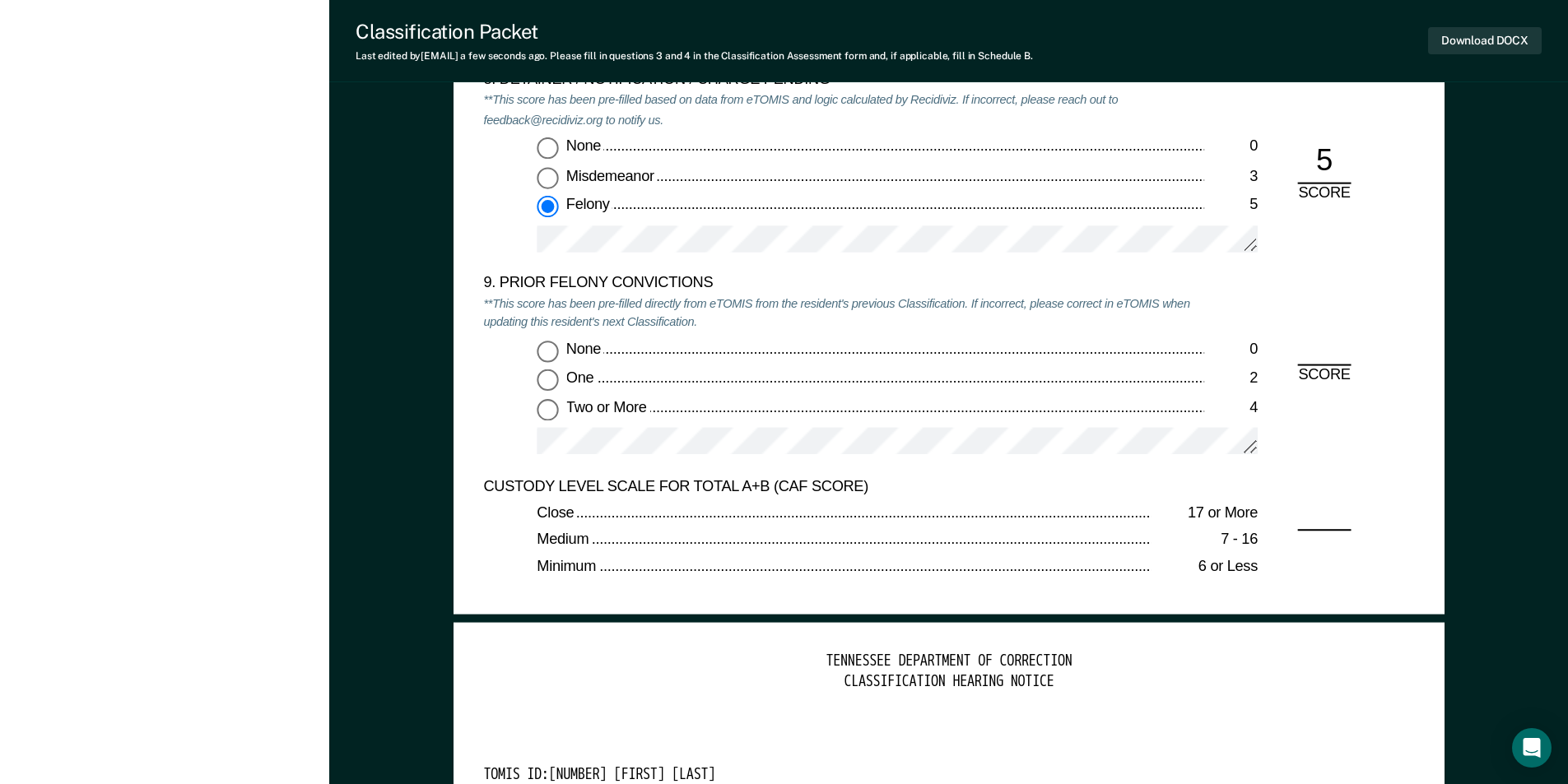 click on "None 0 One 2 Two or More 4" at bounding box center [844, 404] 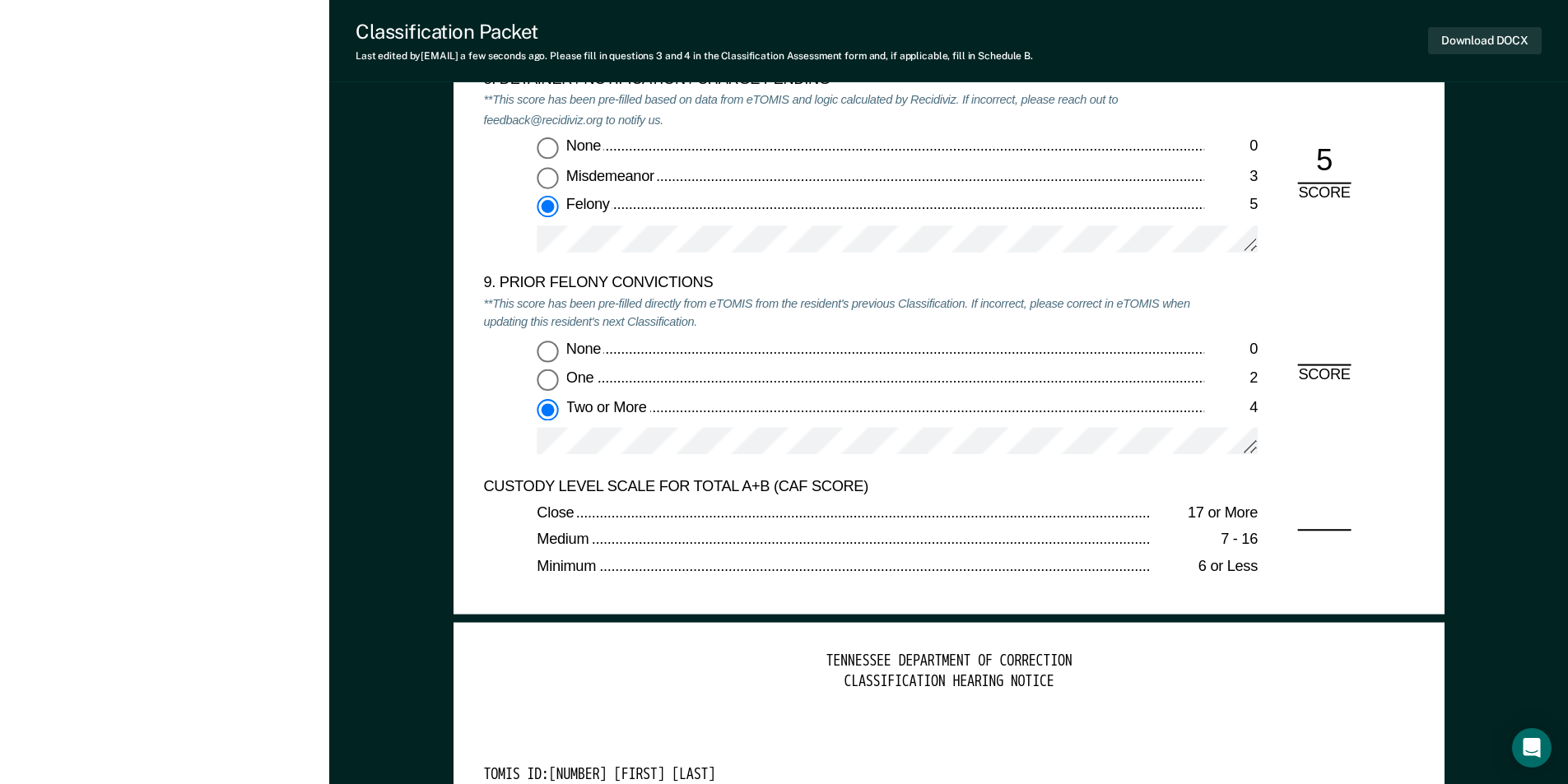 type on "x" 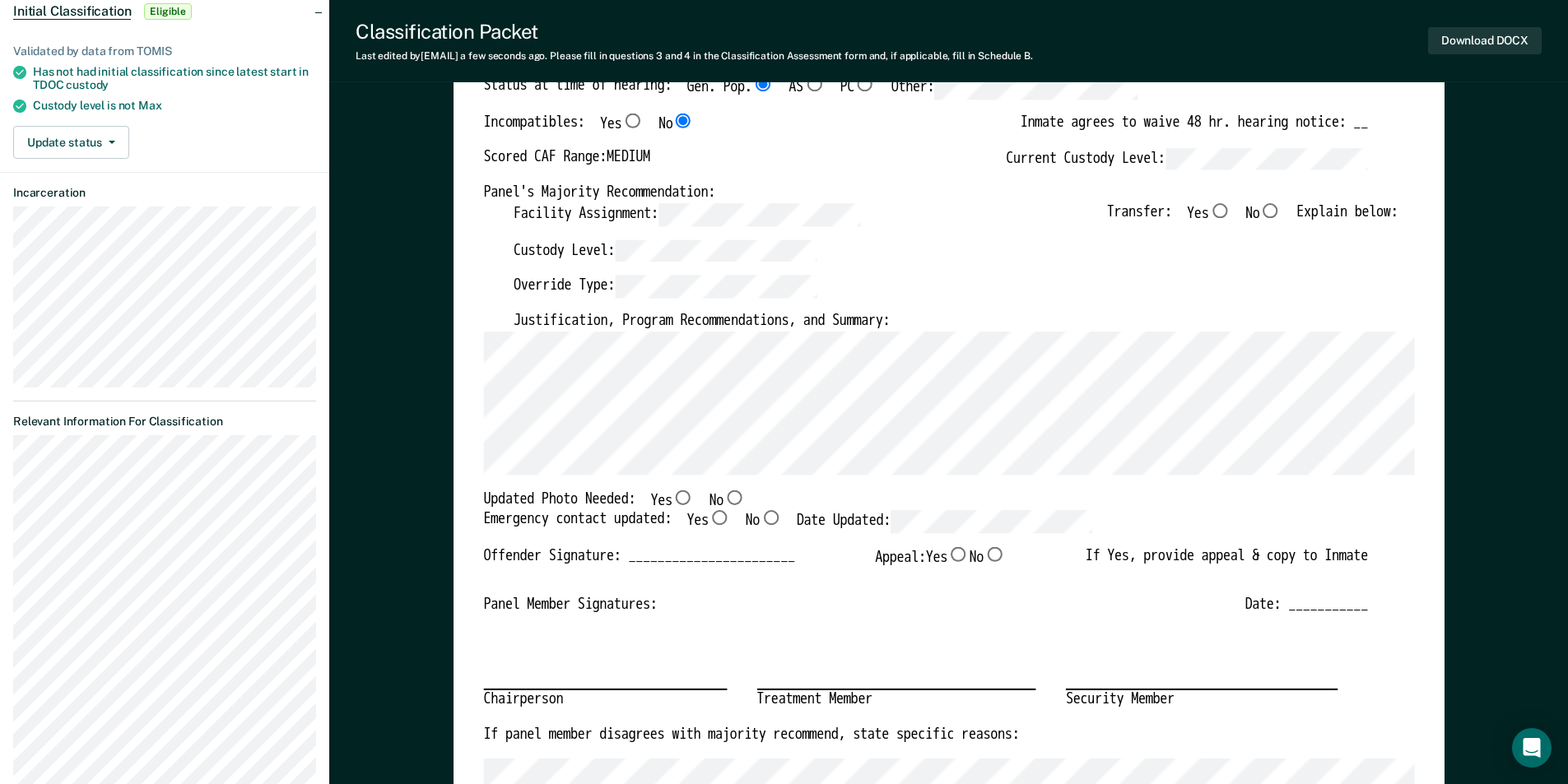 scroll, scrollTop: 0, scrollLeft: 0, axis: both 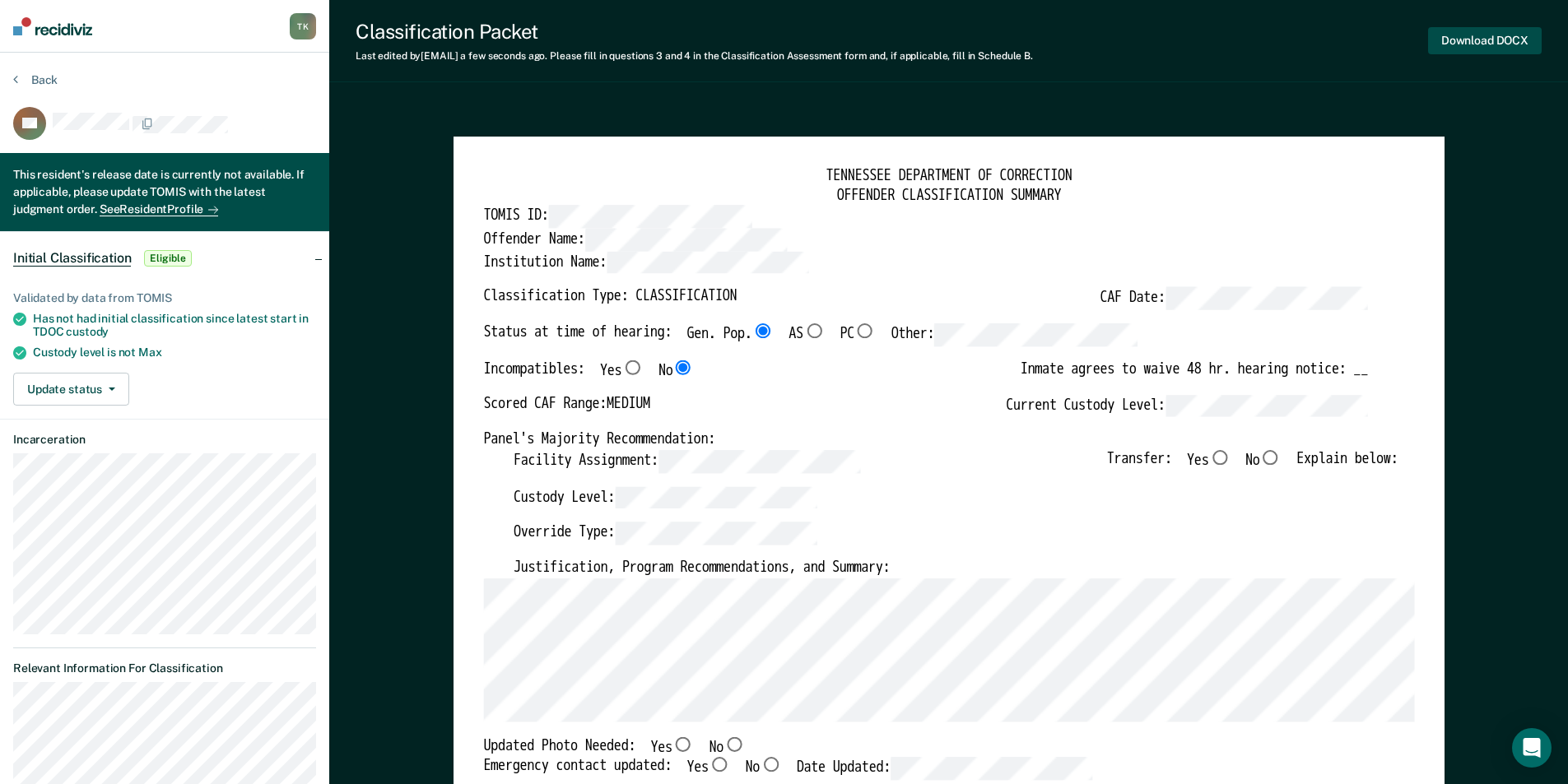 click on "Download DOCX" at bounding box center [1485, 40] 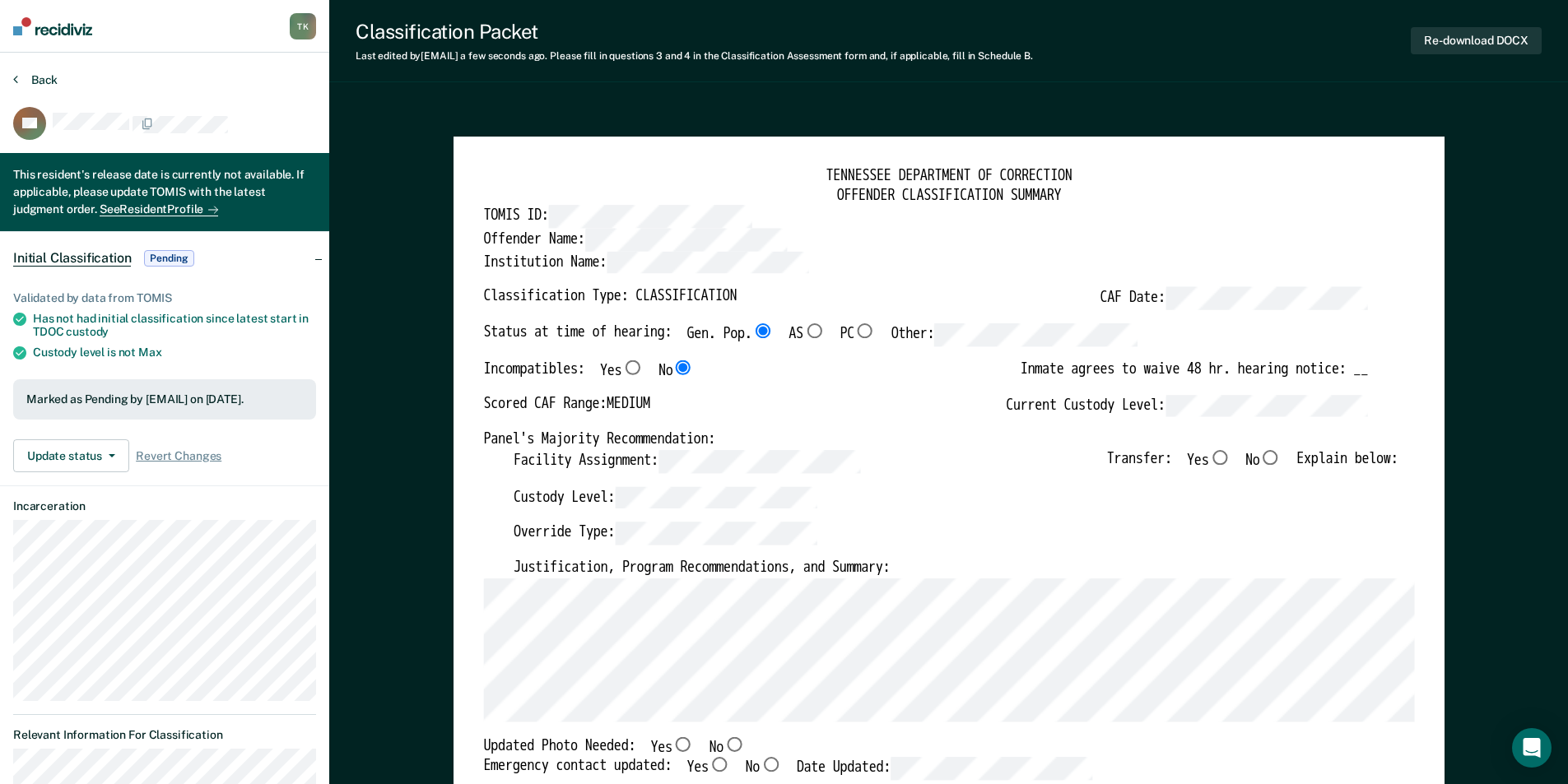 click on "Back" at bounding box center (35, 80) 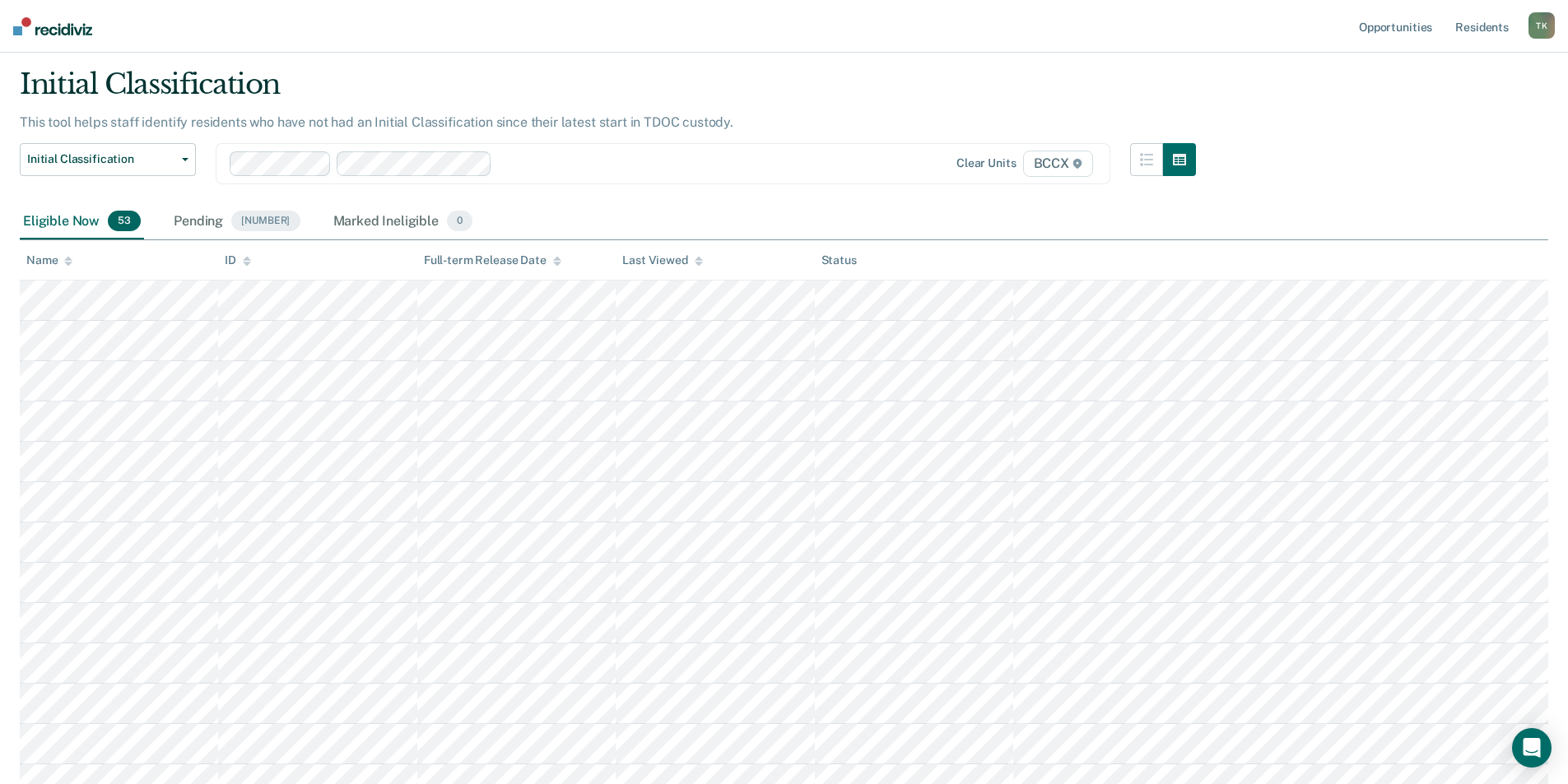 scroll, scrollTop: 0, scrollLeft: 0, axis: both 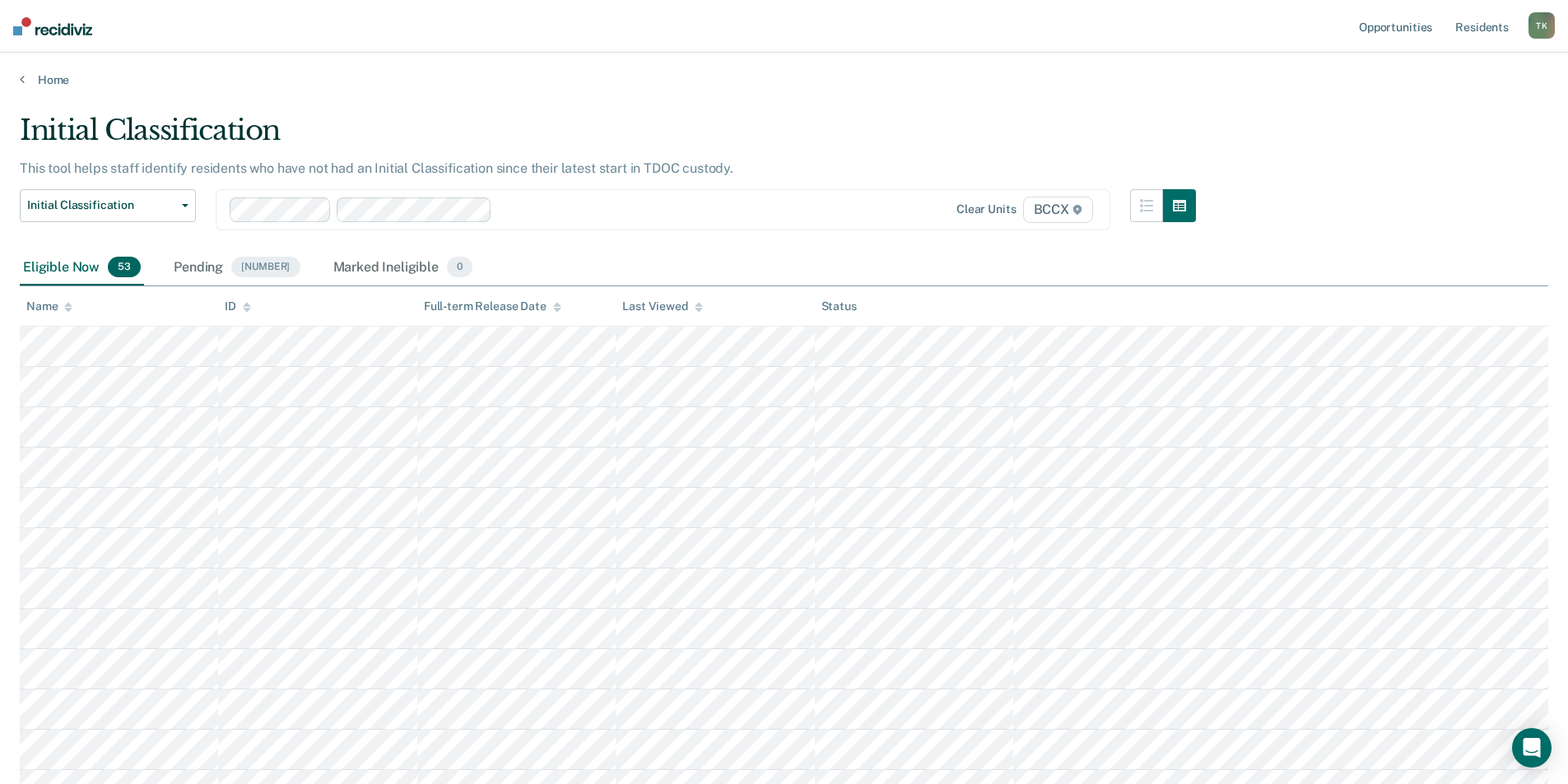 click on "Name" at bounding box center [49, 306] 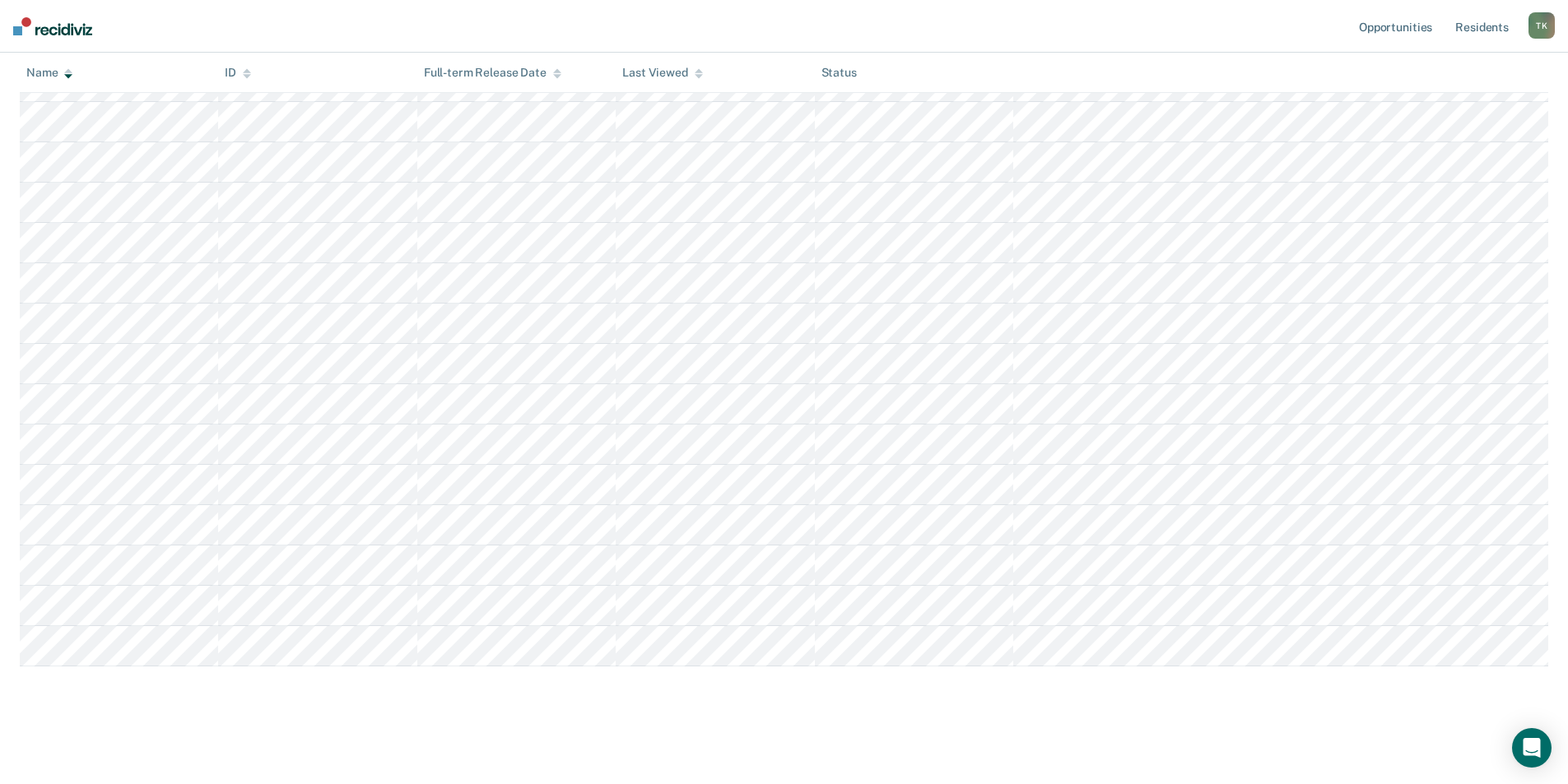 scroll, scrollTop: 1798, scrollLeft: 0, axis: vertical 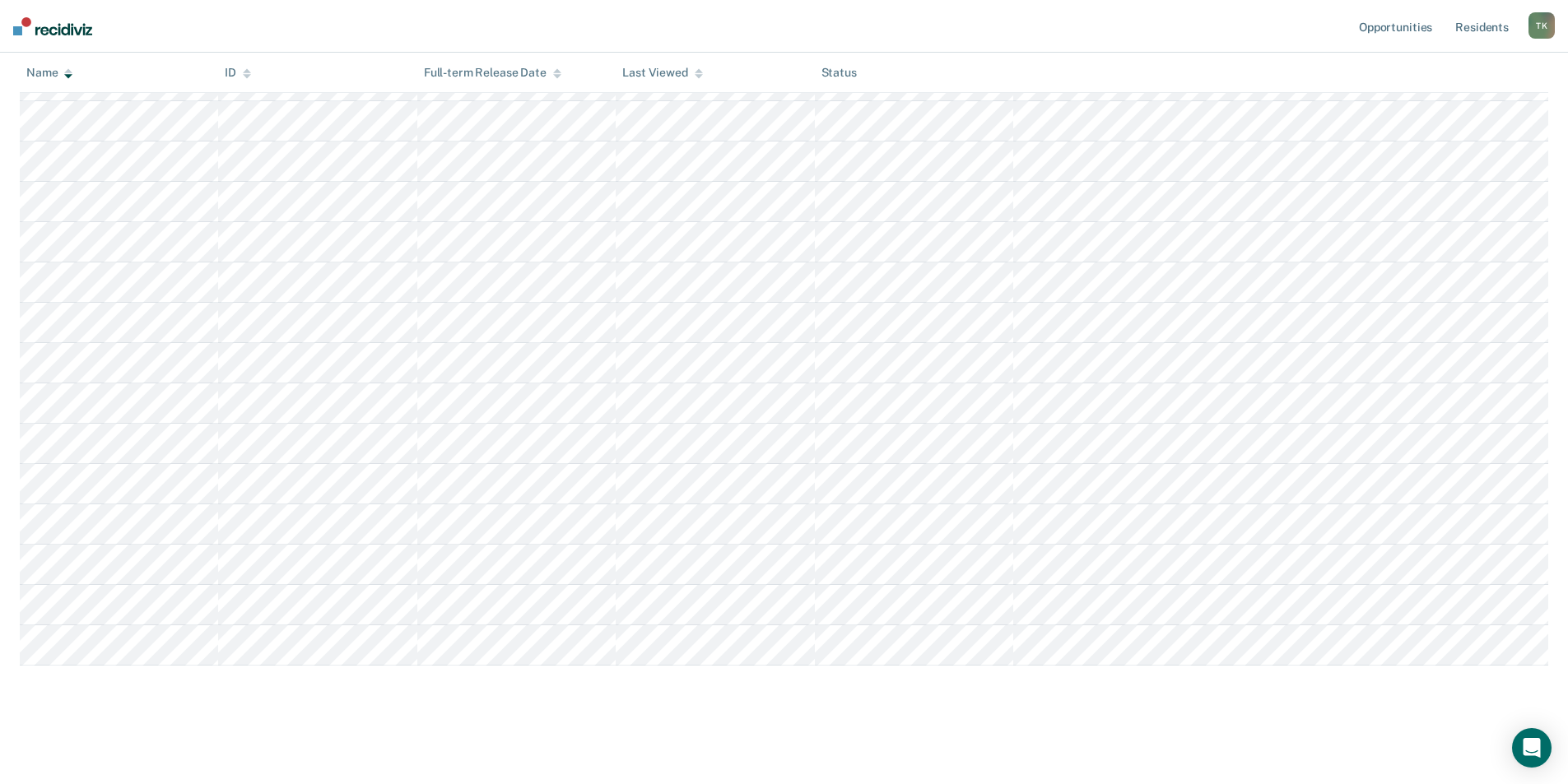 click on "Opportunities Resident s [FIRST] [LAST] T K Profile How it works Log Out" at bounding box center [784, 26] 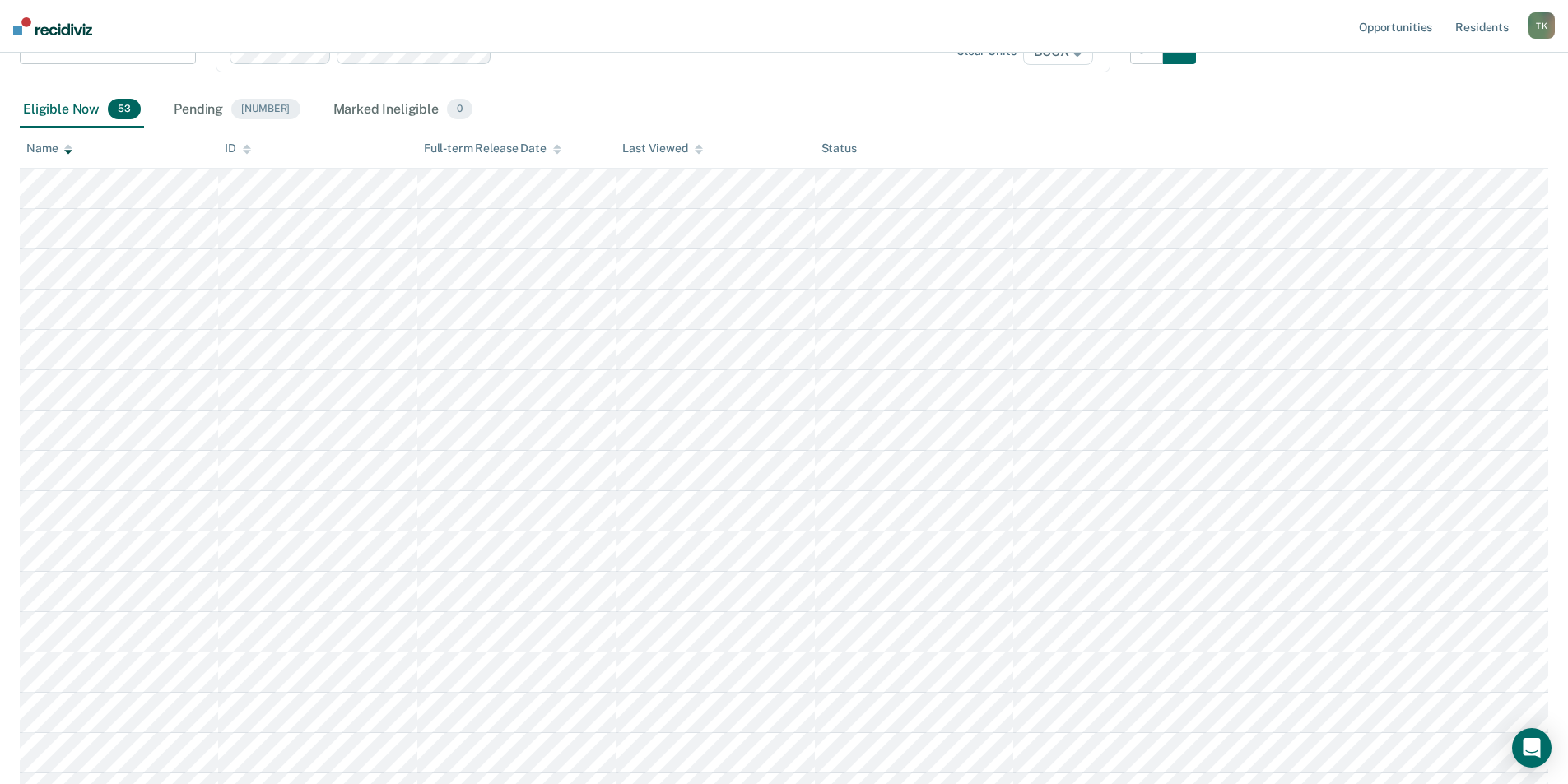 scroll, scrollTop: 0, scrollLeft: 0, axis: both 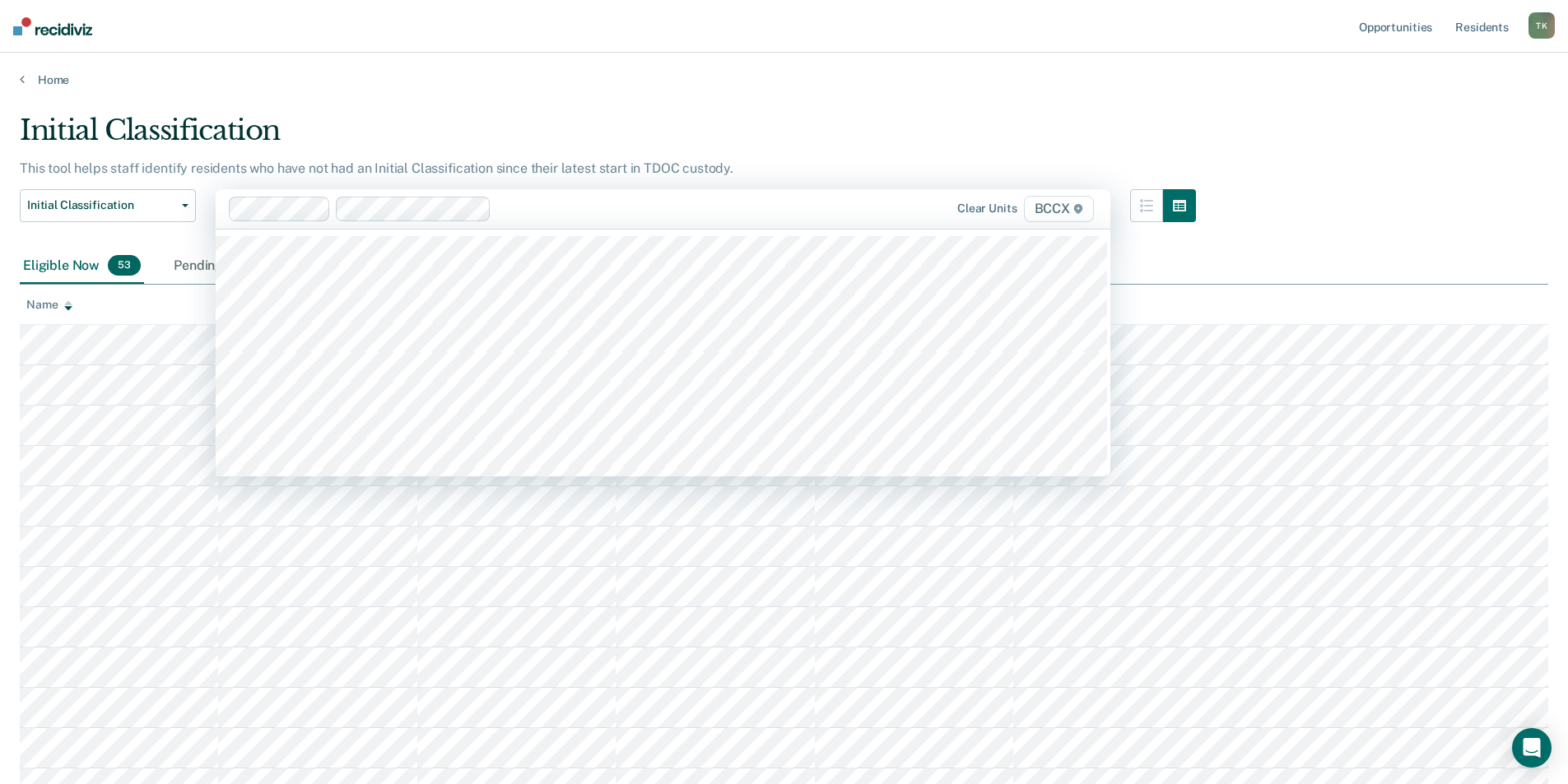 click on "Initial Classification" at bounding box center [607, 137] 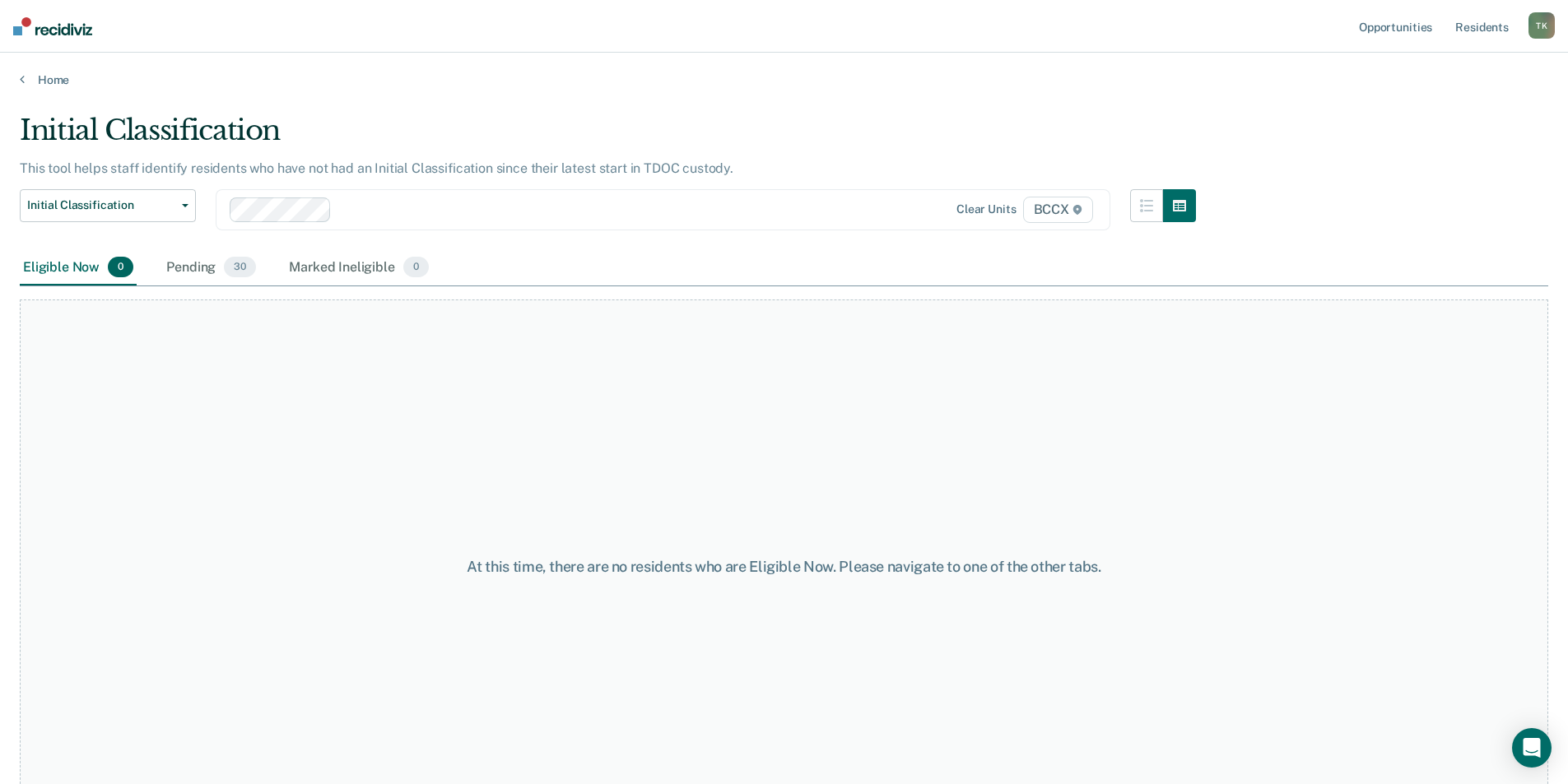 click at bounding box center [586, 209] 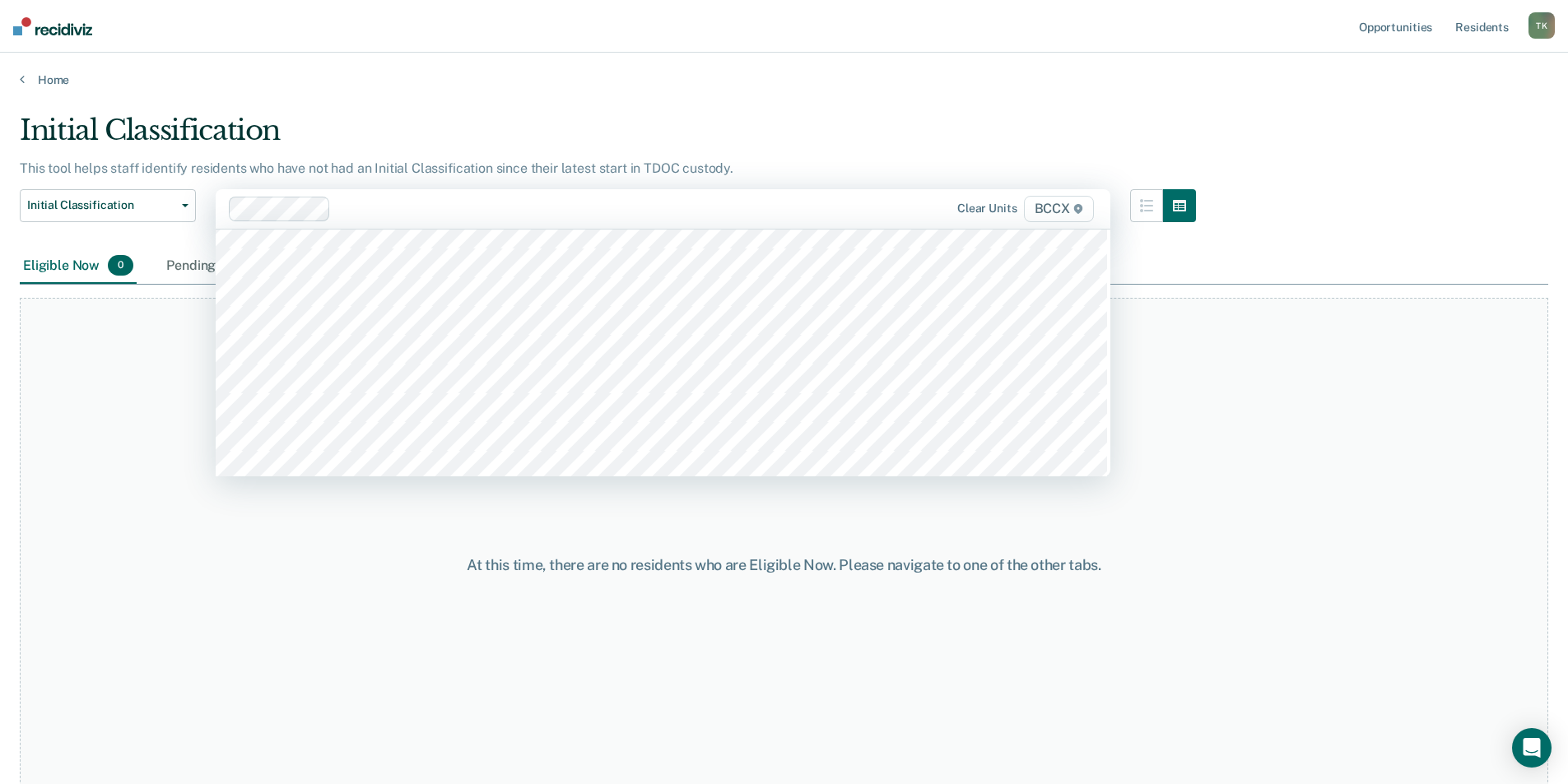 scroll, scrollTop: 987, scrollLeft: 0, axis: vertical 